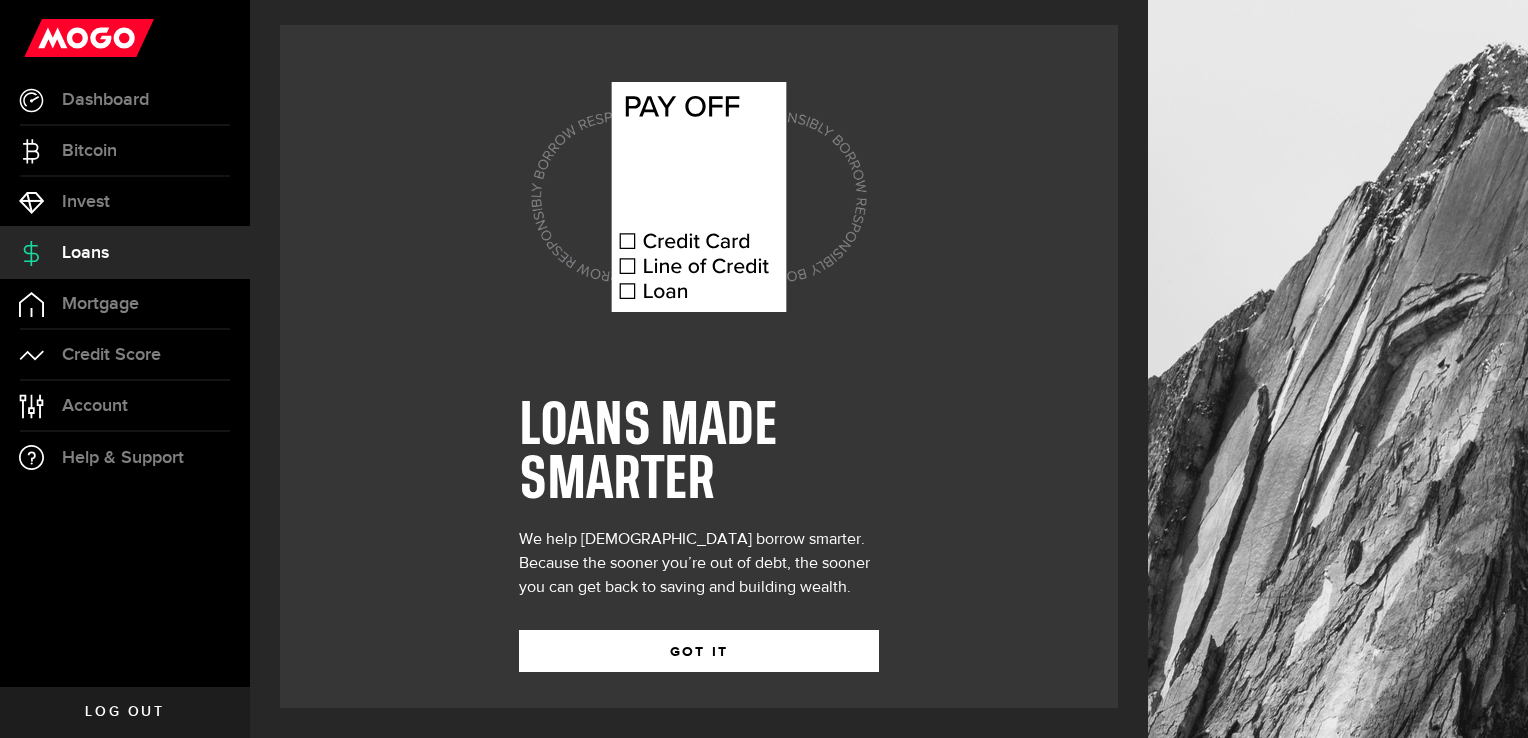 scroll, scrollTop: 0, scrollLeft: 0, axis: both 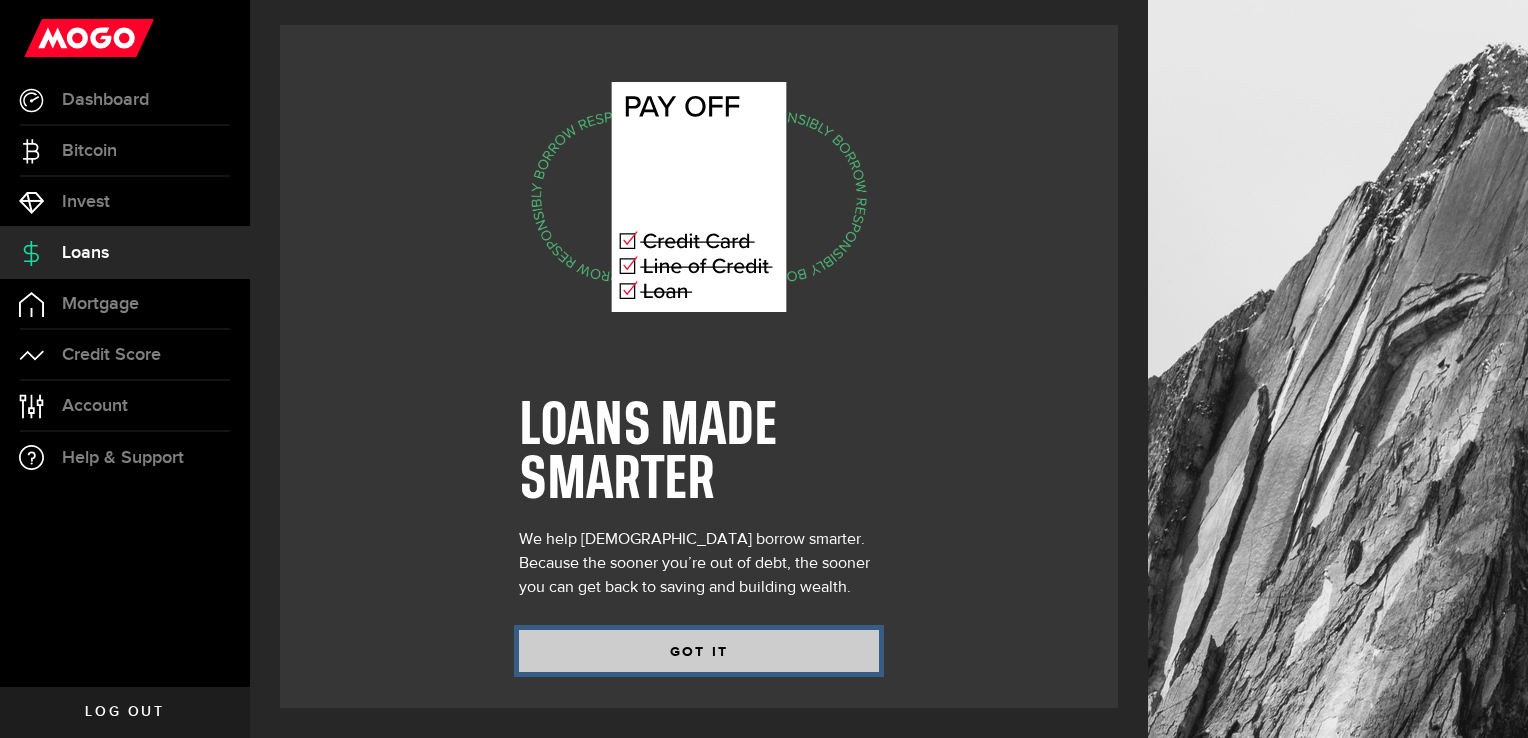 click on "GOT IT" at bounding box center (699, 651) 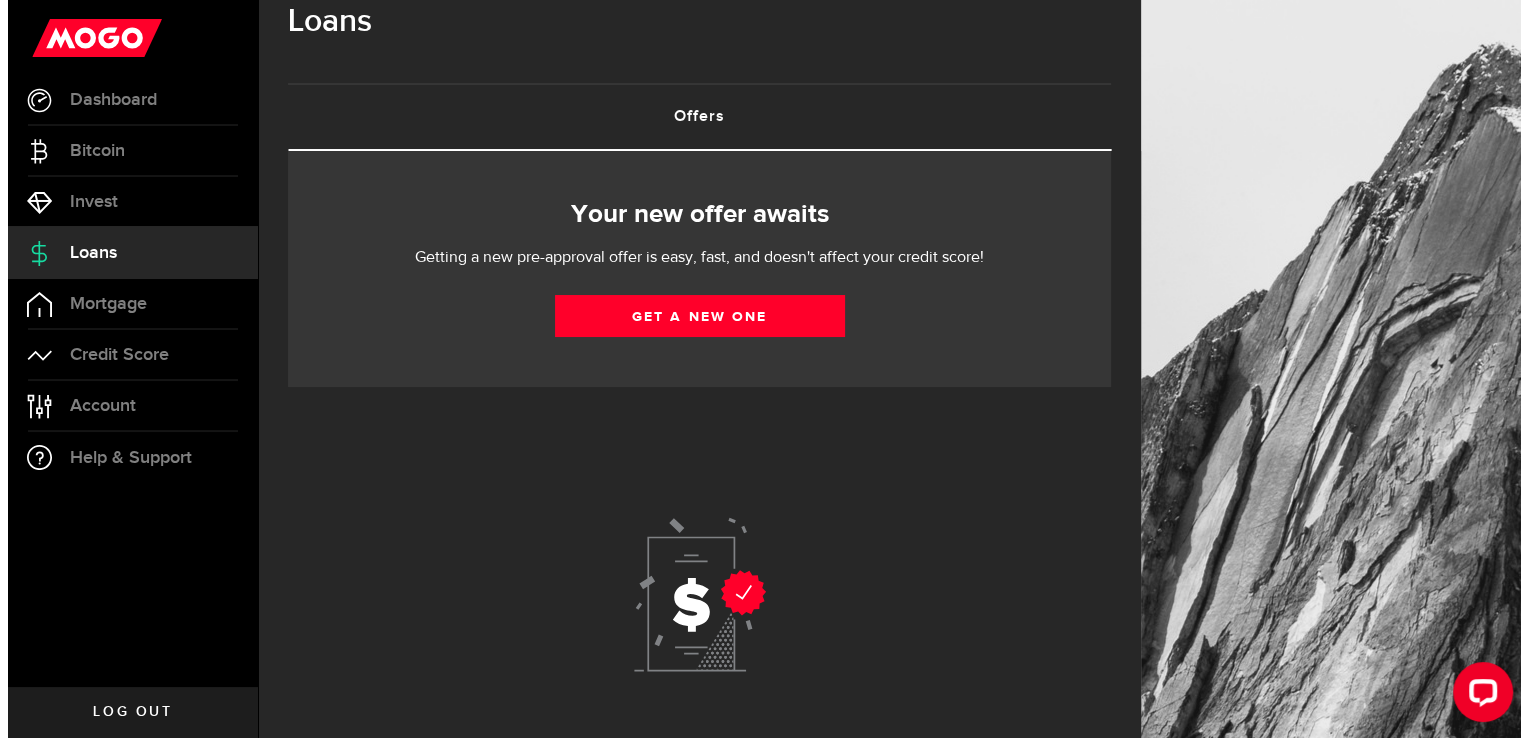 scroll, scrollTop: 0, scrollLeft: 0, axis: both 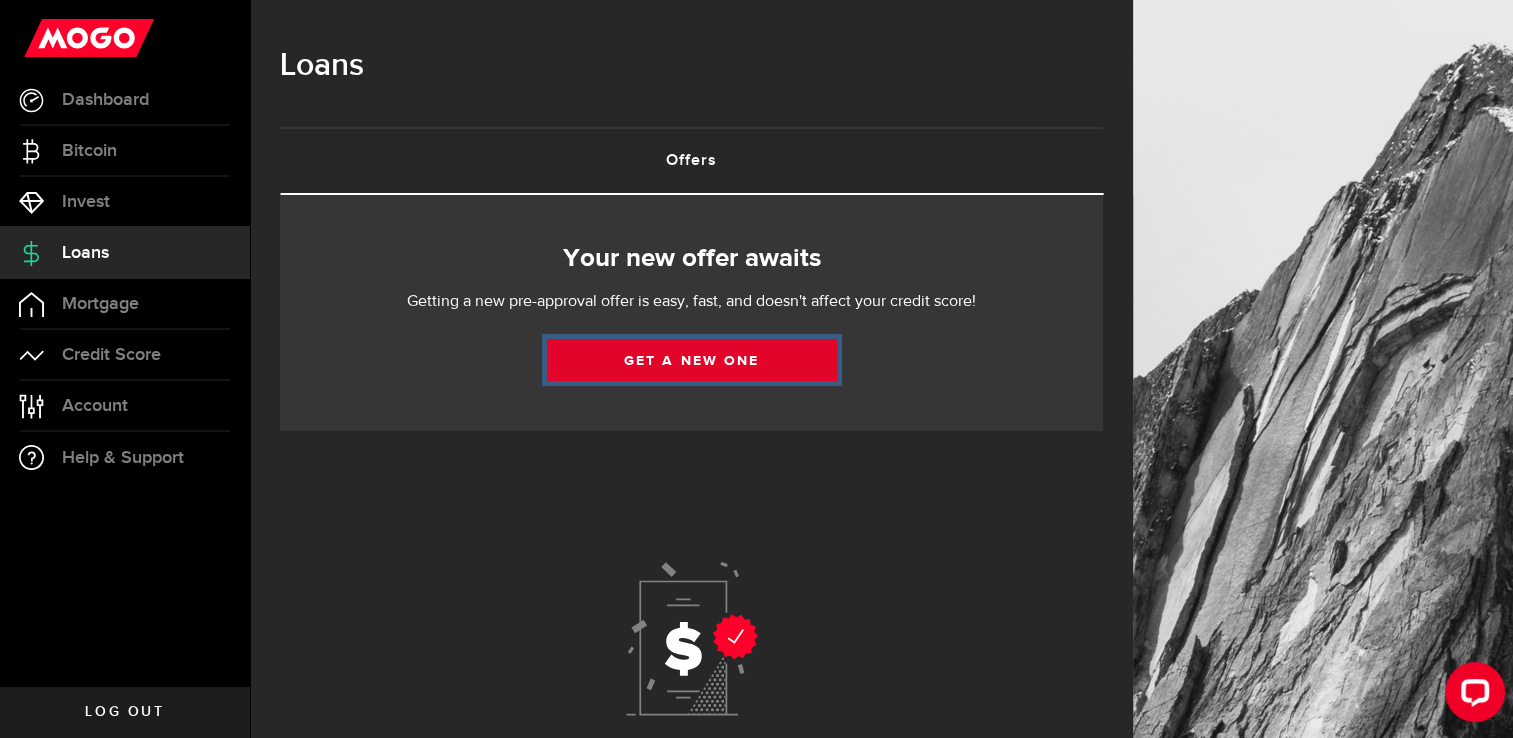 click on "Get a new one" at bounding box center (692, 360) 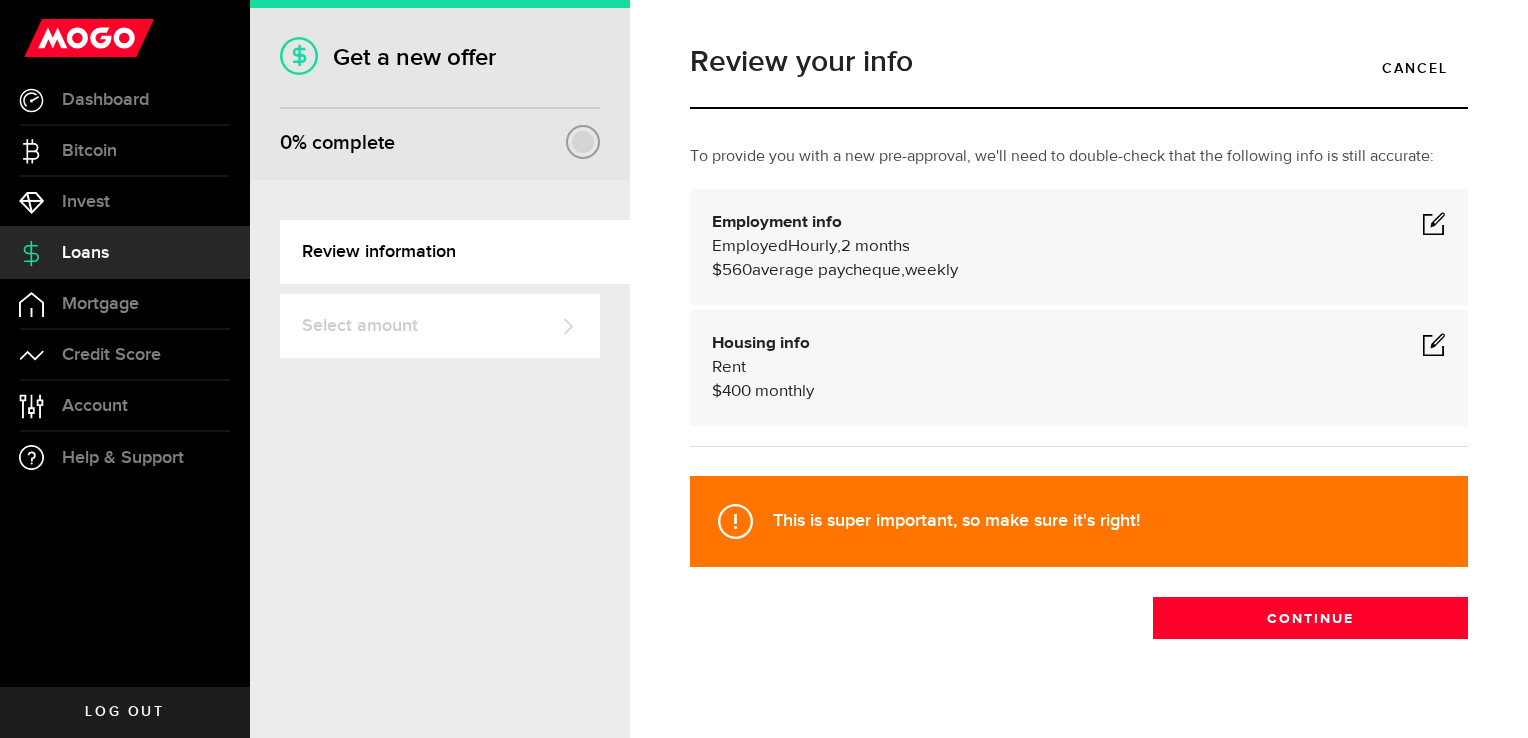 click at bounding box center (1434, 223) 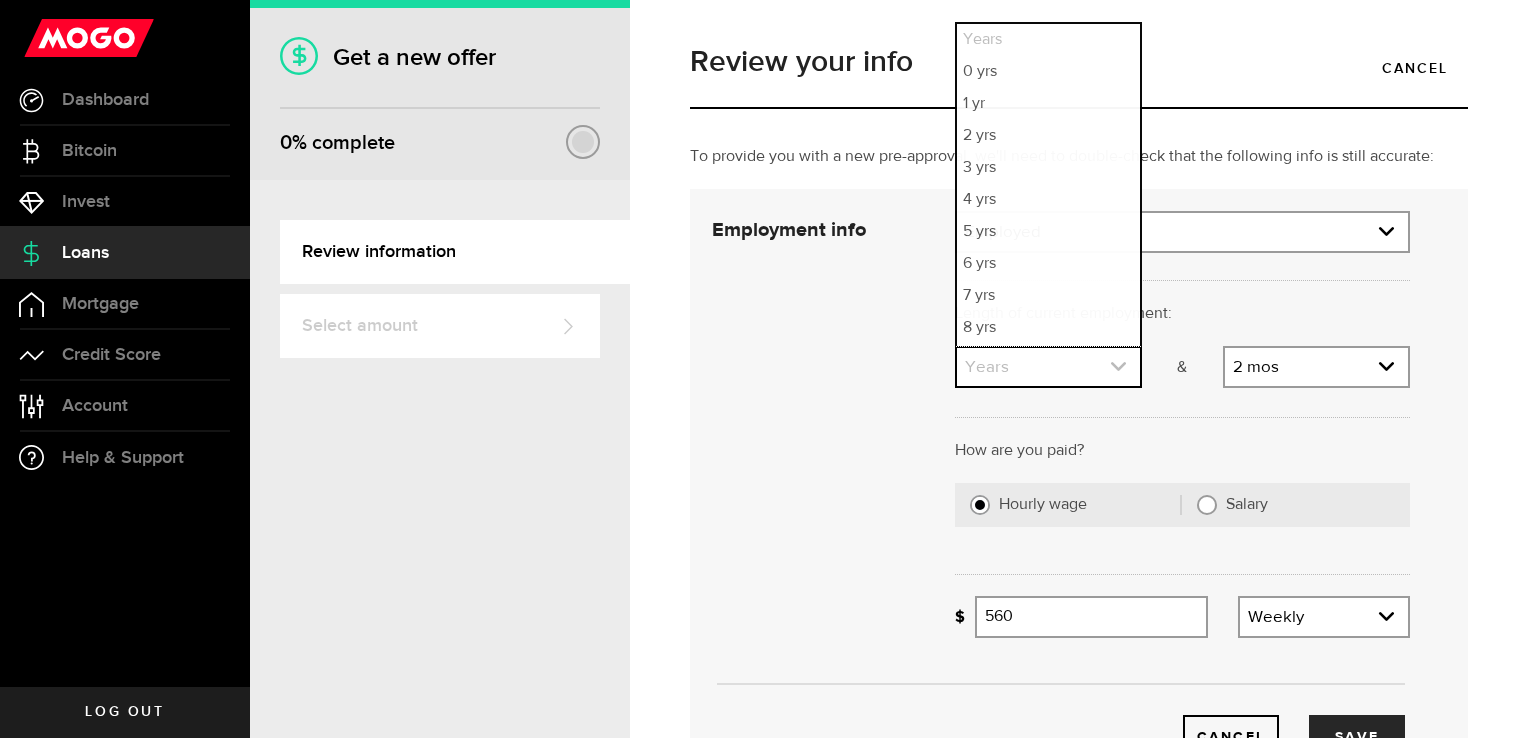 click 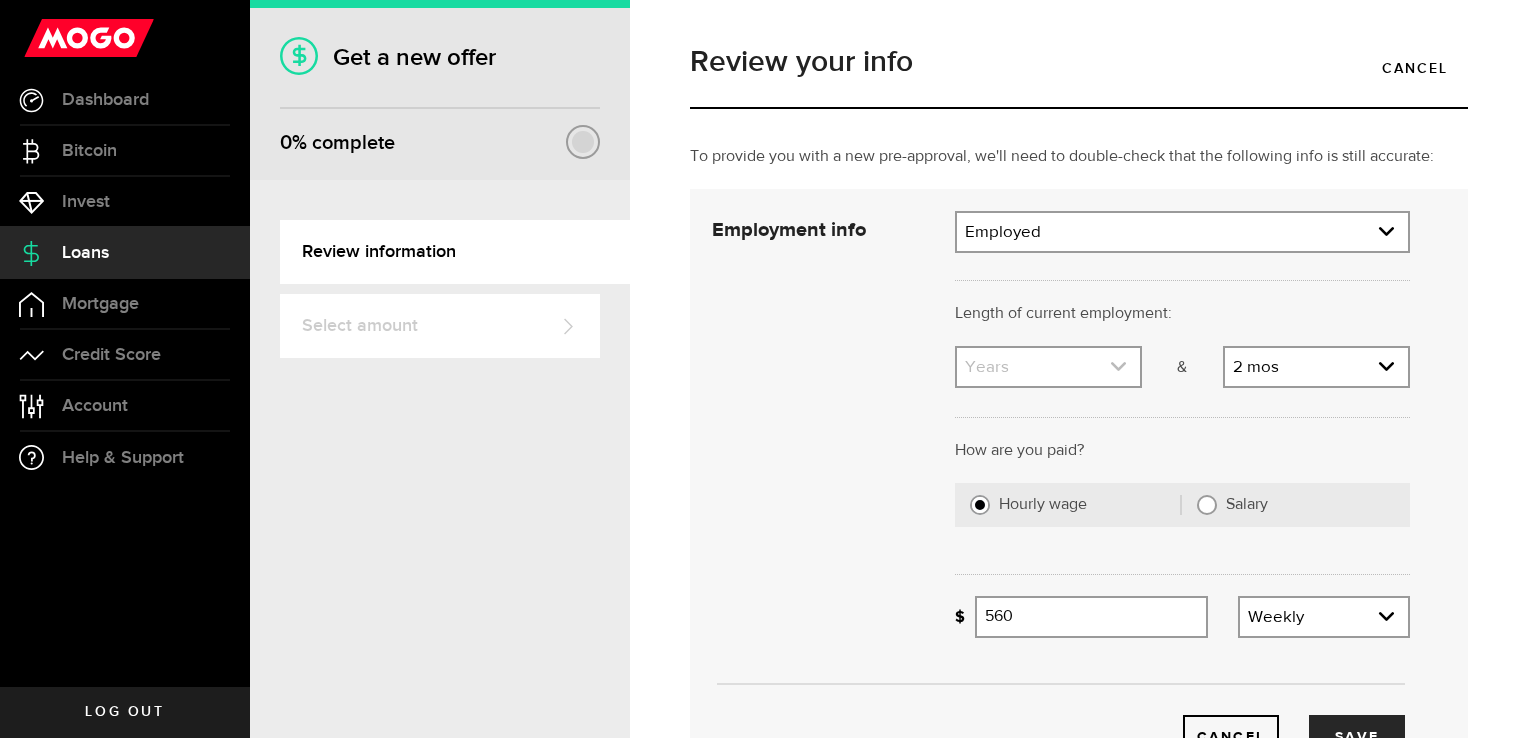 click 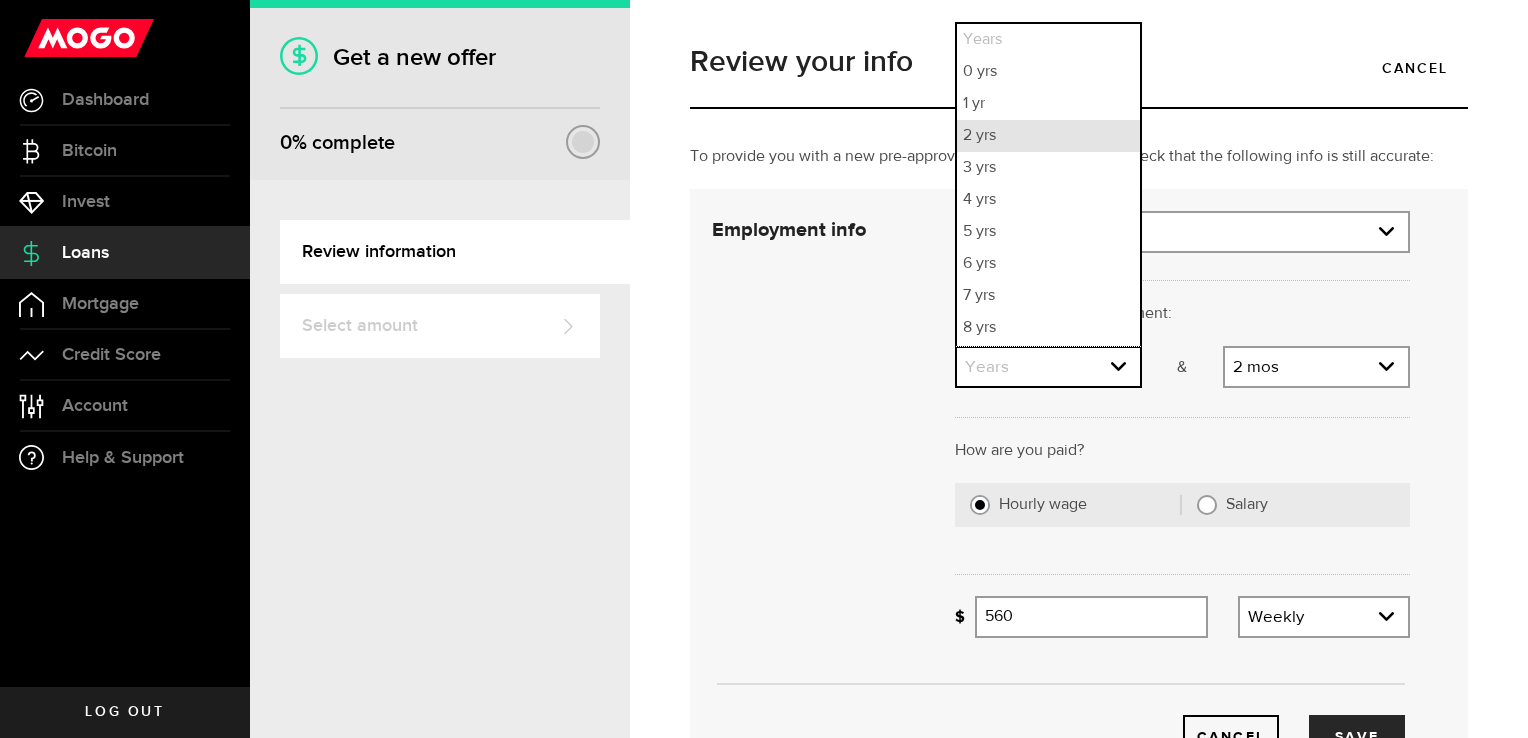 click on "2 yrs" at bounding box center (1048, 136) 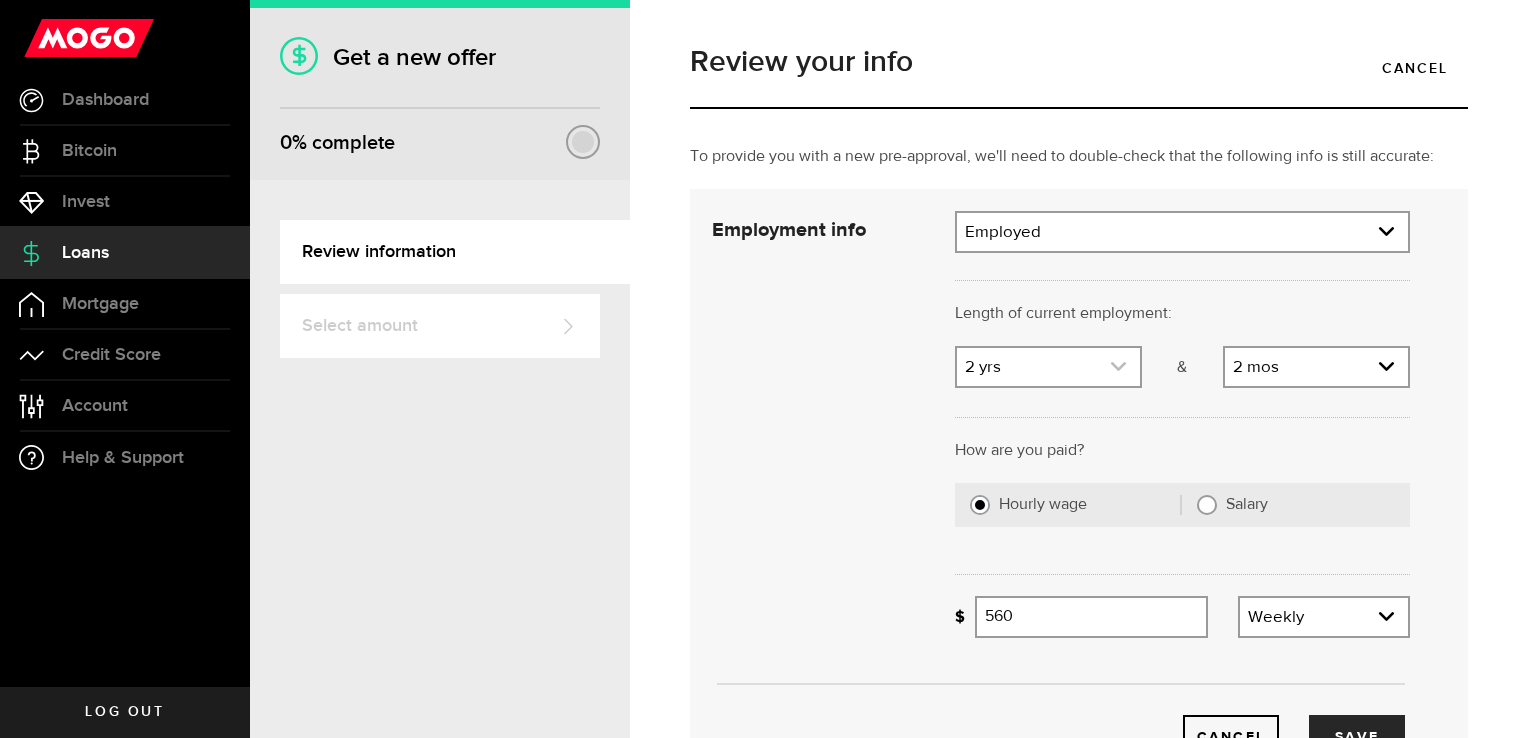 click 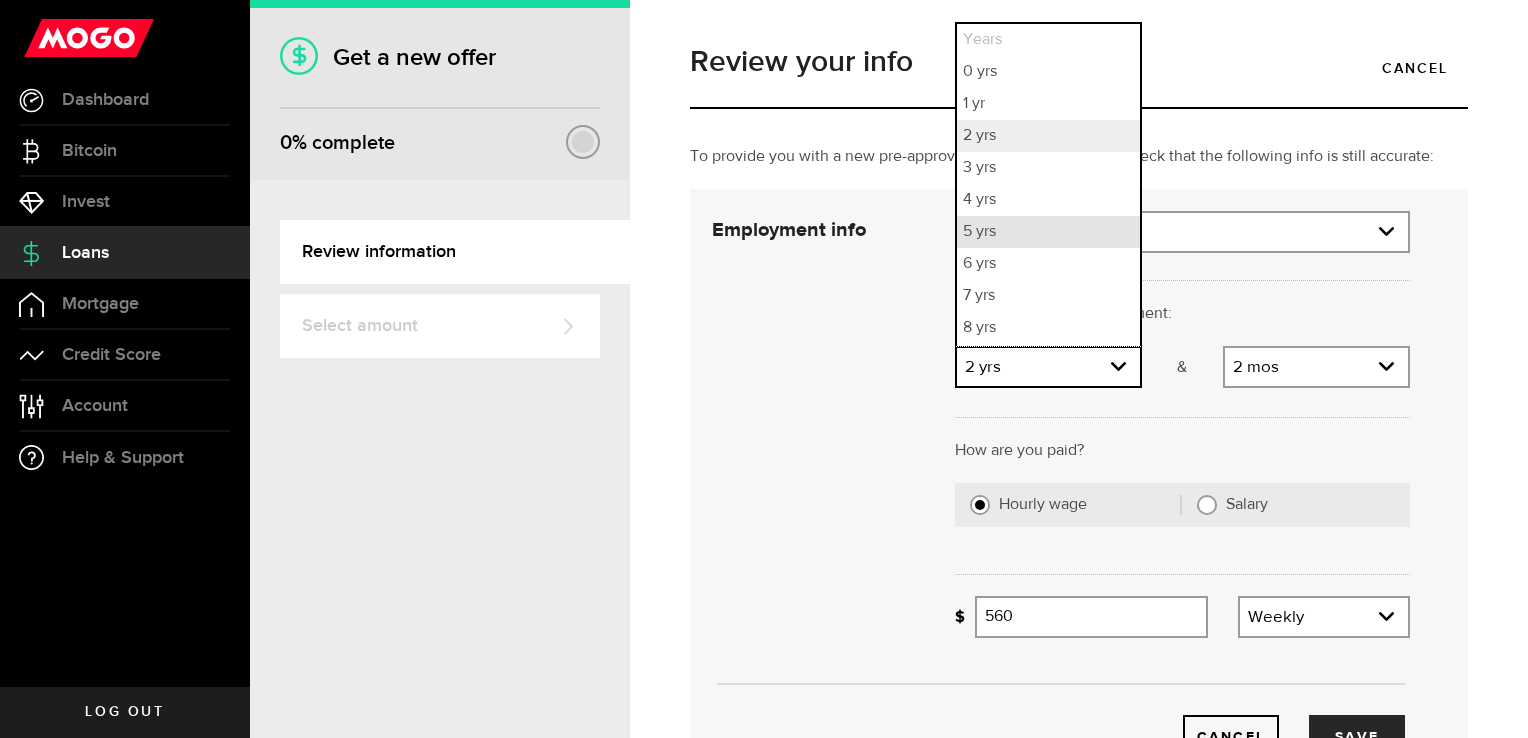 click on "5 yrs" at bounding box center (1048, 232) 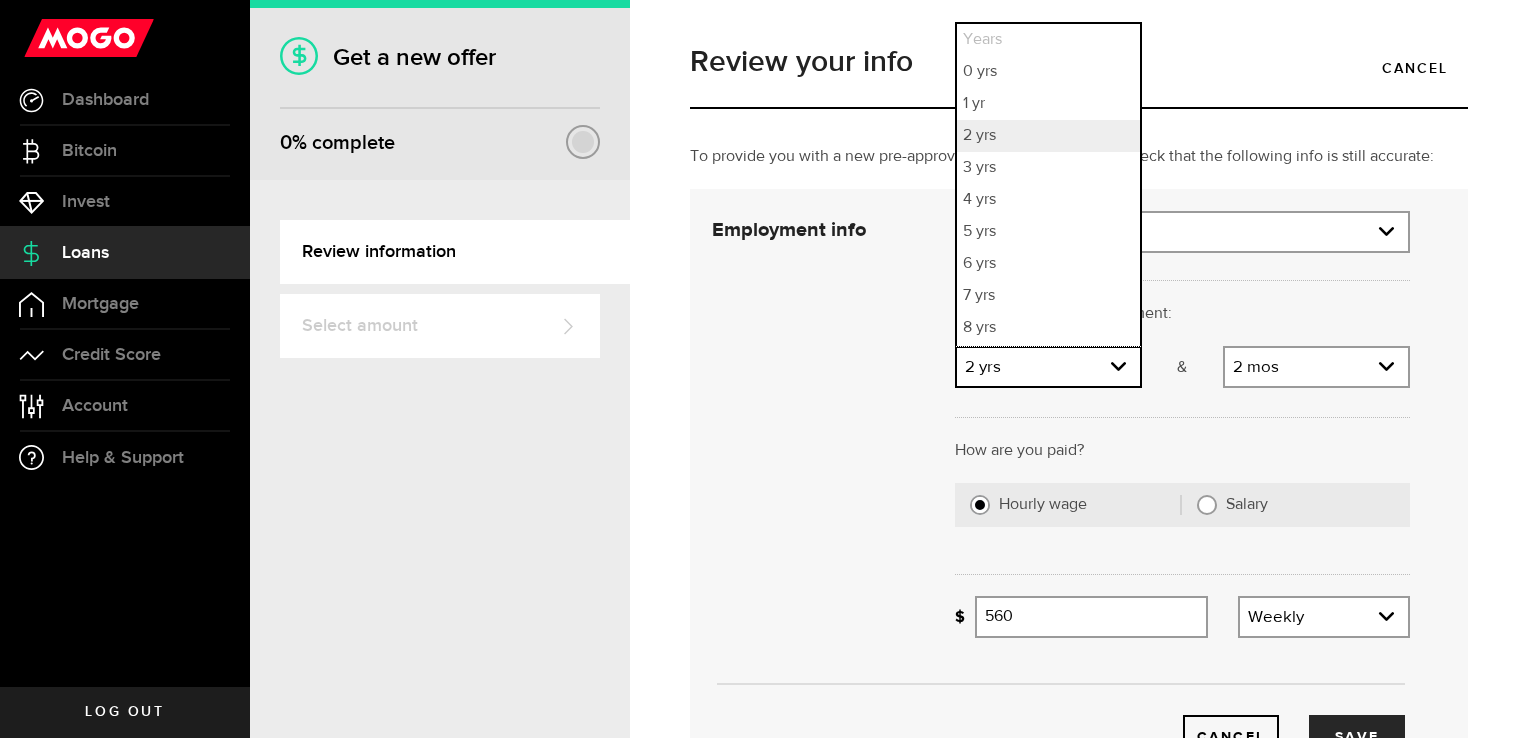 select on "5" 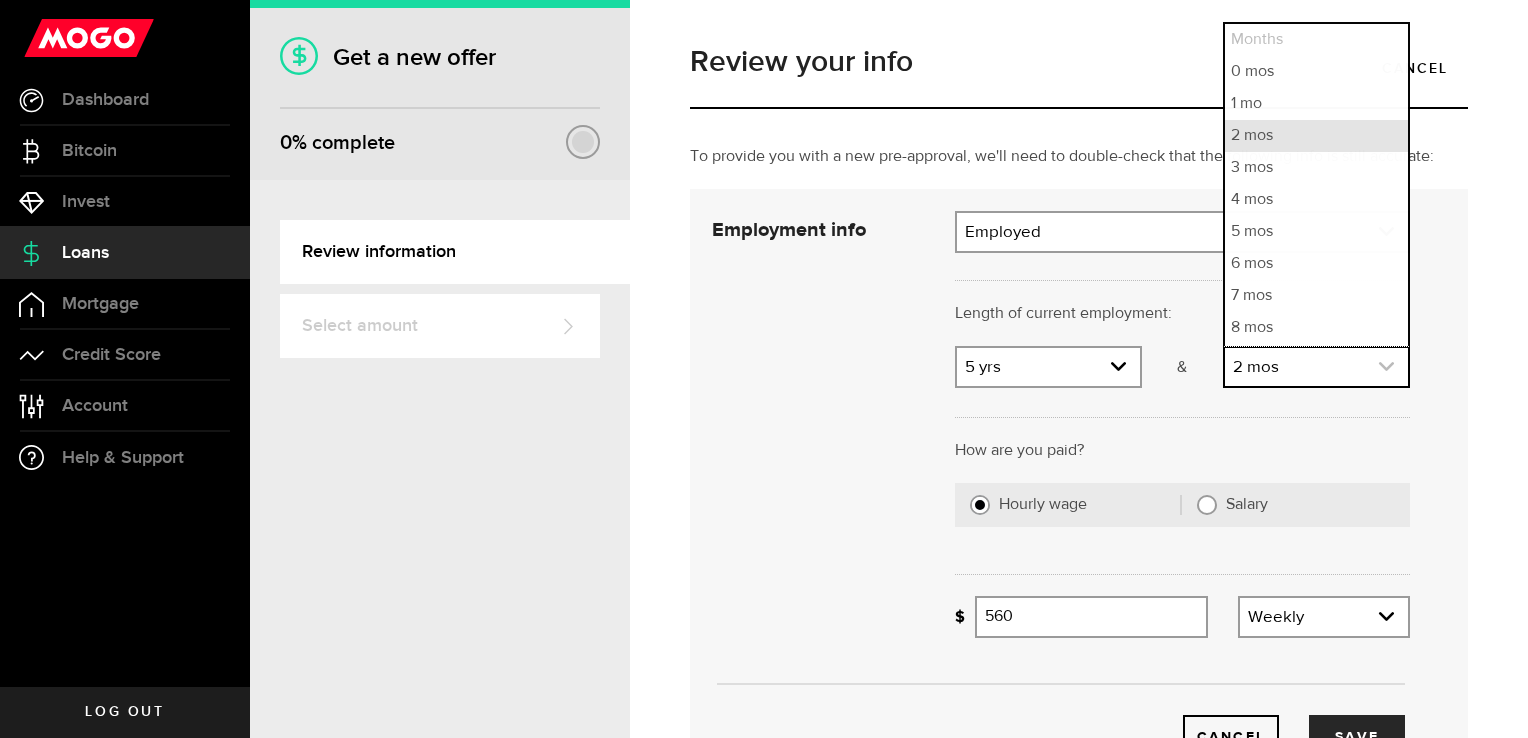 click 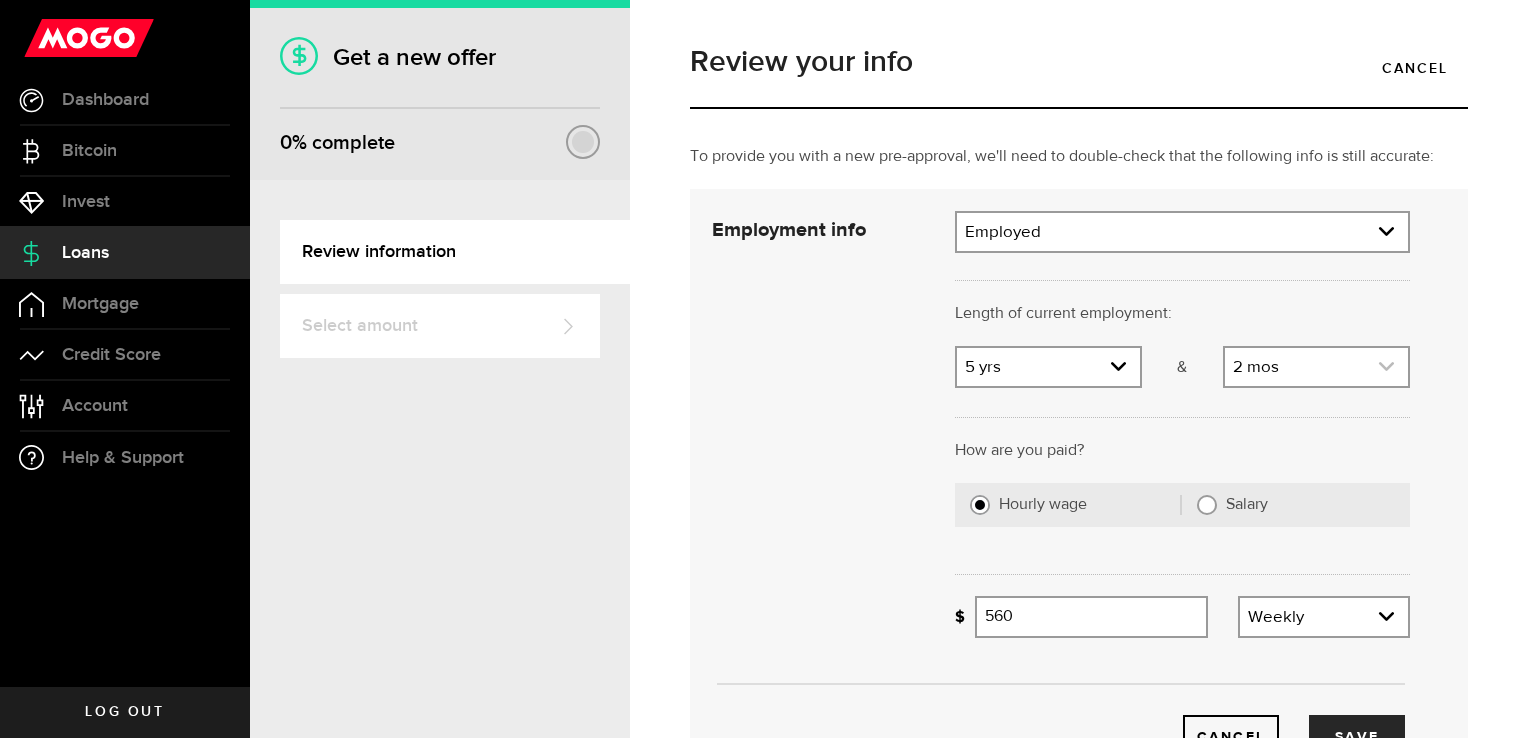 click 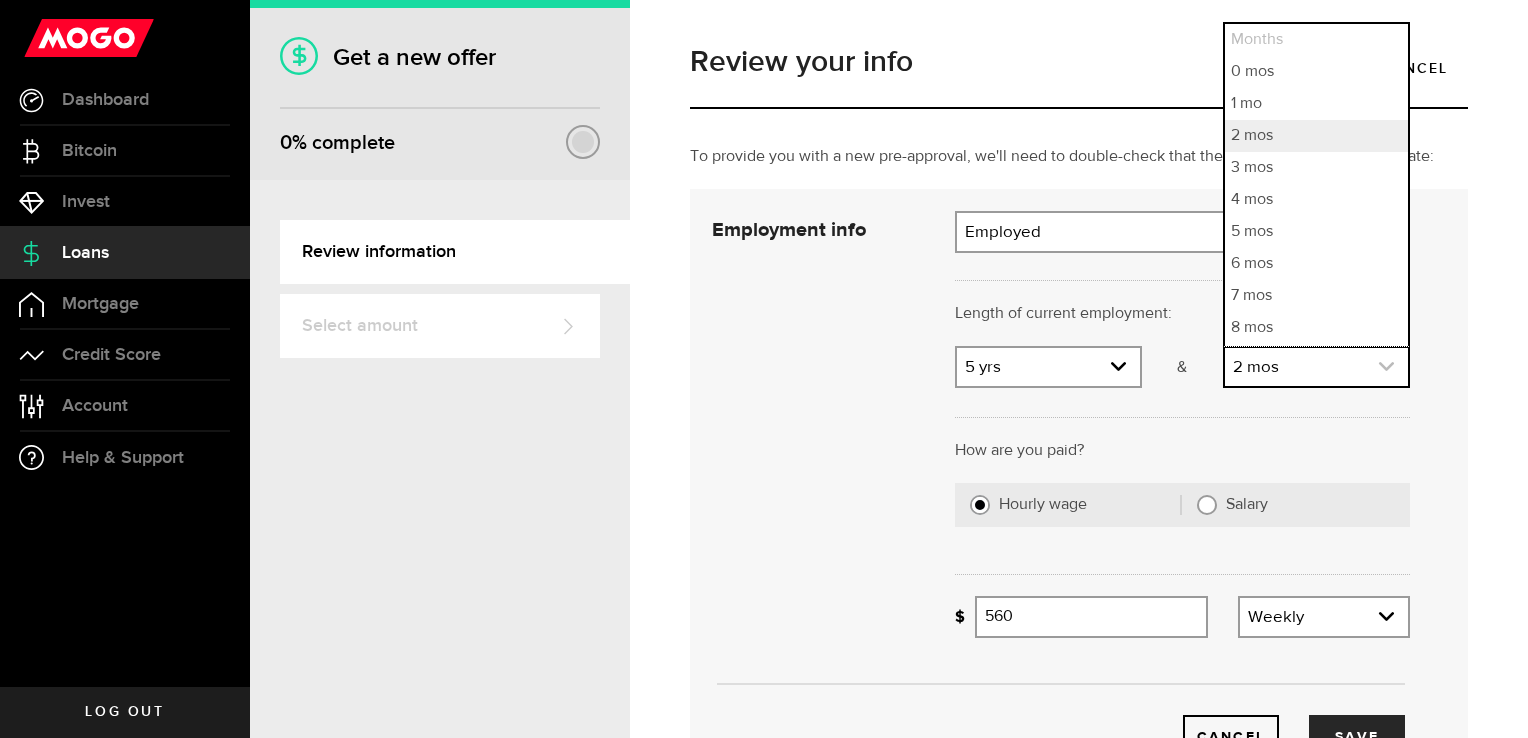 click 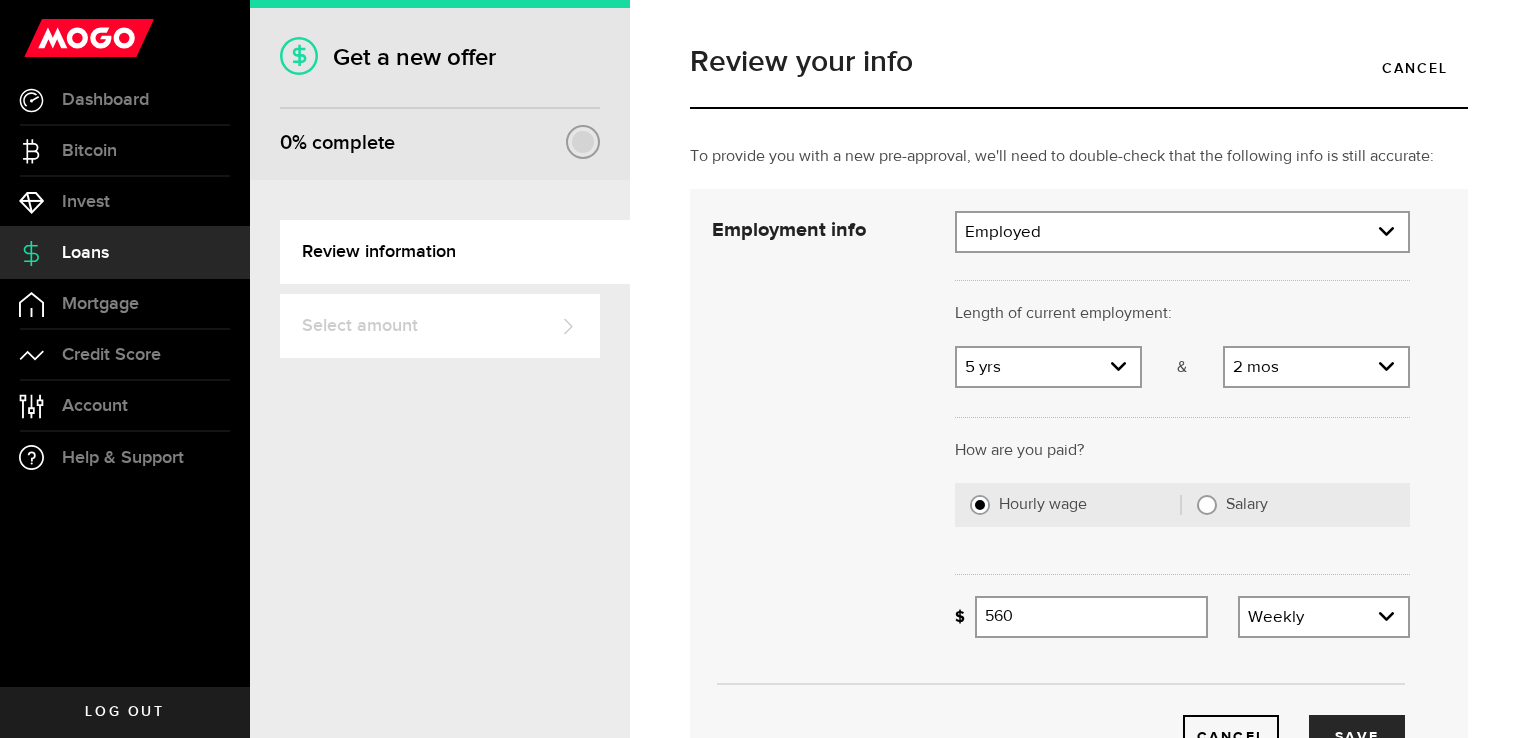 click on "Employment info     Employed   Hourly ,   2 months  (on maternity leave)         undefined  annually $560  average paycheque,  weekly Self-Employed ,   2 months  undefined  annually Employed $560  average paycheque,  weekly Employed Employment info Employment type What's your employment situation like? Employed Employment type Employed Self-Employed Pension Maternity Leave Disability Unemployed Employment type Employed Self-Employed Pension Maternity Leave Disability Unemployed Length of current employment: Length of self-employment: Years Tell us how long you've been employed there! 5 yrs Years 0 yrs 1 yr 2 yrs 3 yrs 4 yrs 5 yrs 6 yrs 7 yrs 8 yrs 9 yrs 10+ yrs Years 0 yrs 1 yr 2 yrs 3 yrs 4 yrs 5 yrs 6 yrs 7 yrs 8 yrs 9 yrs 10+ yrs & Months Tell us how long you've been employed there! 2 mos Months 0 mos 1 mo 2 mos 3 mos 4 mos 5 mos 6 mos 7 mos 8 mos 9 mos 10 mos 11 mos Months 0 mos 1 mo 2 mos 3 mos 4 mos 5 mos 6 mos 7 mos 8 mos 9 mos 10 mos 11 mos How are you paid? How is your paycheque calculated? 560" at bounding box center [1079, 485] 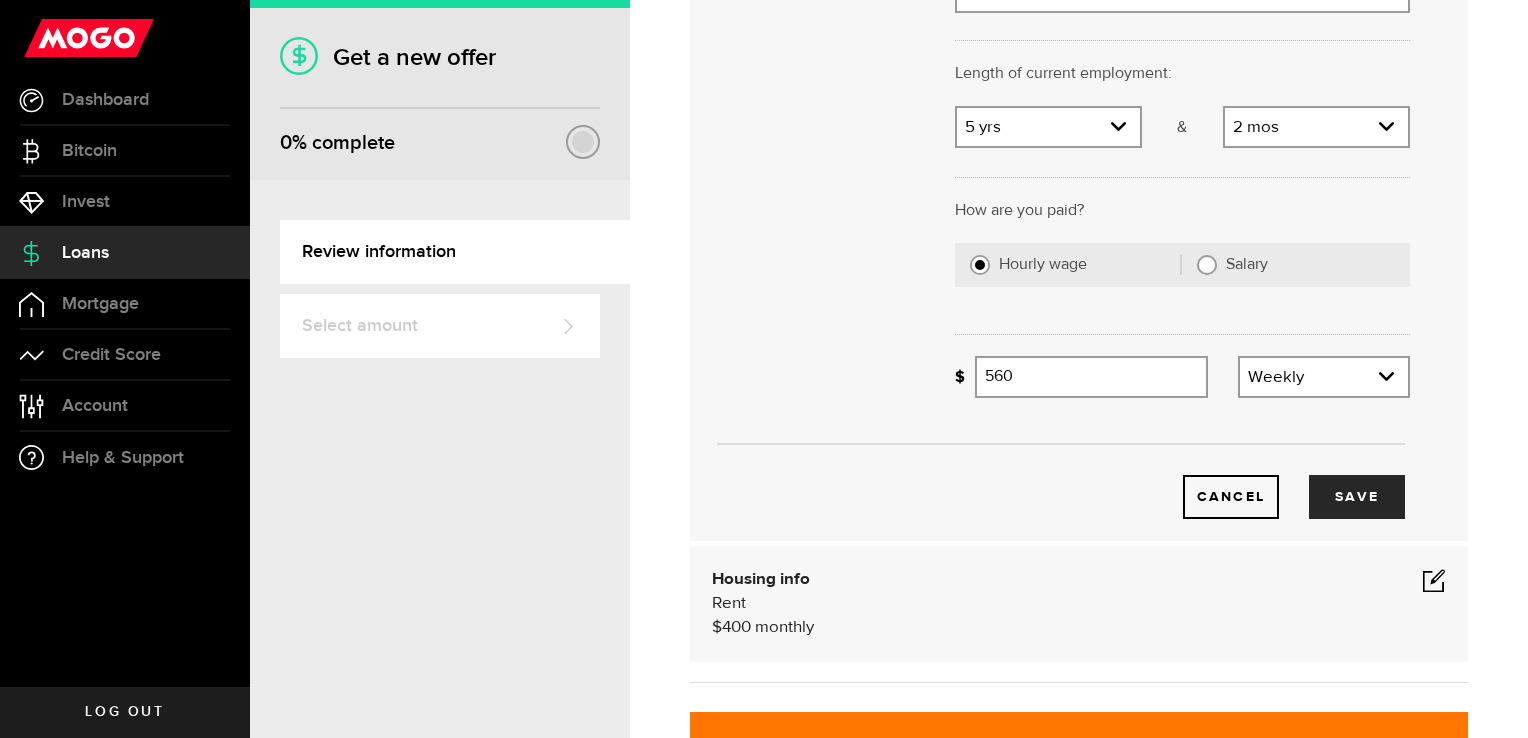 scroll, scrollTop: 280, scrollLeft: 0, axis: vertical 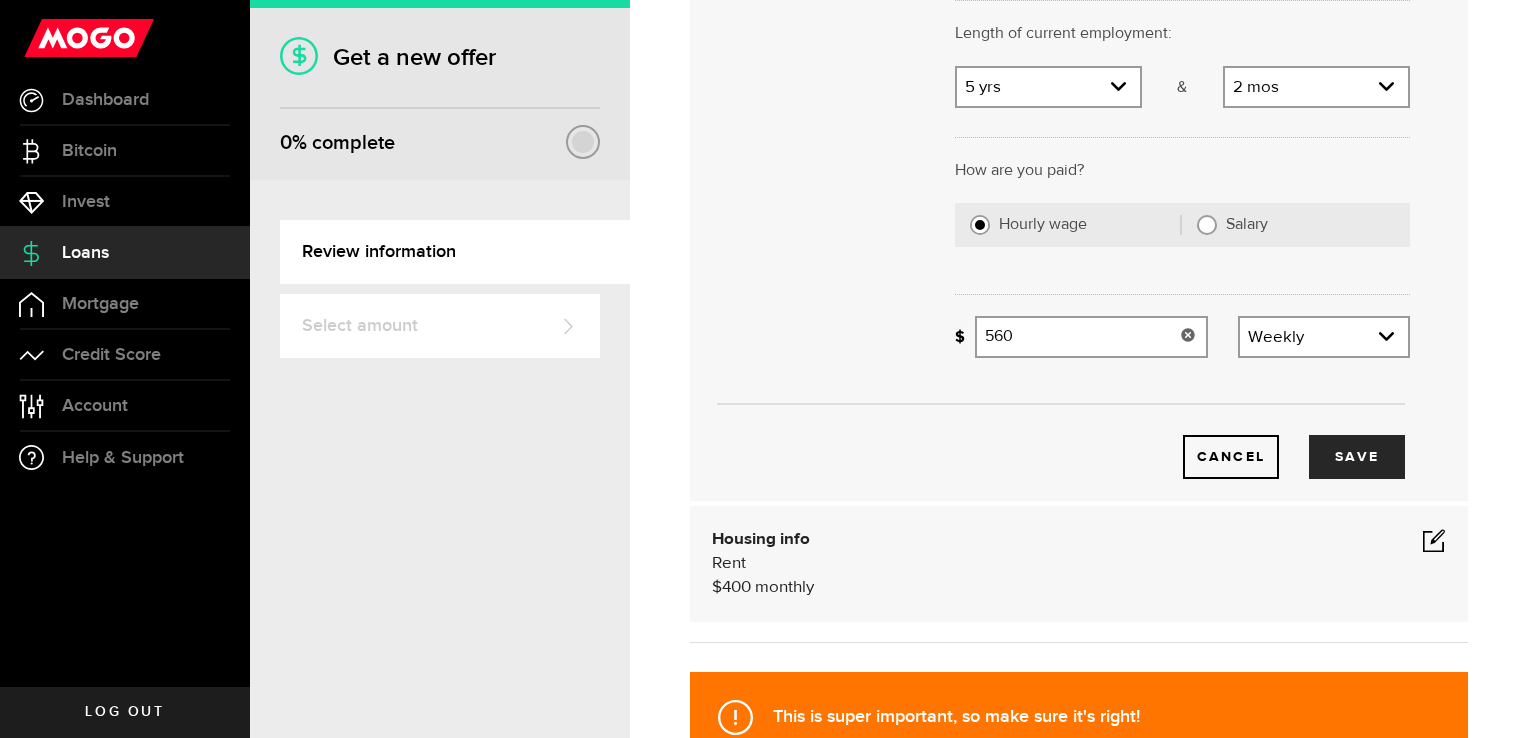 click on "560" at bounding box center (1091, 337) 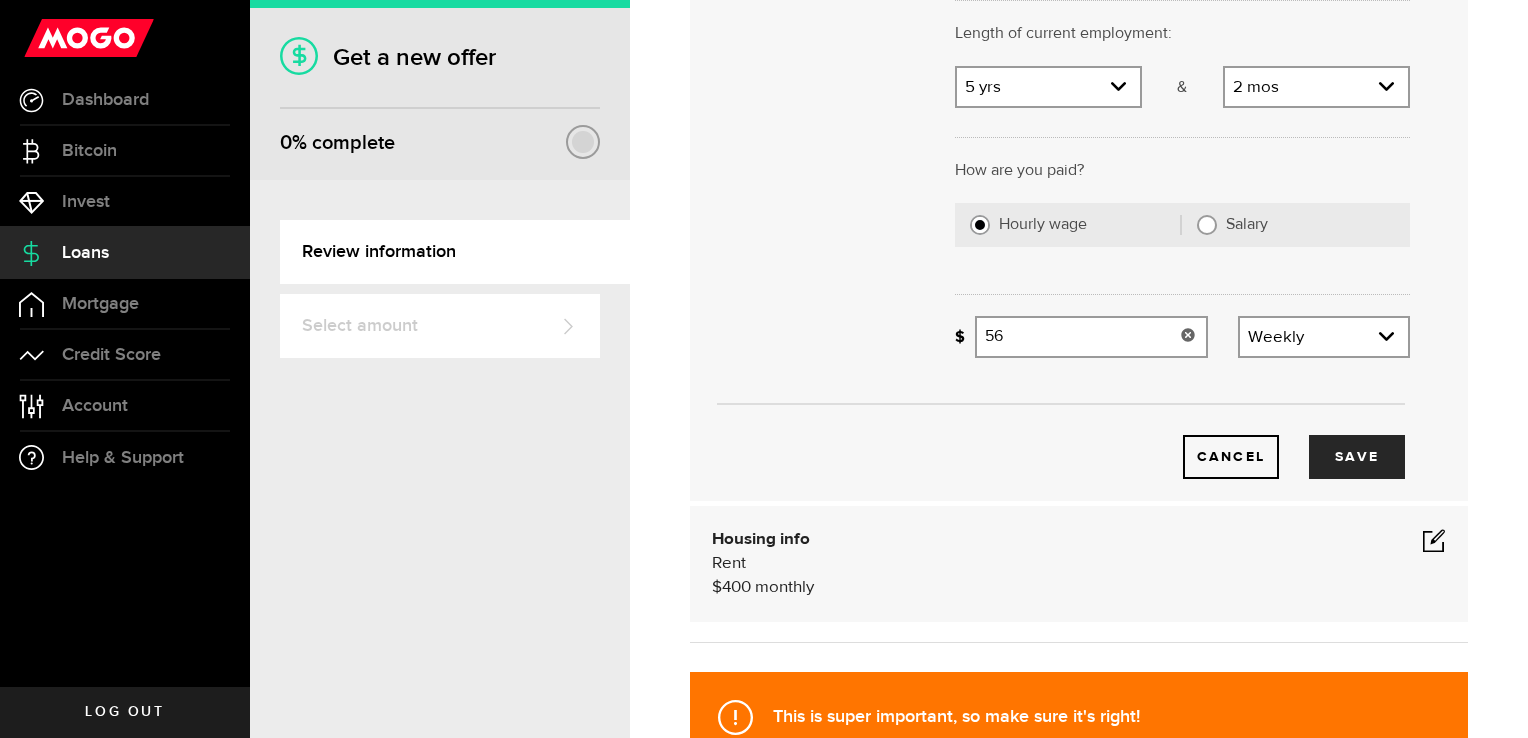 type on "5" 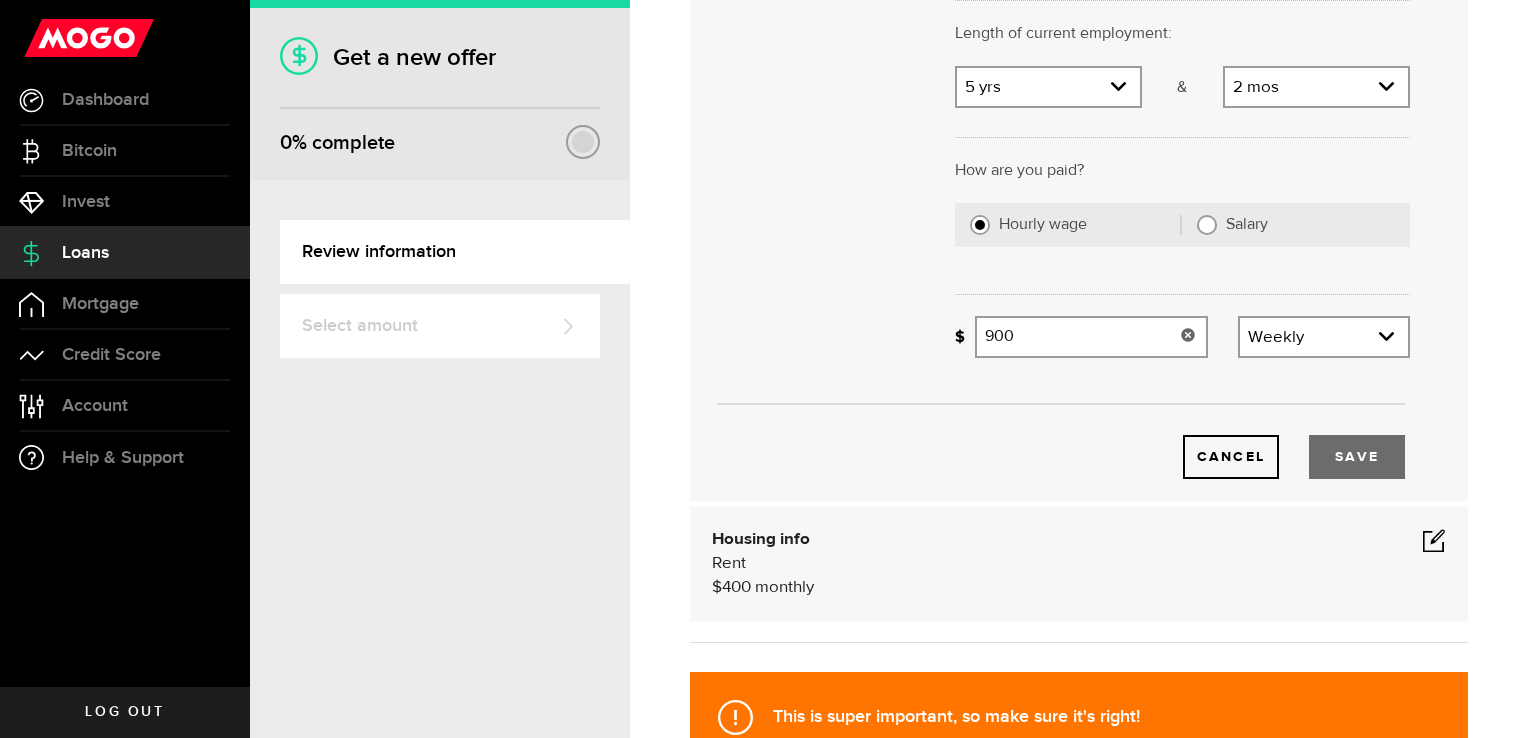 type on "900" 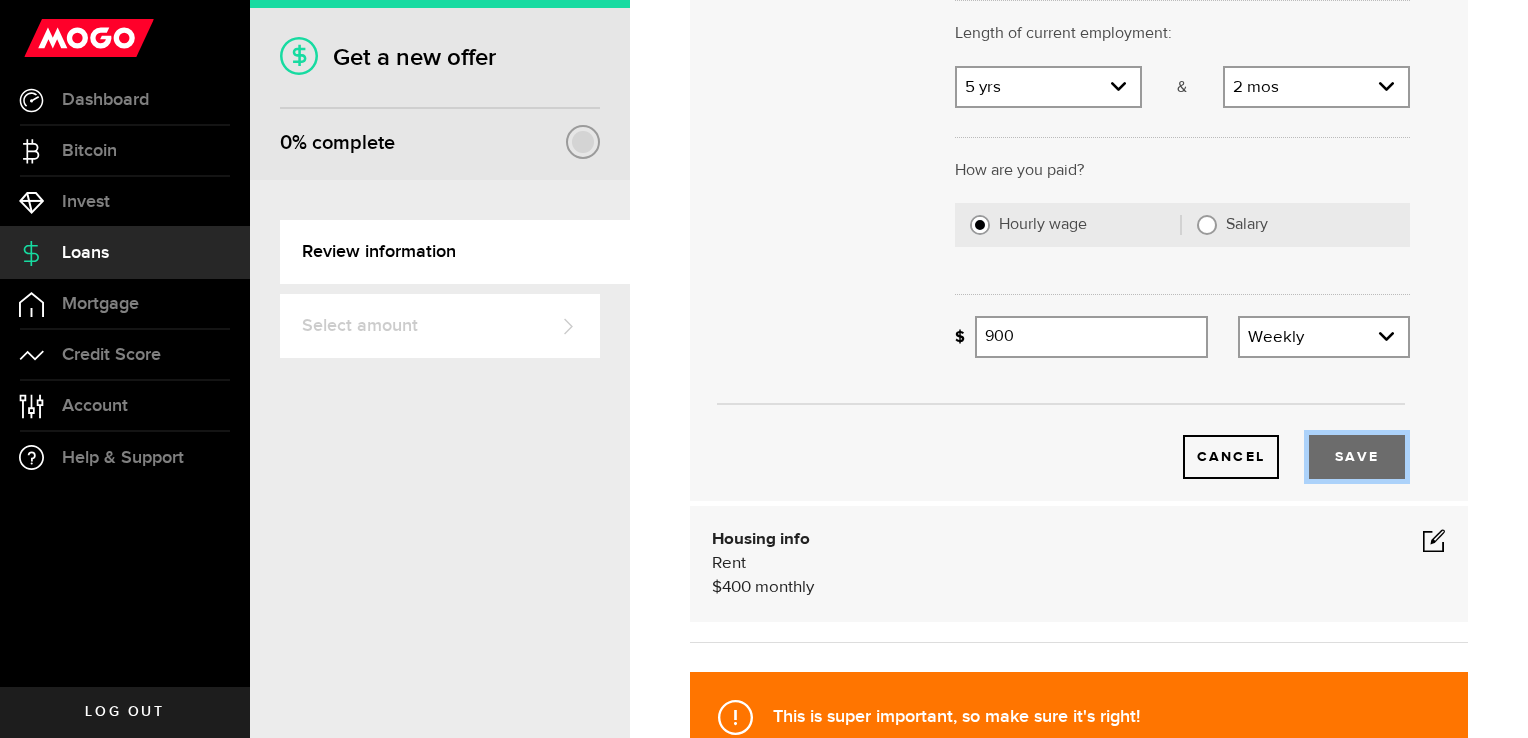 click on "Save" at bounding box center (1357, 457) 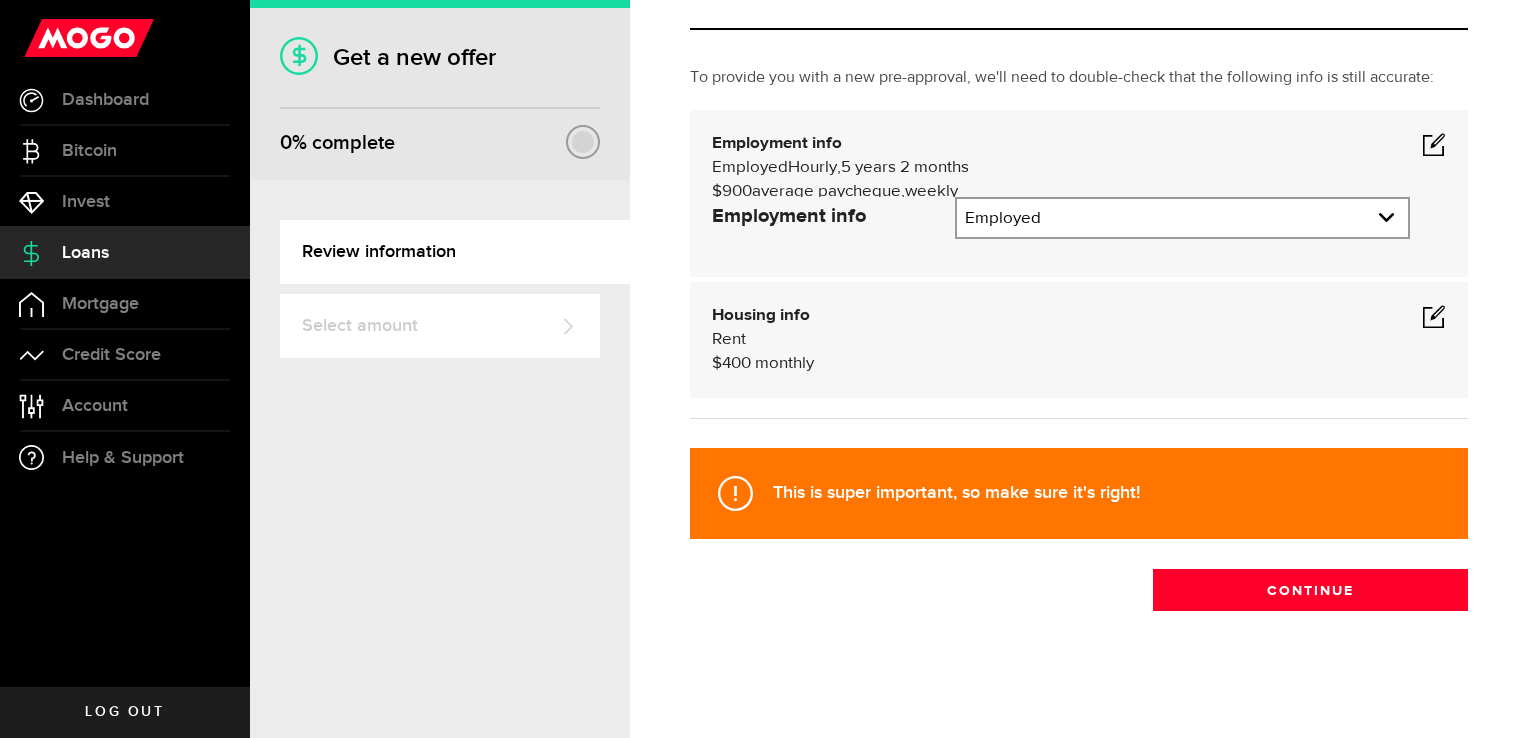 scroll, scrollTop: 28, scrollLeft: 0, axis: vertical 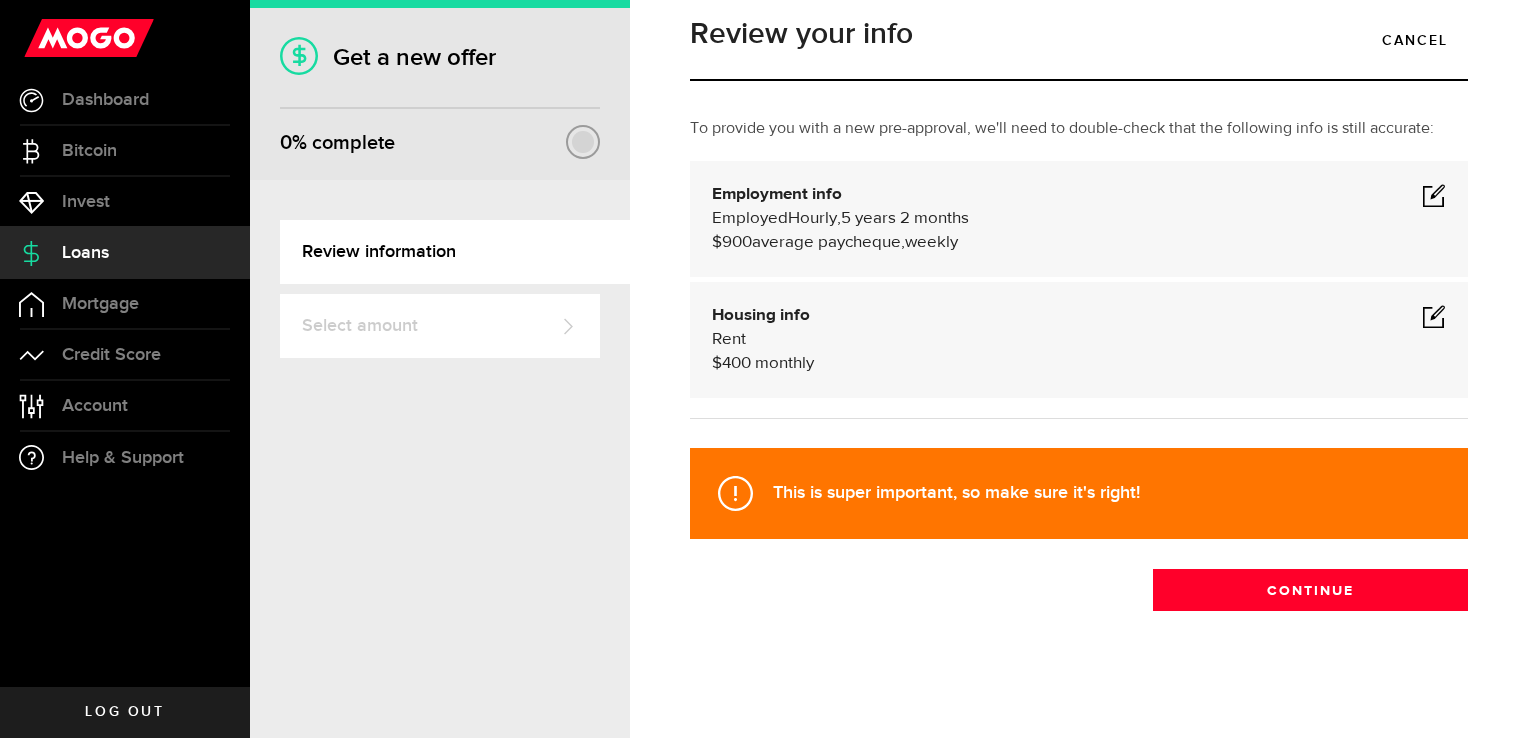 click at bounding box center [1434, 316] 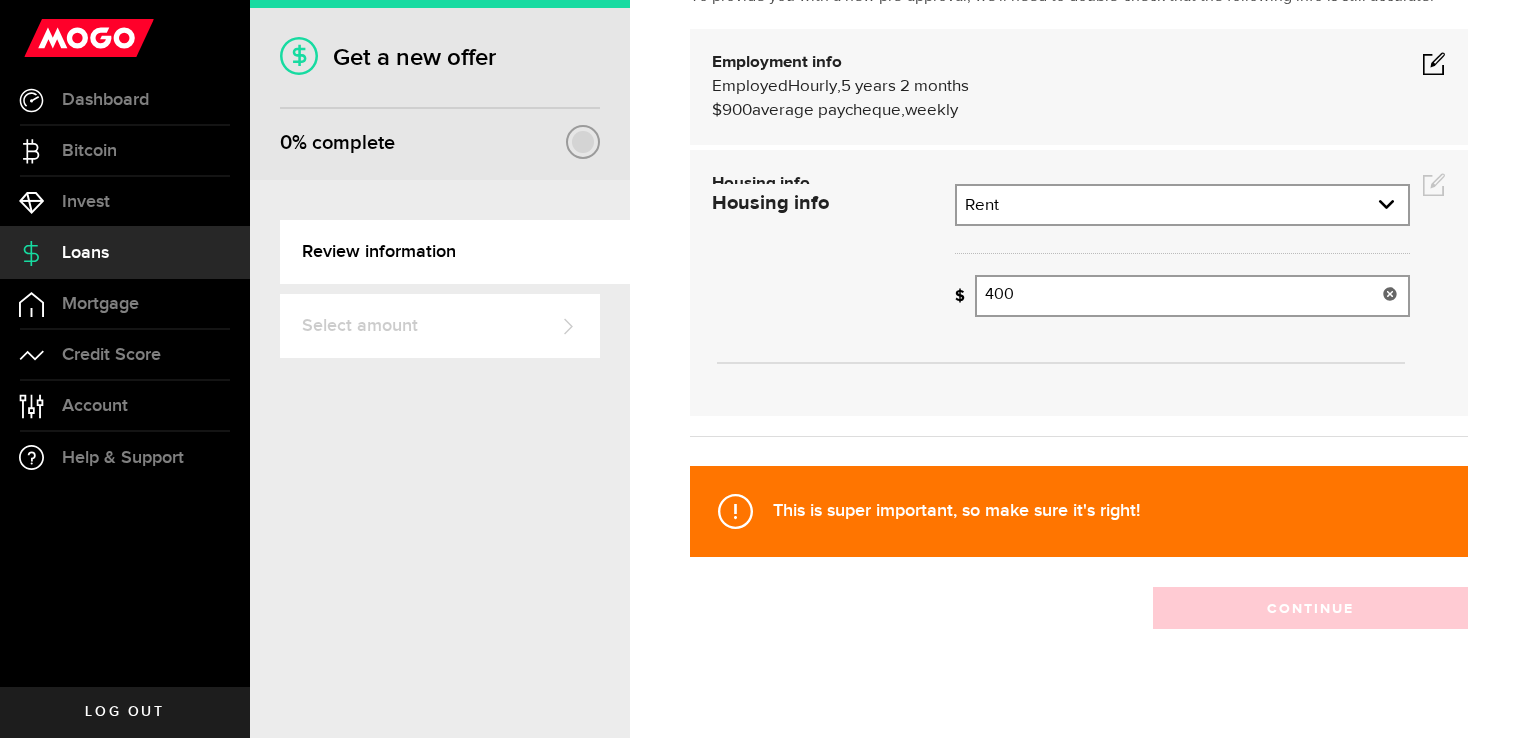 scroll, scrollTop: 178, scrollLeft: 0, axis: vertical 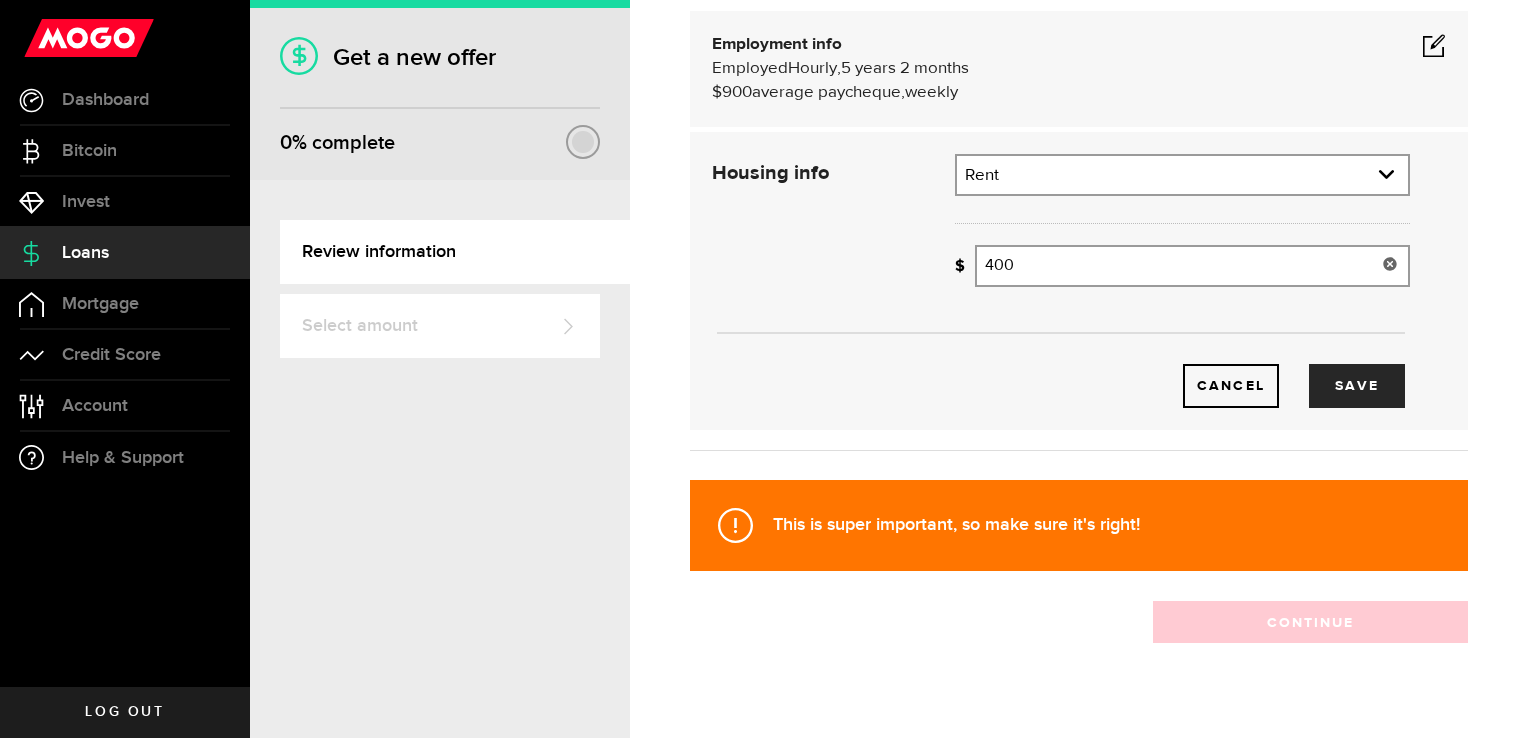 click on "400" at bounding box center [1192, 266] 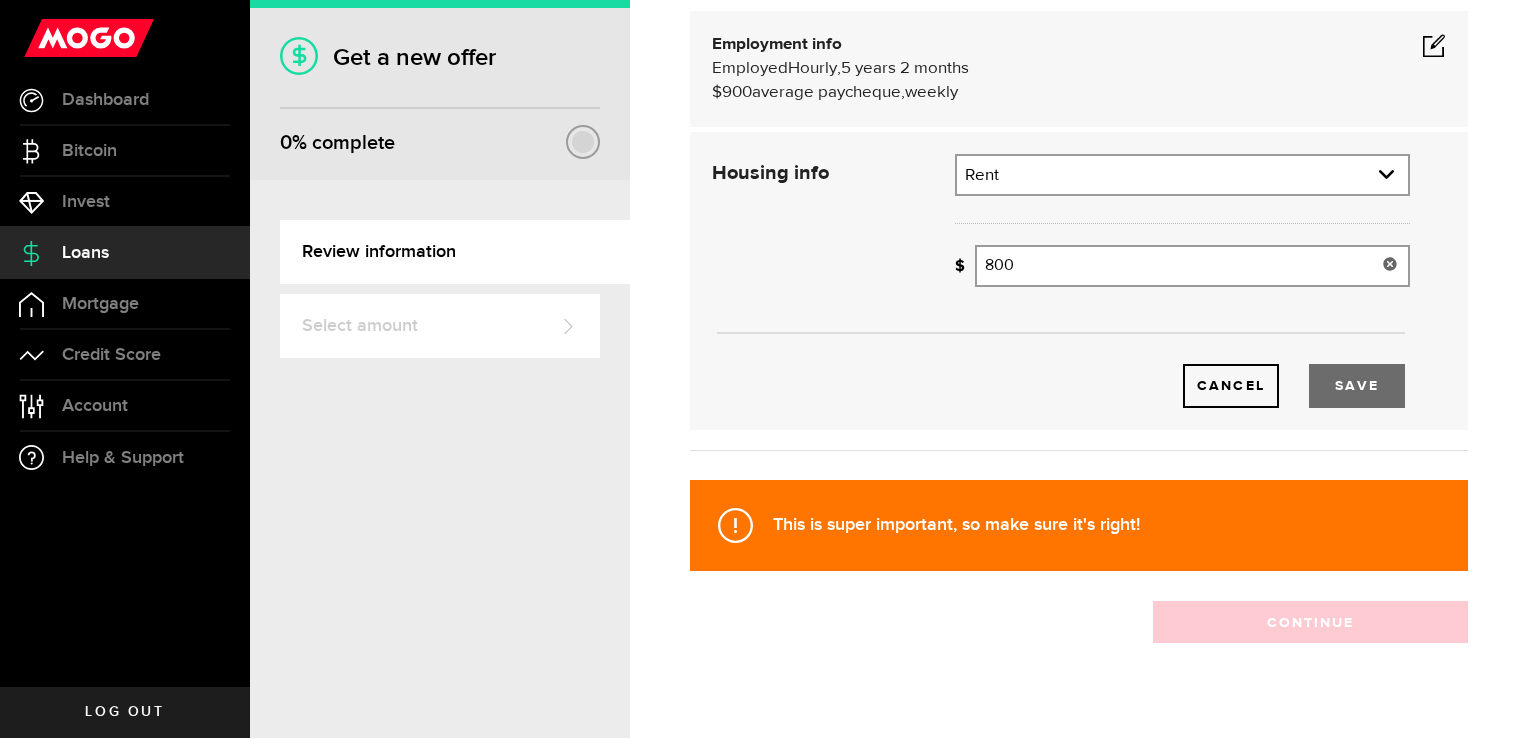 type on "800" 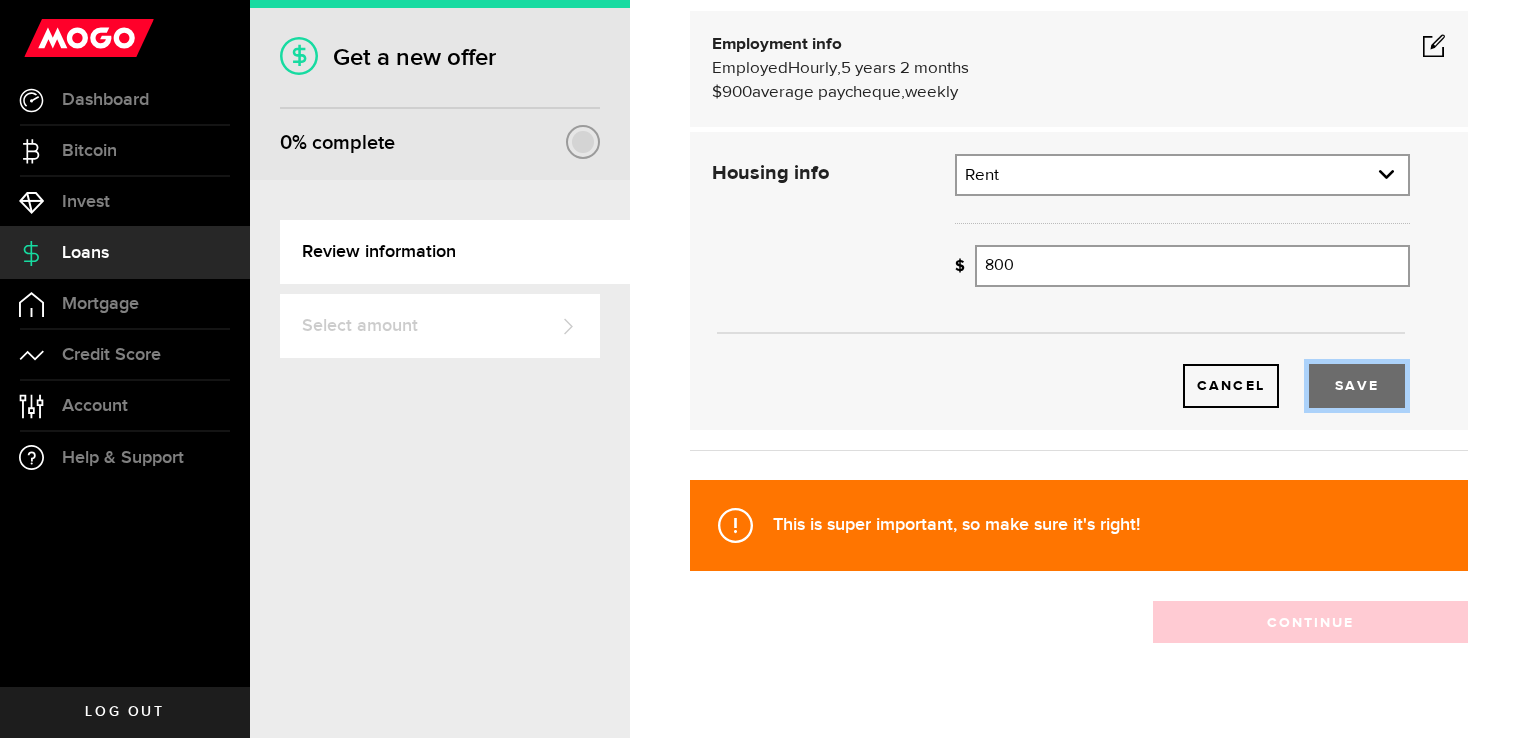 click on "Save" at bounding box center [1357, 386] 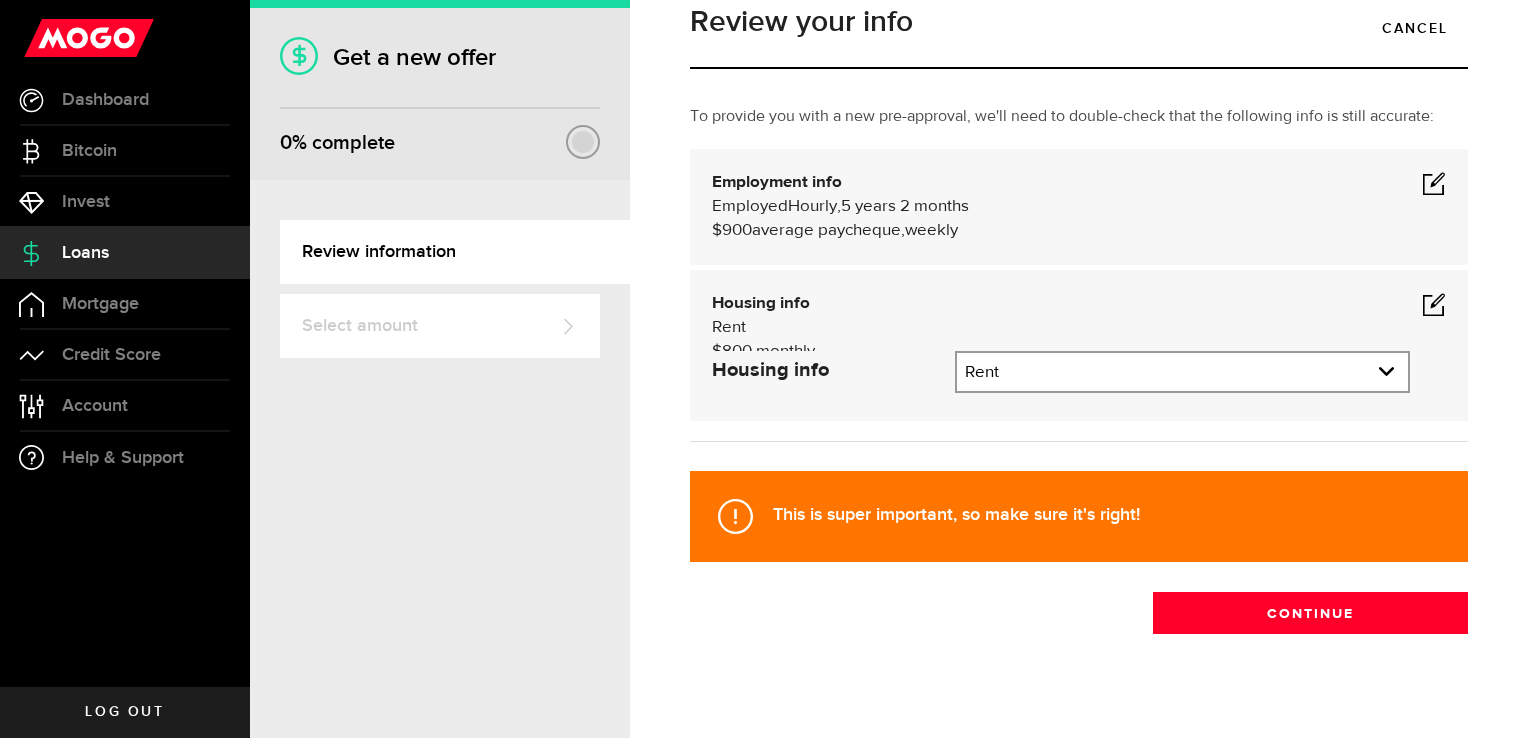 scroll, scrollTop: 28, scrollLeft: 0, axis: vertical 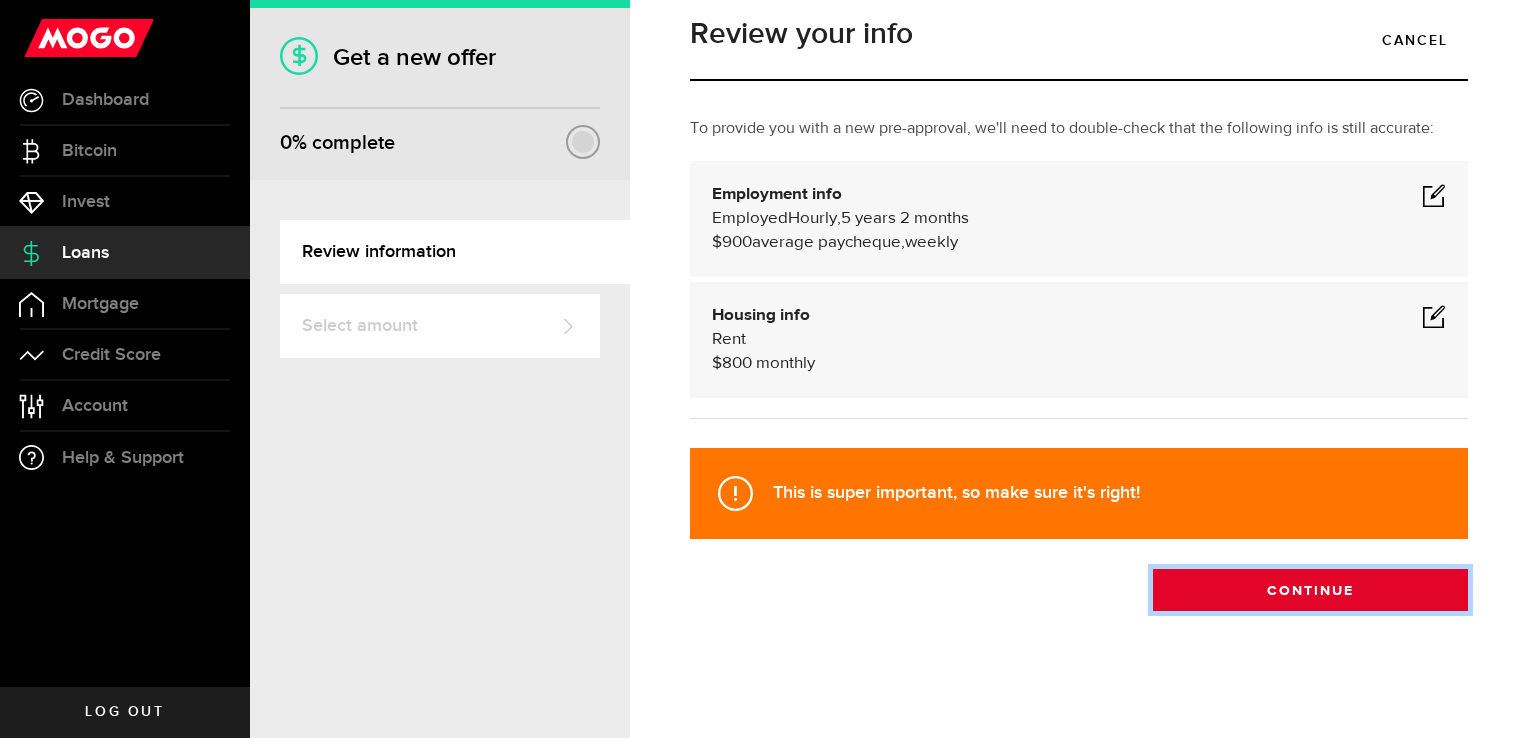 click on "Continue" at bounding box center (1310, 590) 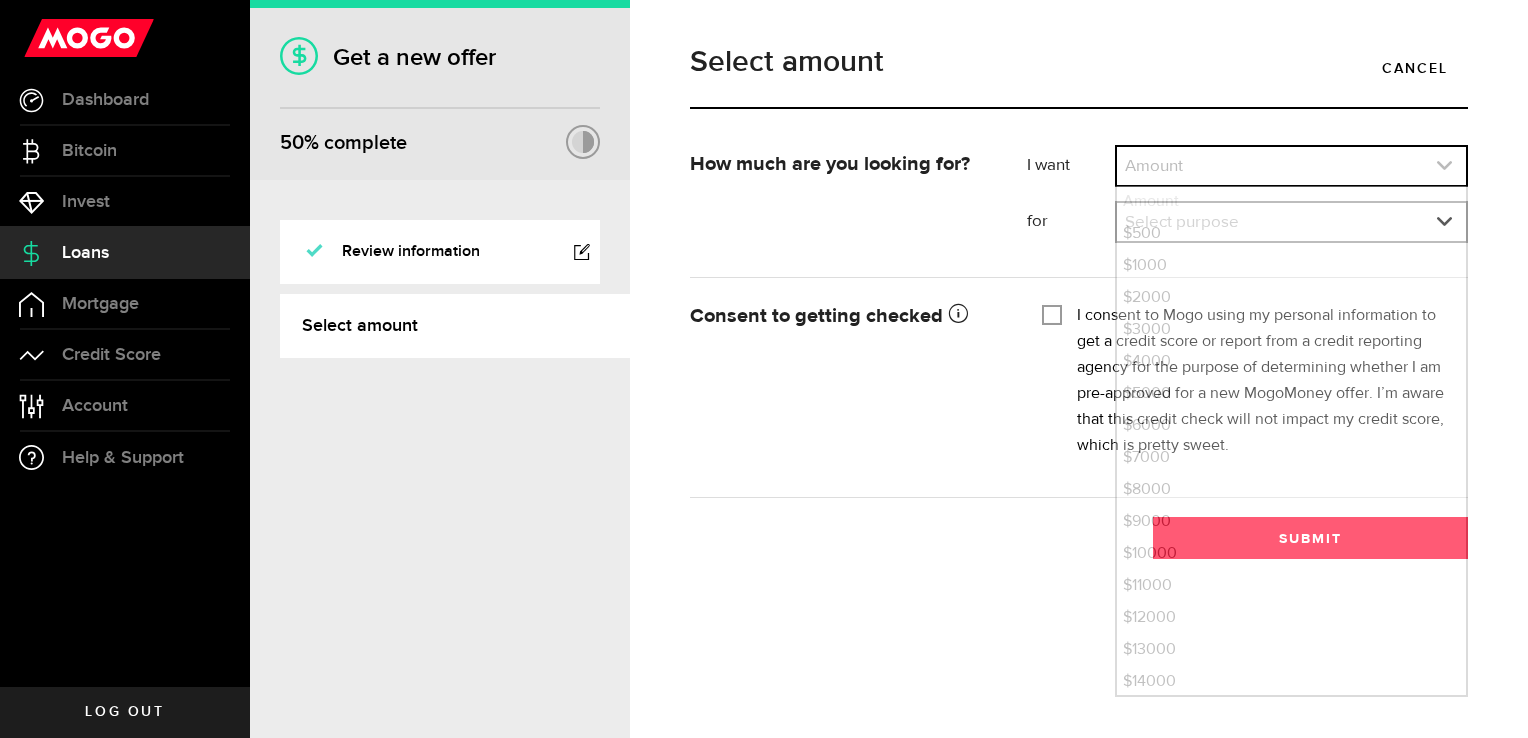 click at bounding box center (1291, 166) 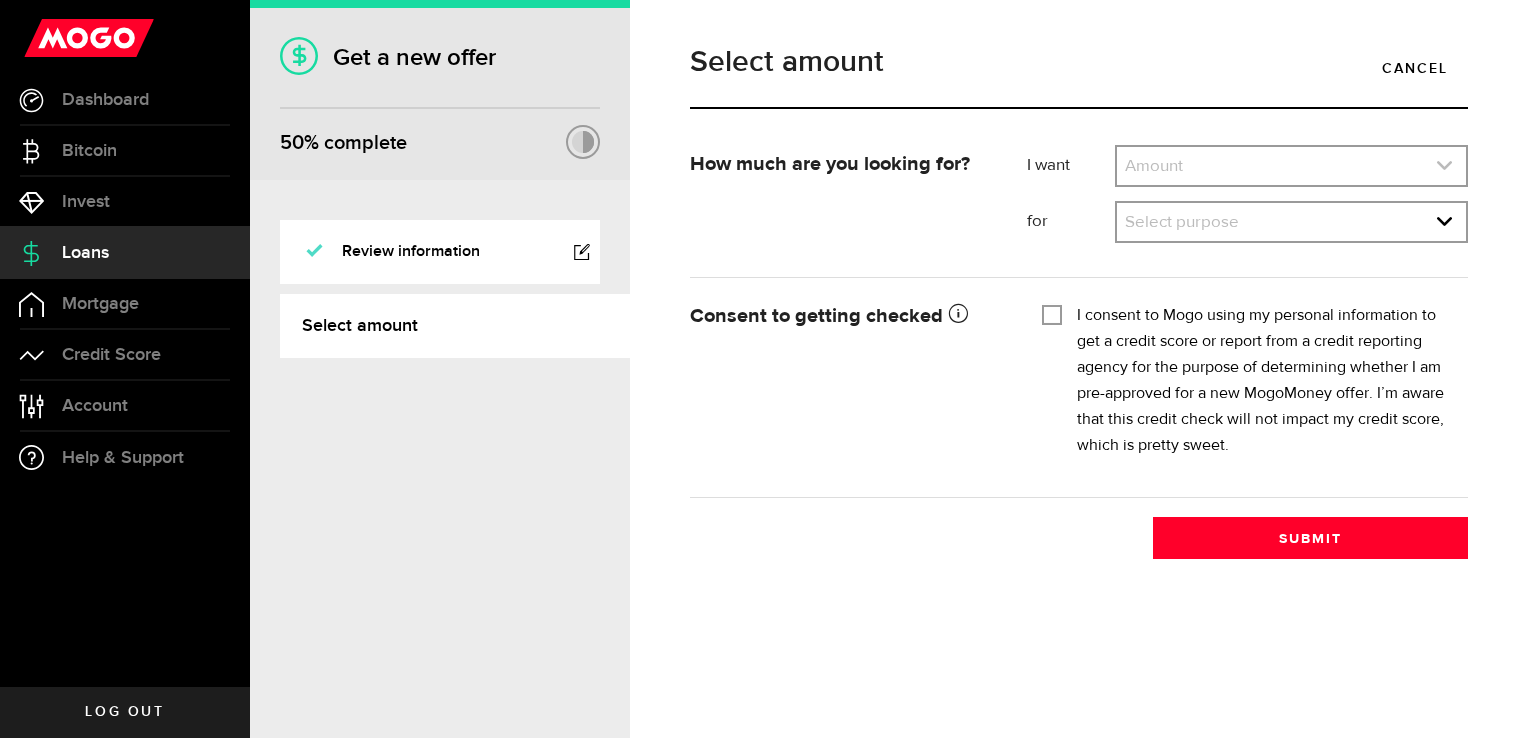 click at bounding box center (1291, 166) 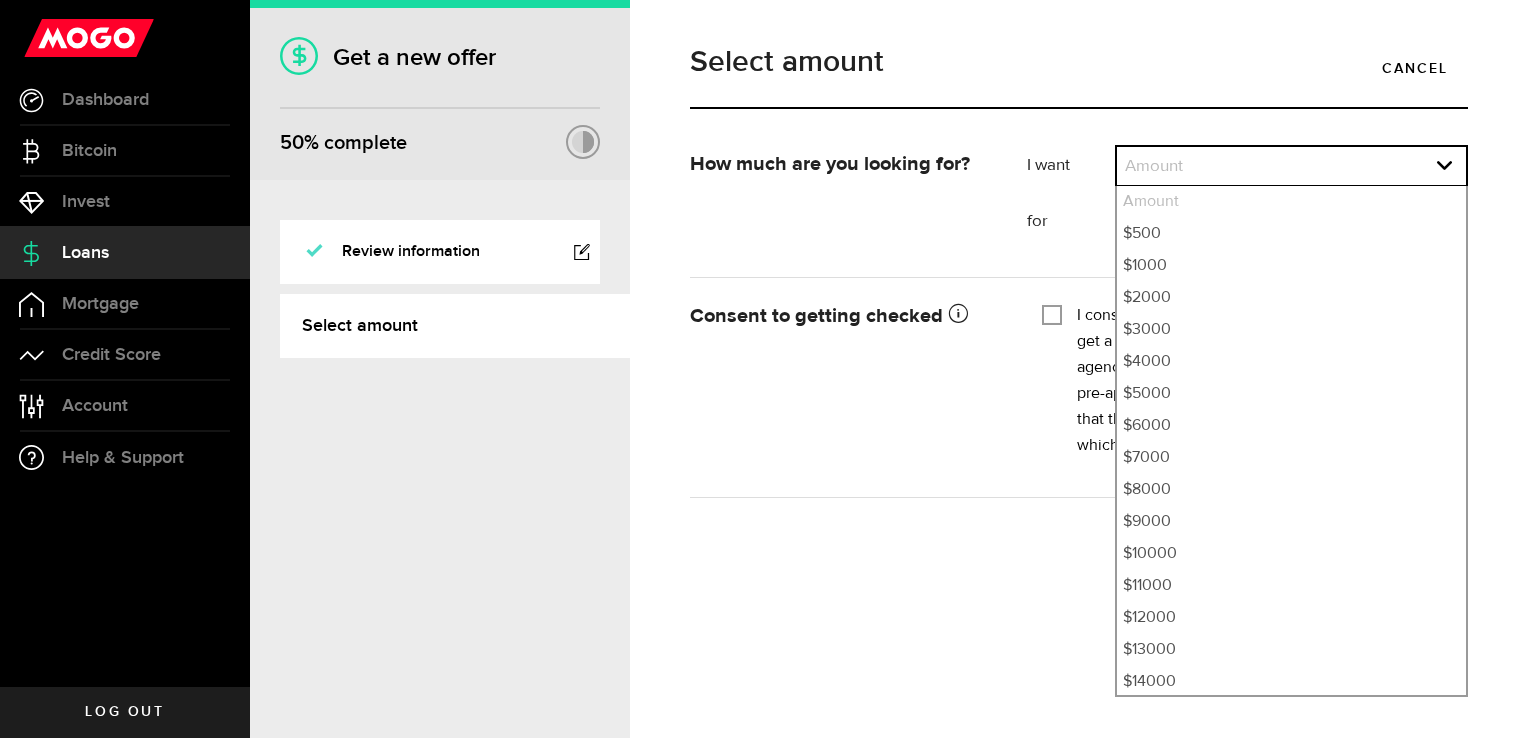scroll, scrollTop: 445, scrollLeft: 0, axis: vertical 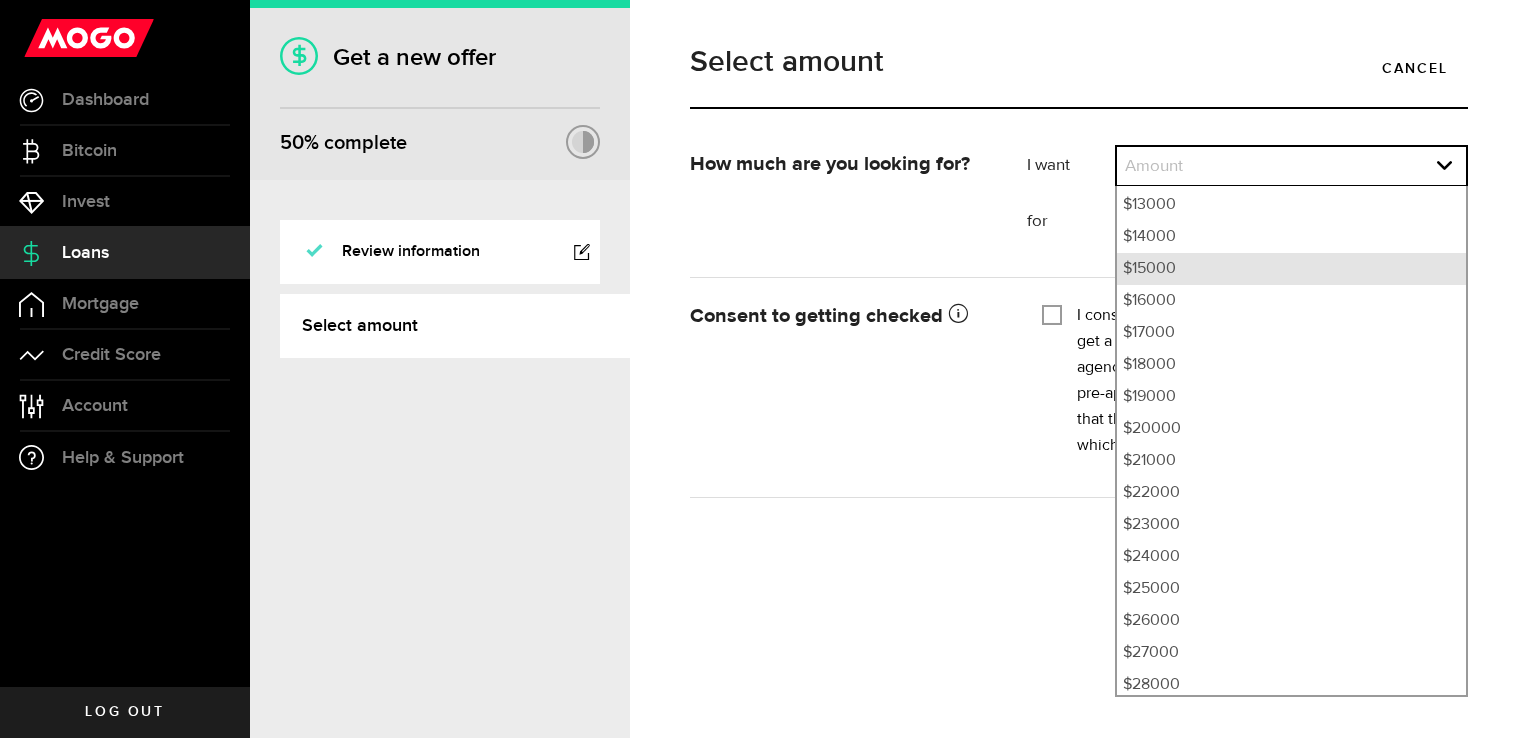 click on "$15000" at bounding box center [1291, 269] 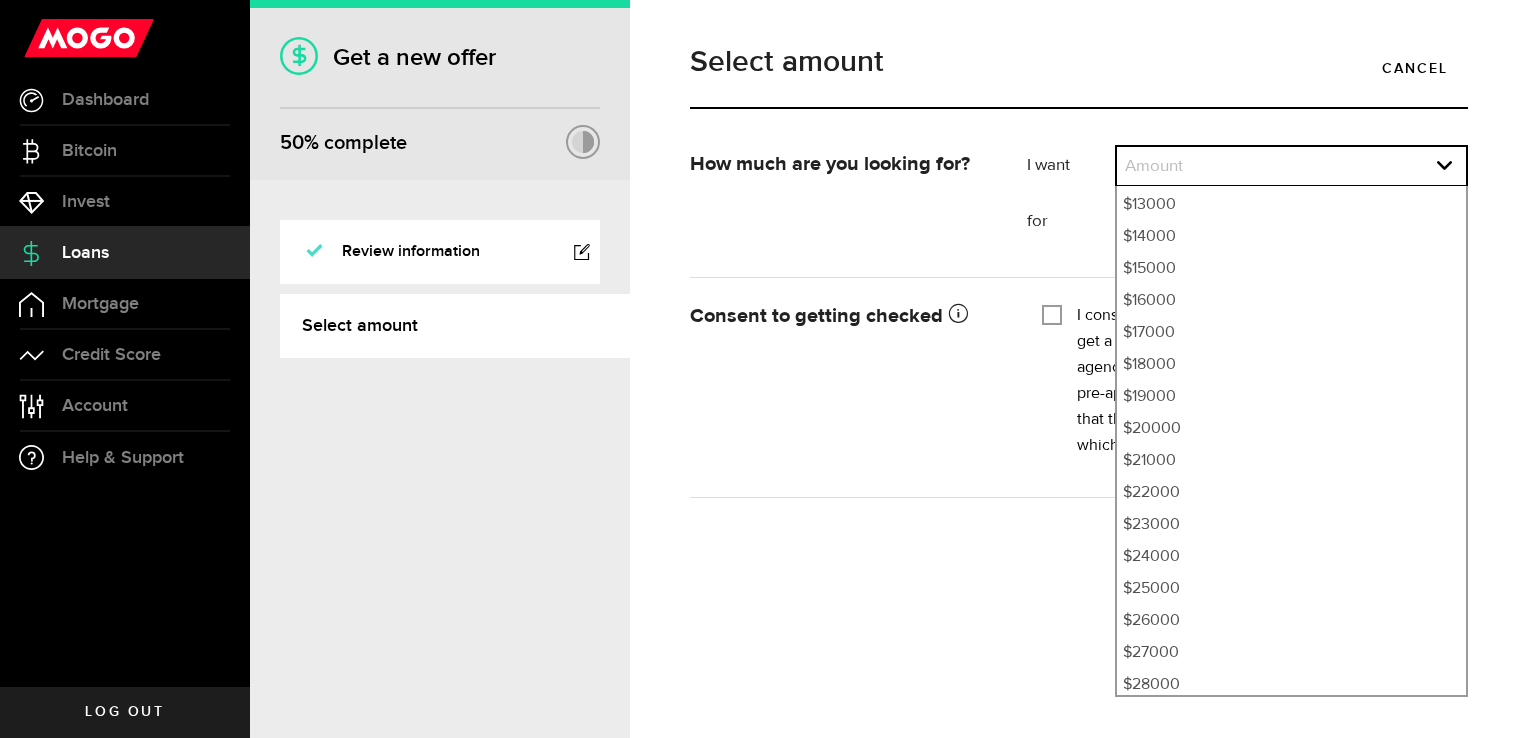 select on "15000" 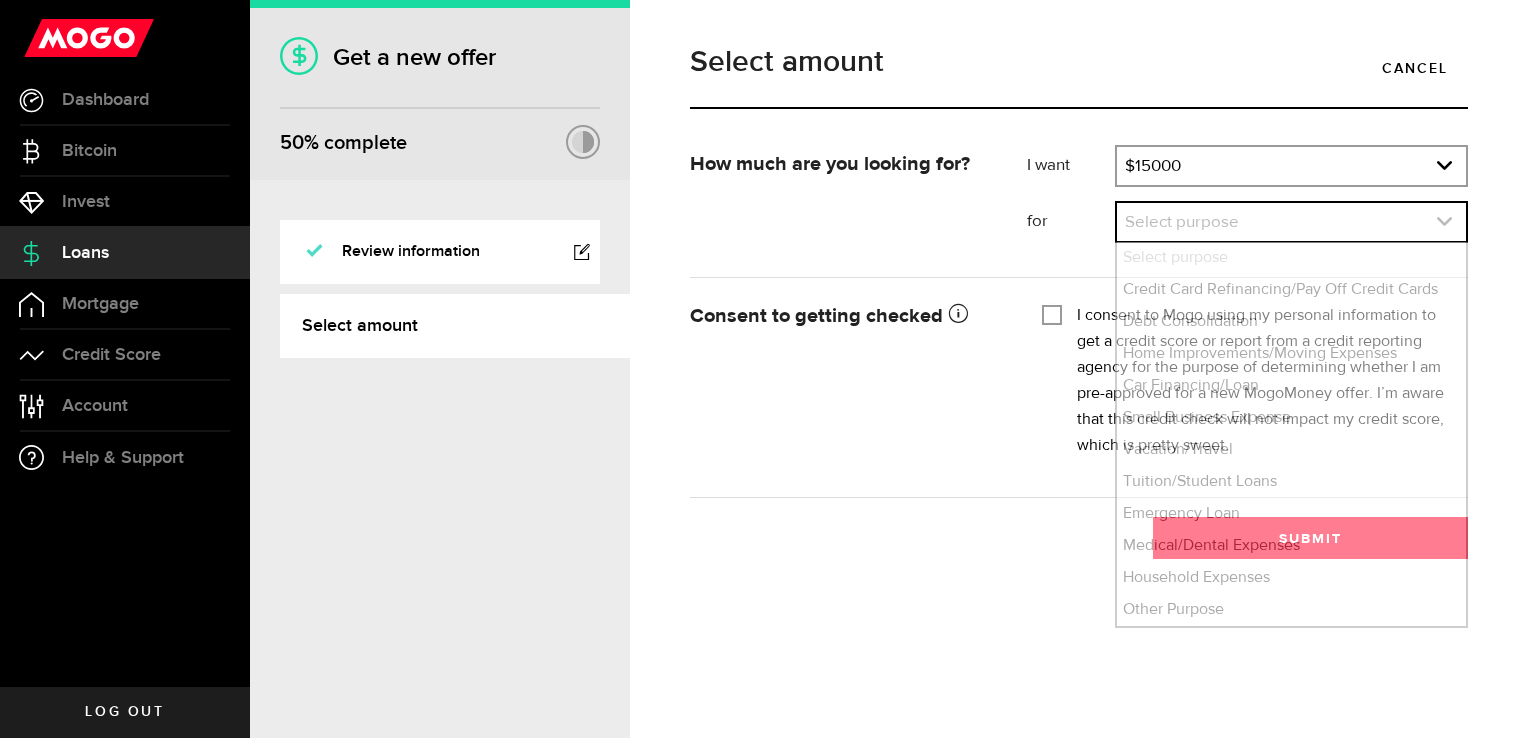click at bounding box center (1291, 222) 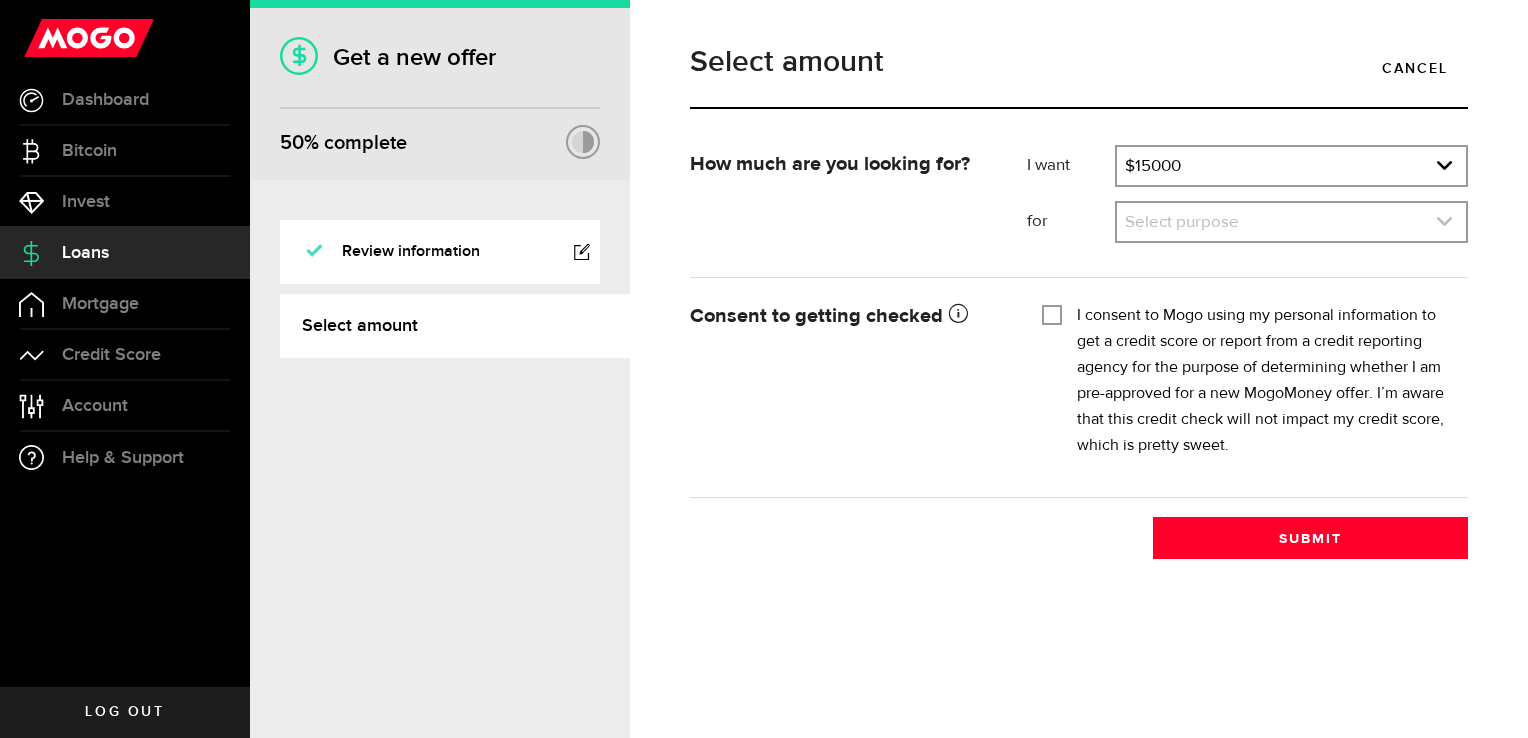 click at bounding box center (1291, 222) 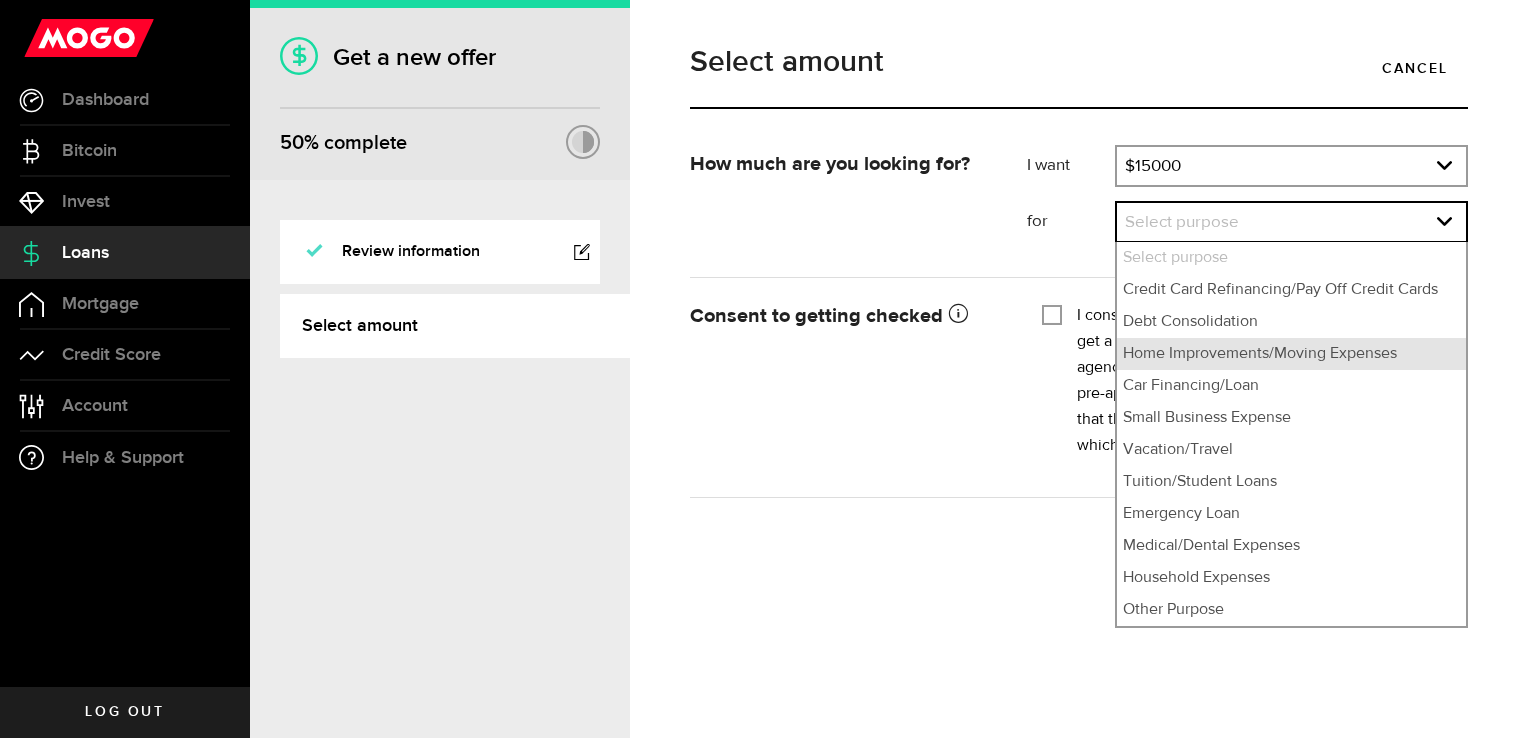 click on "Home Improvements/Moving Expenses" at bounding box center (1291, 354) 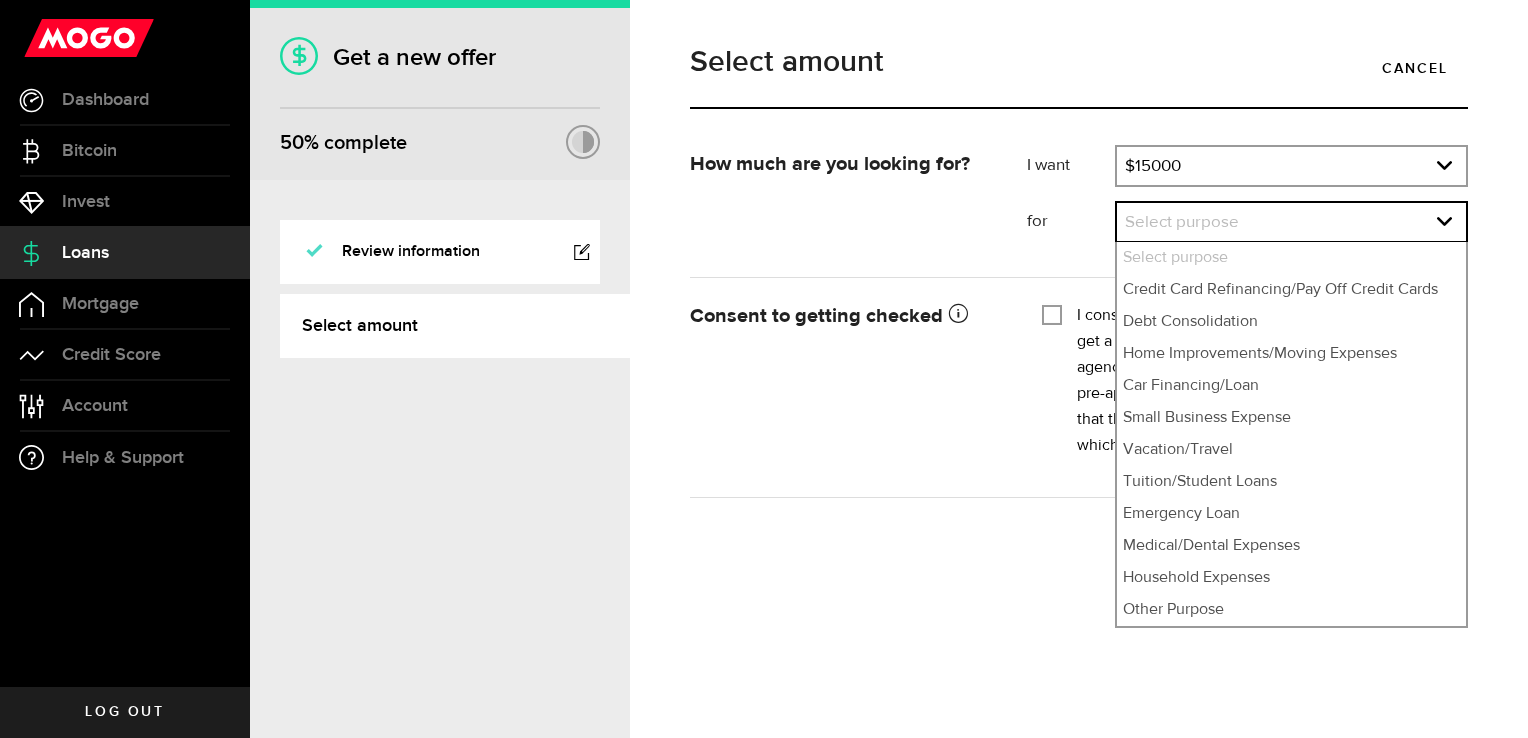 select on "Home Improvements/Moving Expenses" 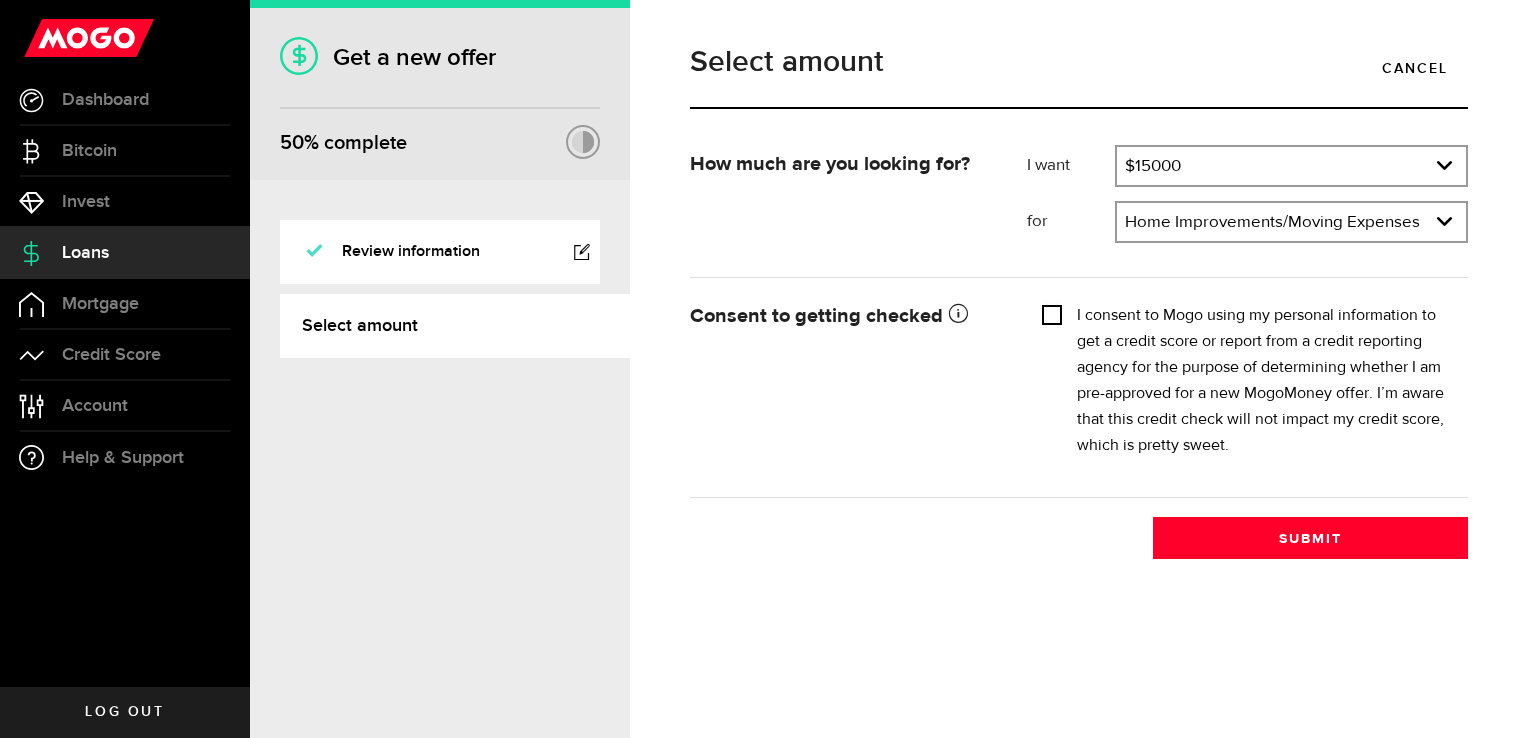 click on "I consent to Mogo using my personal information to get a credit score or report from a credit reporting agency for the purpose of determining whether I am pre-approved for a new MogoMoney offer. I’m aware that this credit check will not impact my credit score, which is pretty sweet." at bounding box center [1052, 313] 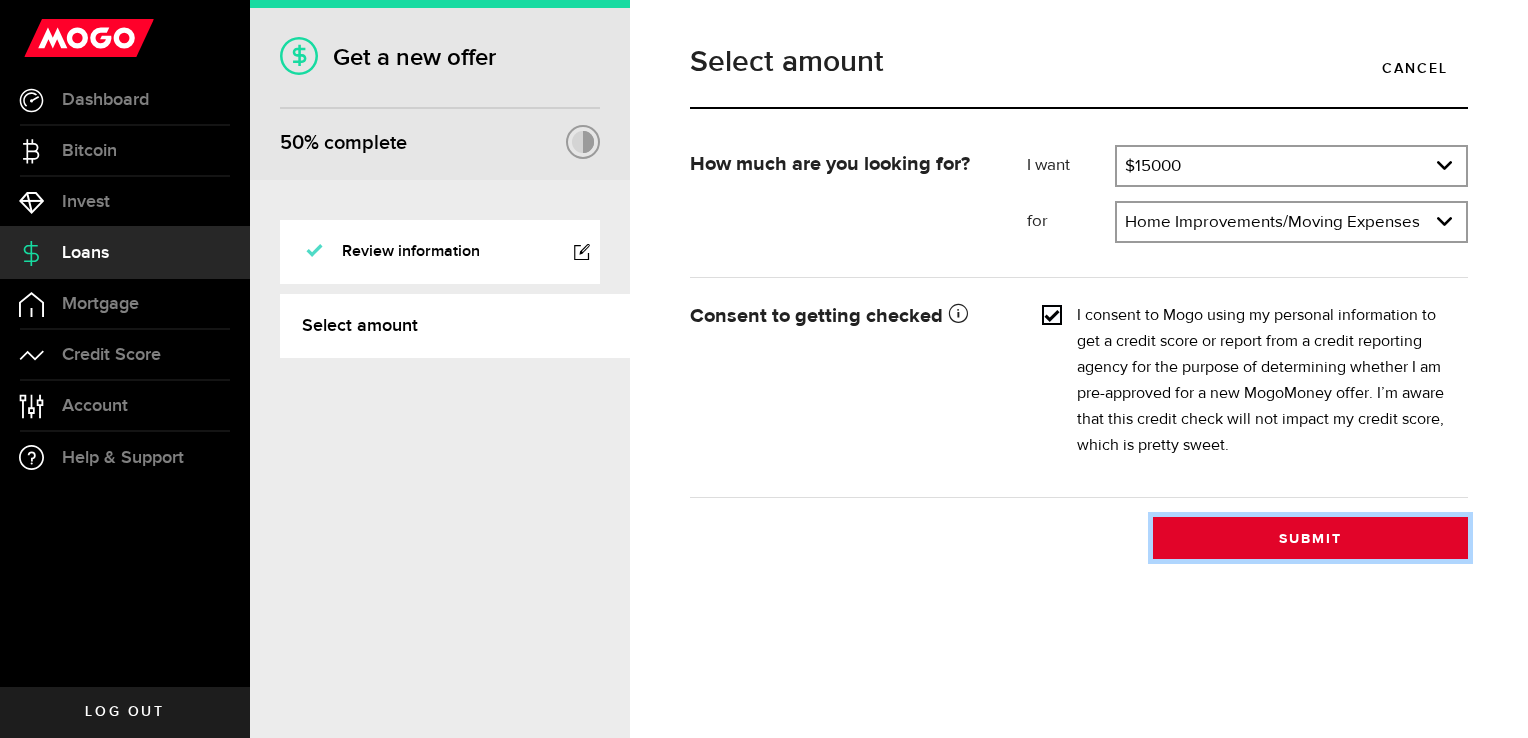 click on "Submit" at bounding box center (1310, 538) 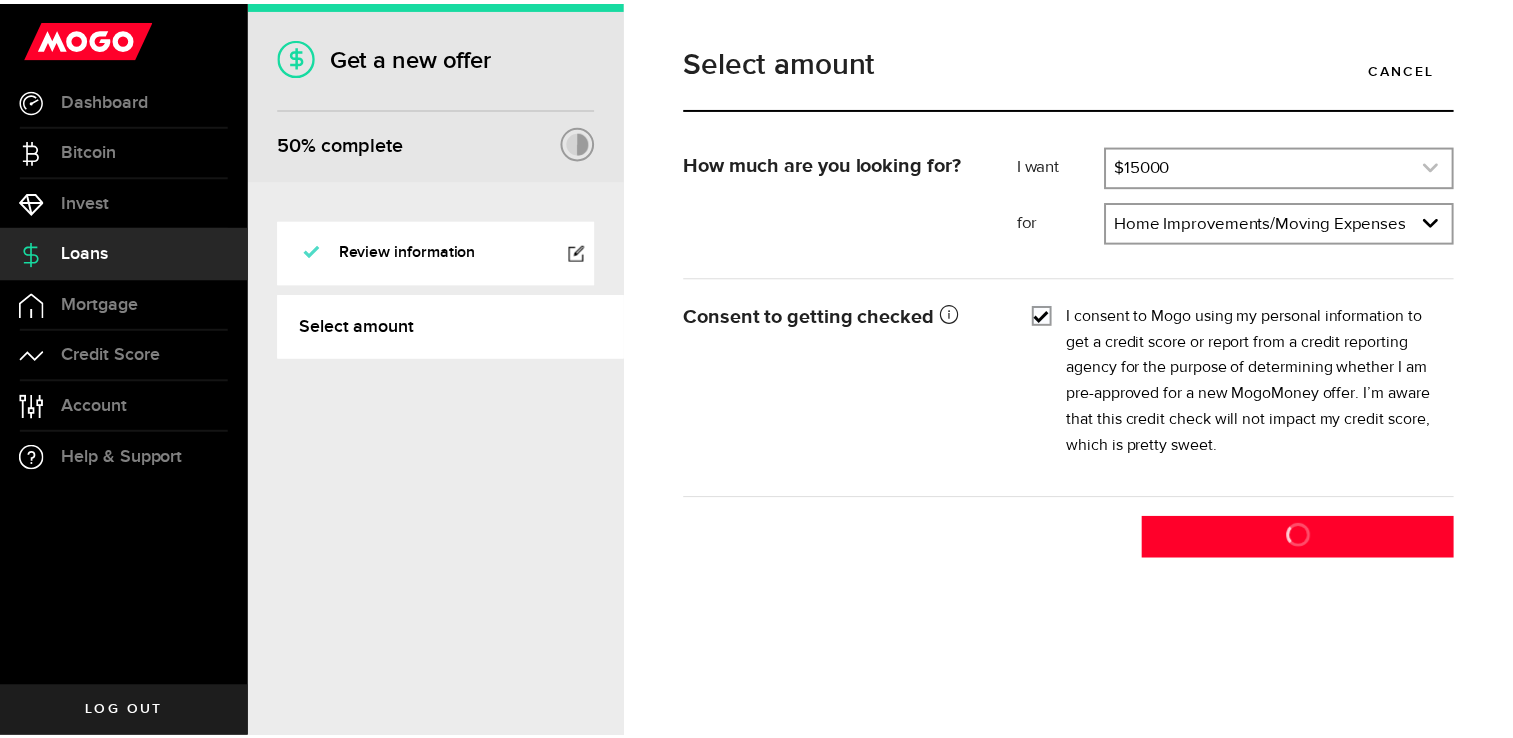 scroll, scrollTop: 273, scrollLeft: 0, axis: vertical 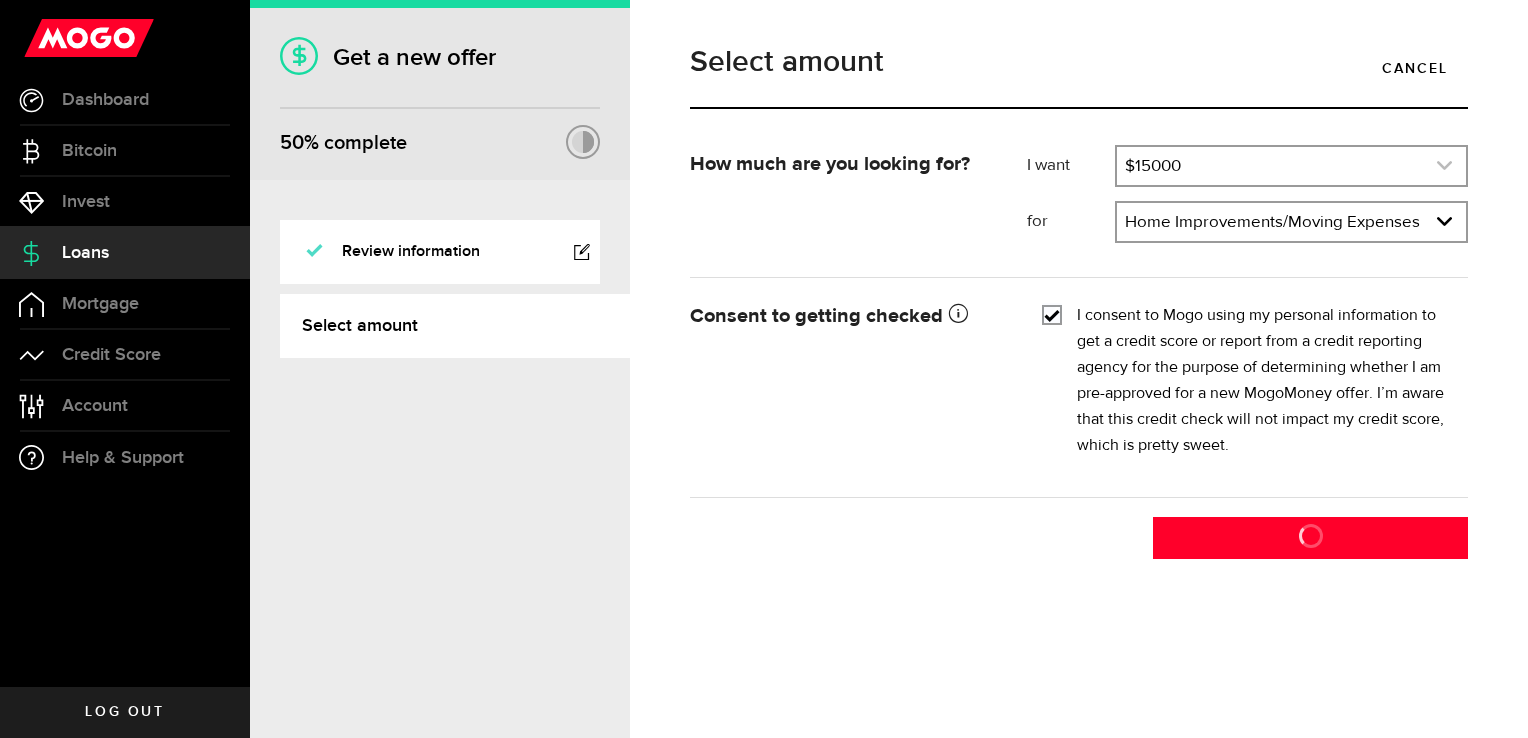 click at bounding box center (1291, 166) 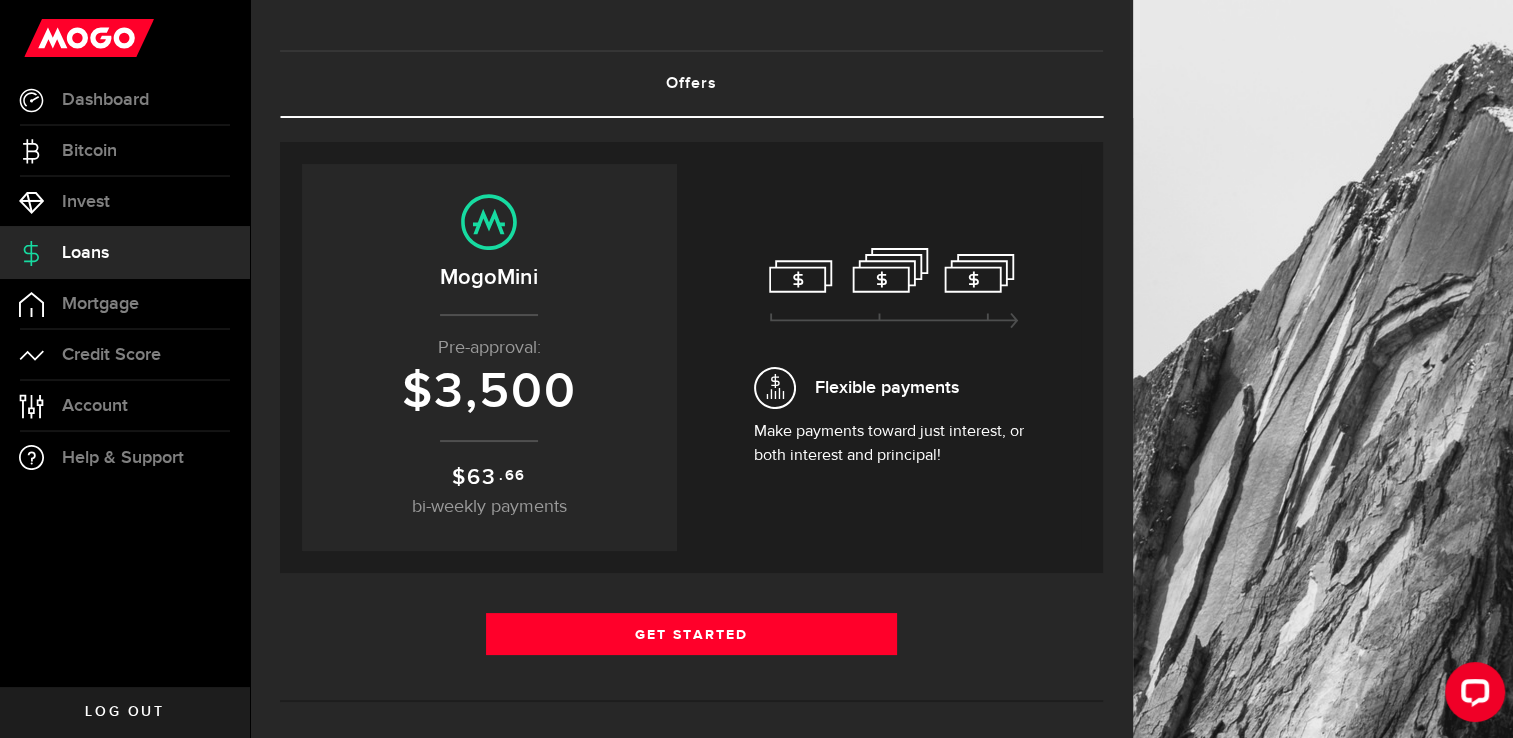 scroll, scrollTop: 80, scrollLeft: 0, axis: vertical 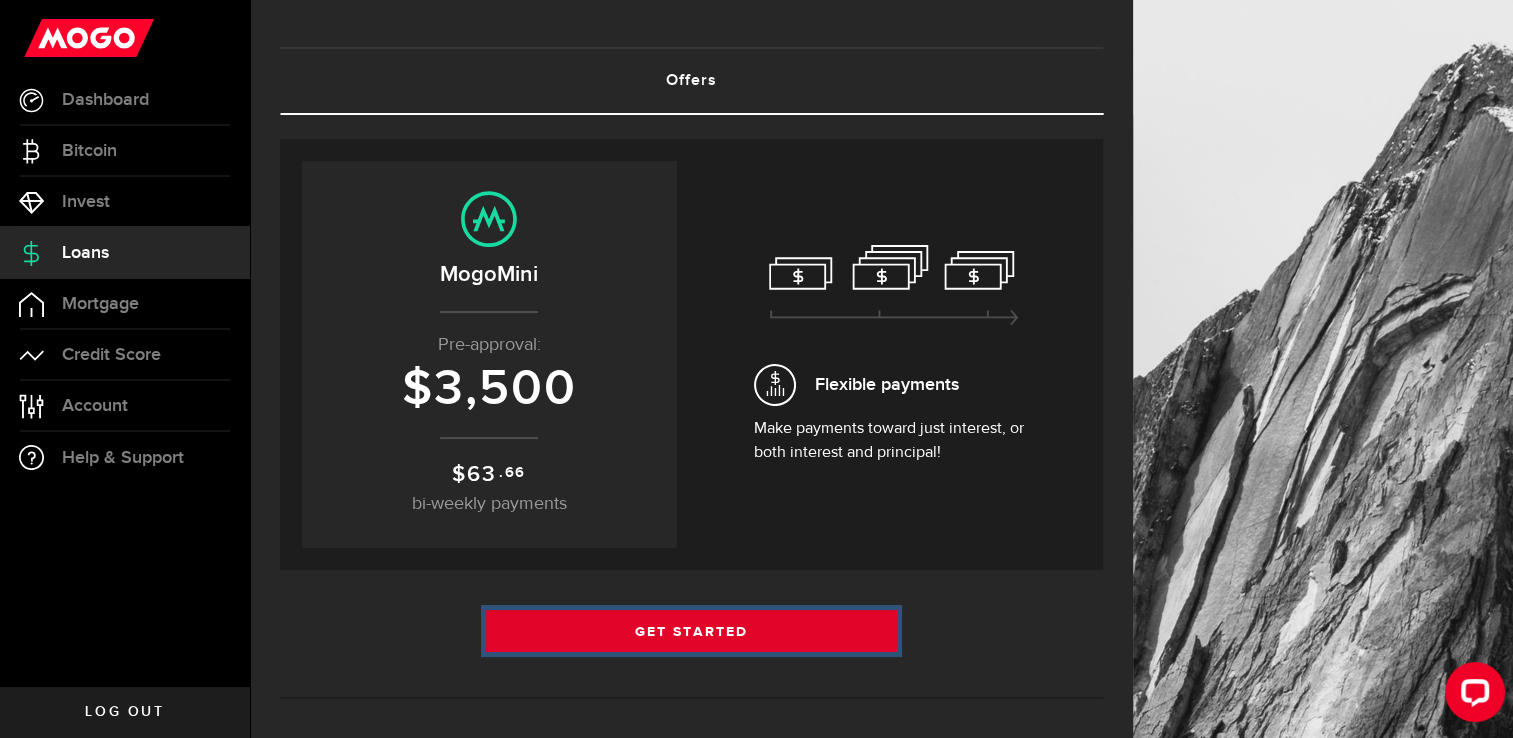 click on "Get Started" at bounding box center (692, 631) 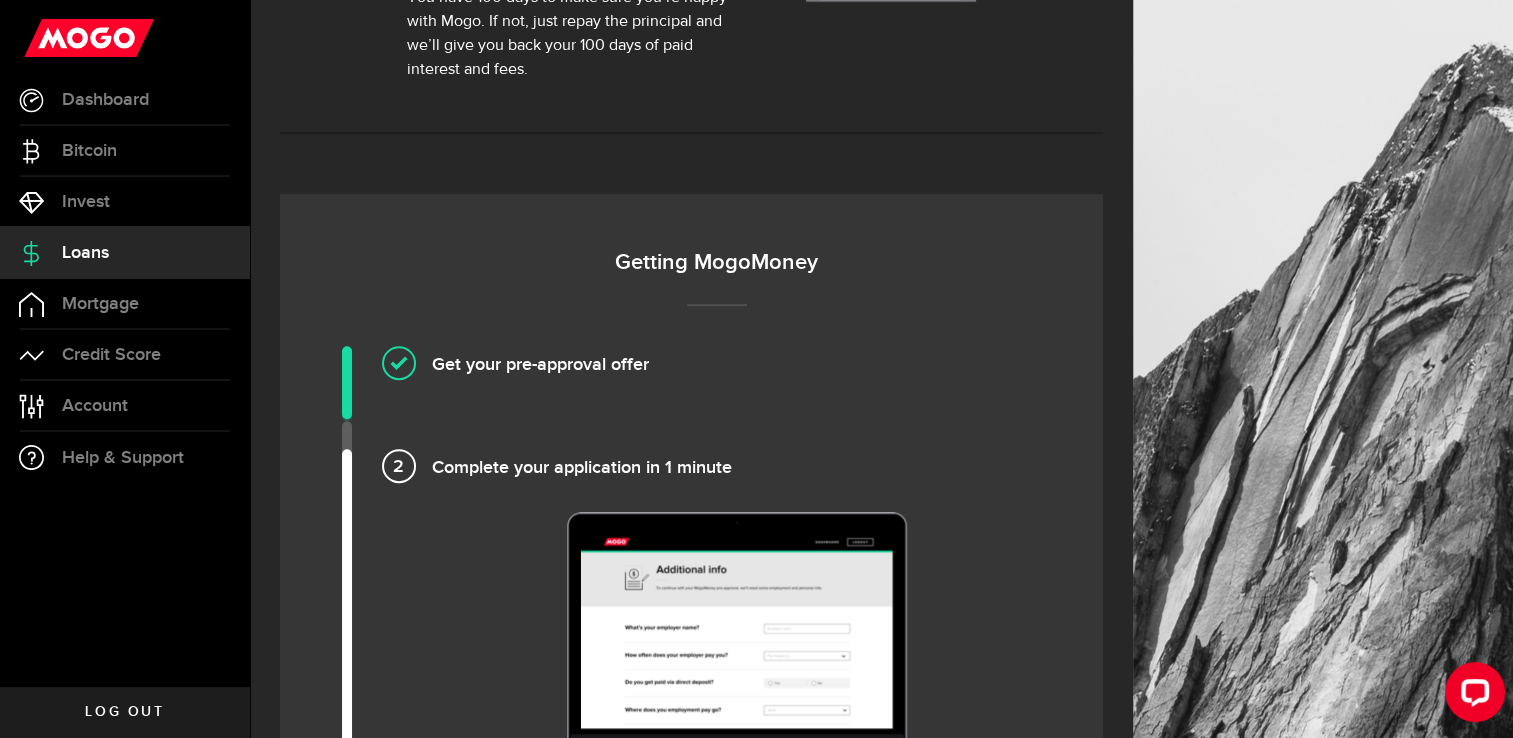 scroll, scrollTop: 1229, scrollLeft: 0, axis: vertical 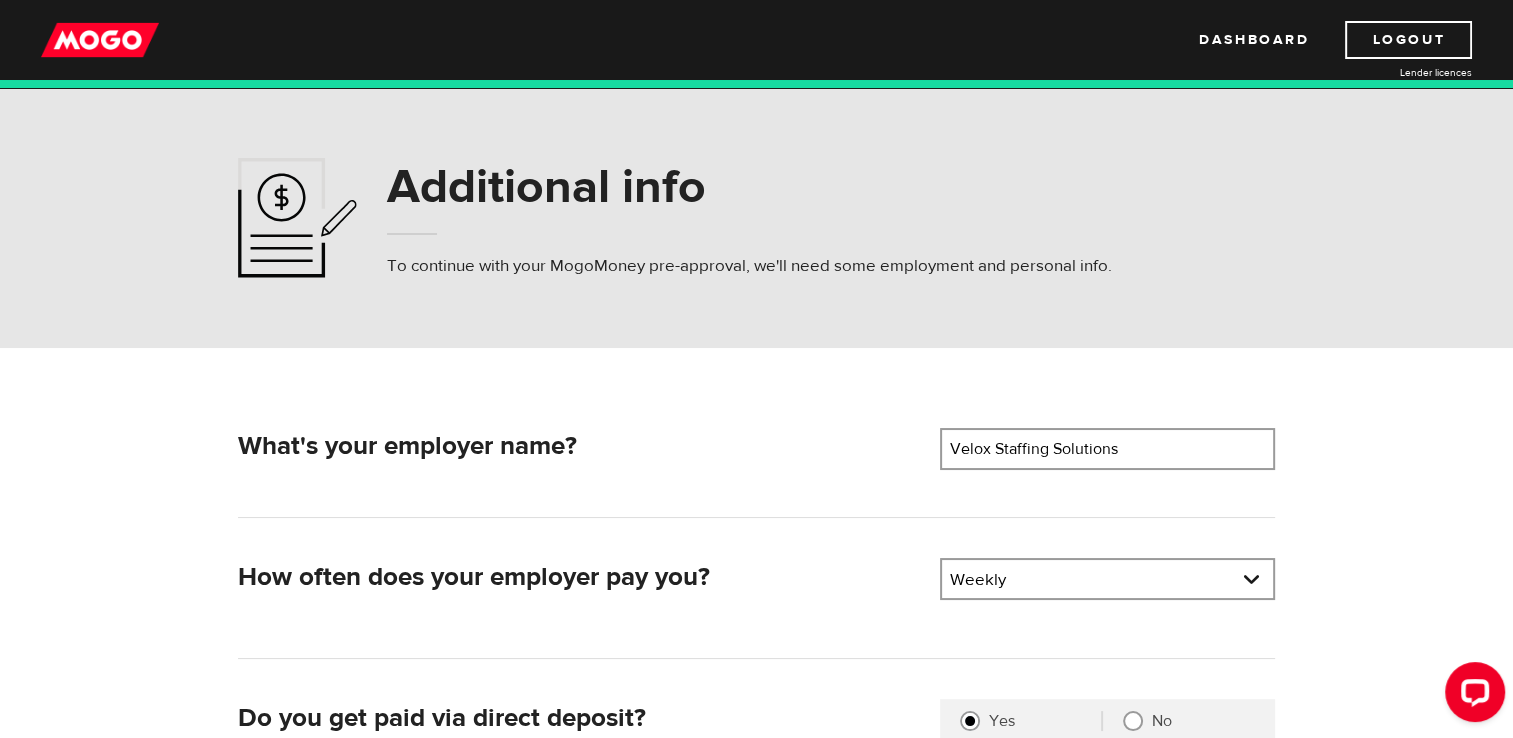 click on "What's your employer name? Employer name Please enter your employer's name Velox Staffing Solutions How often does your employer pay you? Pay frequency Please select the frequency of payment Weekly Pay frequency Weekly
Bi-Weekly
Semi-Monthly
Monthly Pay frequency Weekly Bi-Weekly Semi-Monthly Monthly Do you get paid via direct deposit? Are you paid by direct deposit? Selection required Yes No Where does your employment pay go? Bank Please select your bank Bank Bank BMO / Bank of Montreal
CIBC / Canadian Imperial Bank of Commerce
CWB / Canadian Western Bank
HSBC Bank Canada
LBC / Banque Laurentienne Du Canada
NBC / National Bank of Canada
RBC / Royal Bank of Canada
Scotiabank / Bank of Nova Scotia
TD / TD Canada Trust
1st Choice Savings & Credit Union
Other
Abn Amro Bank Nv
Acadian Credit Union
Accelerate Financial
Accent Credit Union
Access Credit Union
Achieva Financial
Adjala Credit Union
Advance Savings Credit Union
Advantage Credit Union
AGF Trust Company" at bounding box center [756, 690] 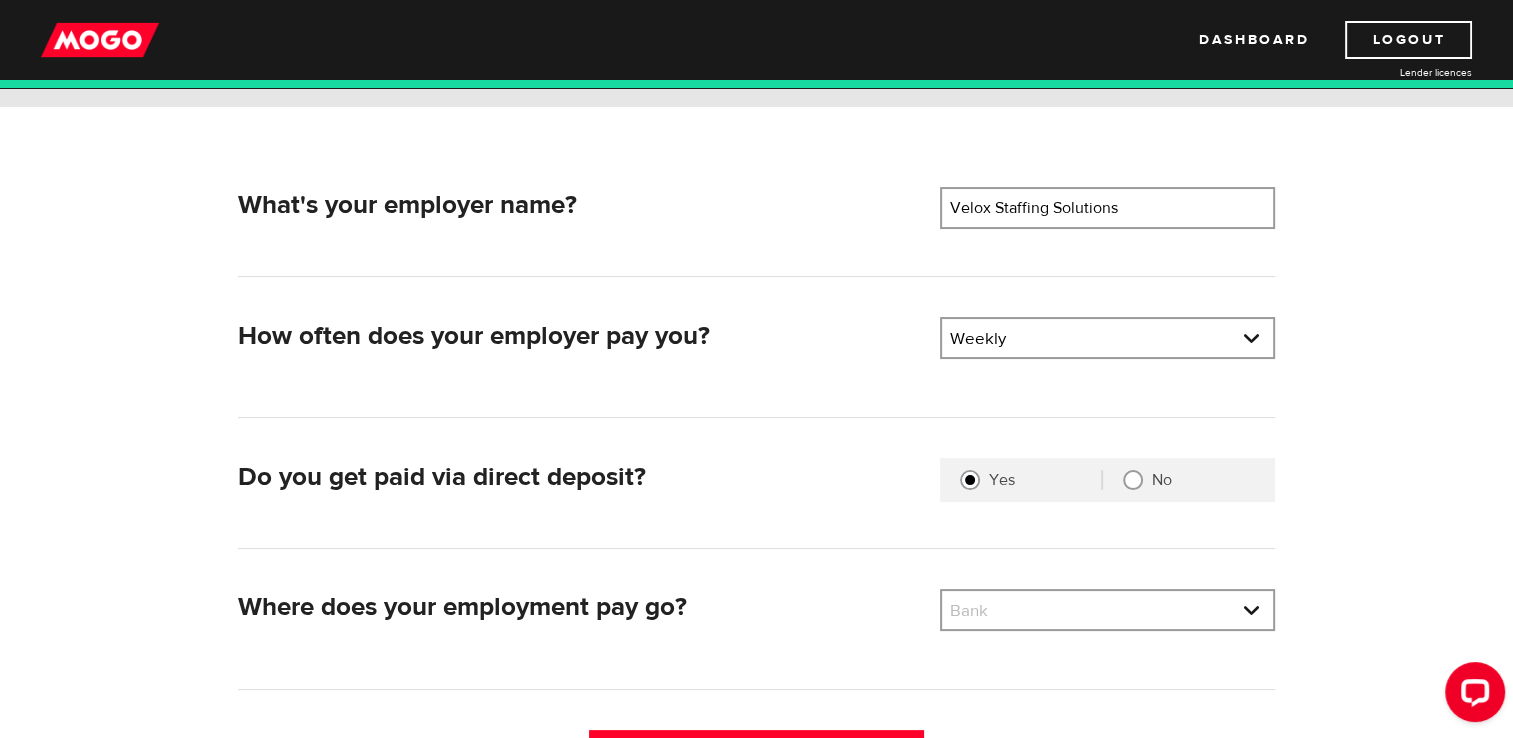 scroll, scrollTop: 240, scrollLeft: 0, axis: vertical 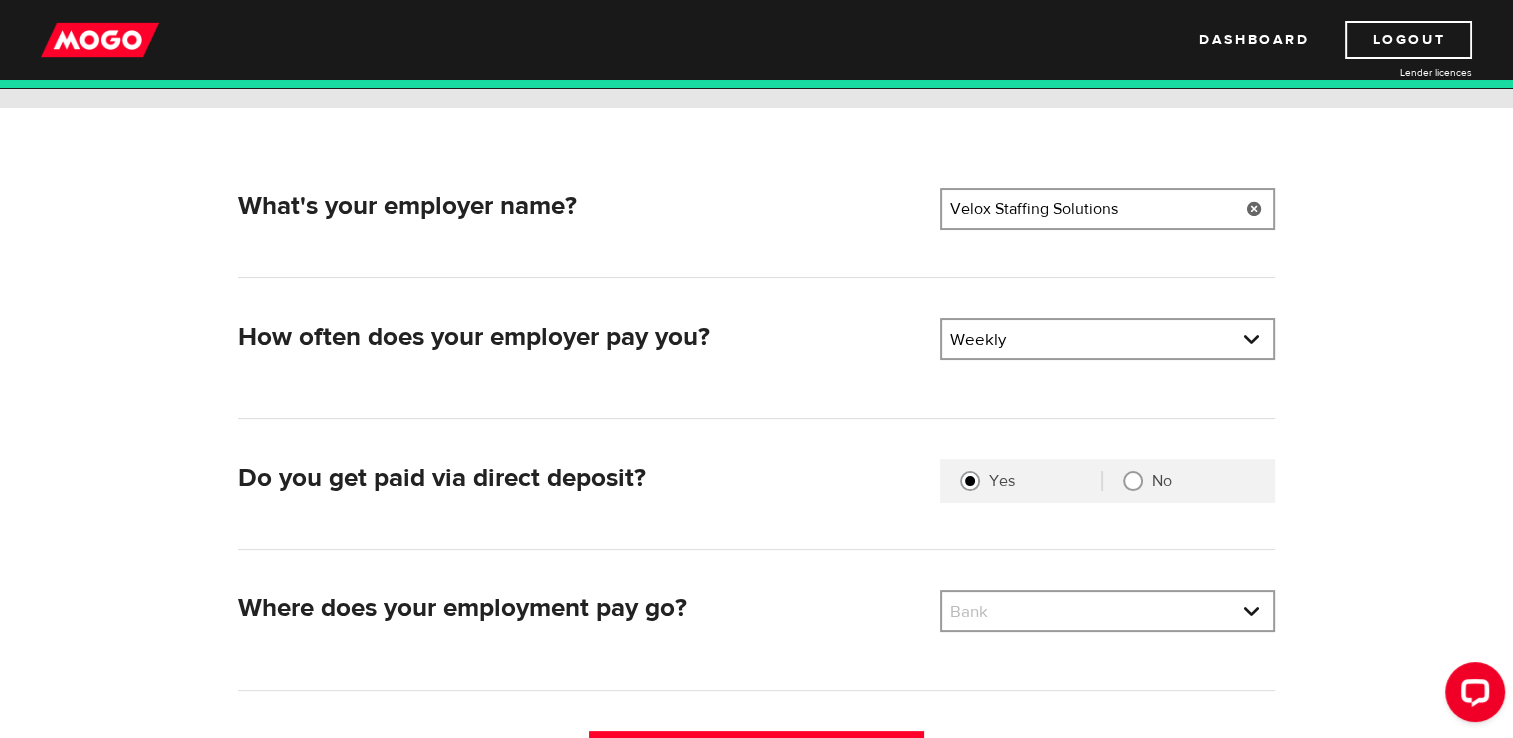 click at bounding box center (1254, 209) 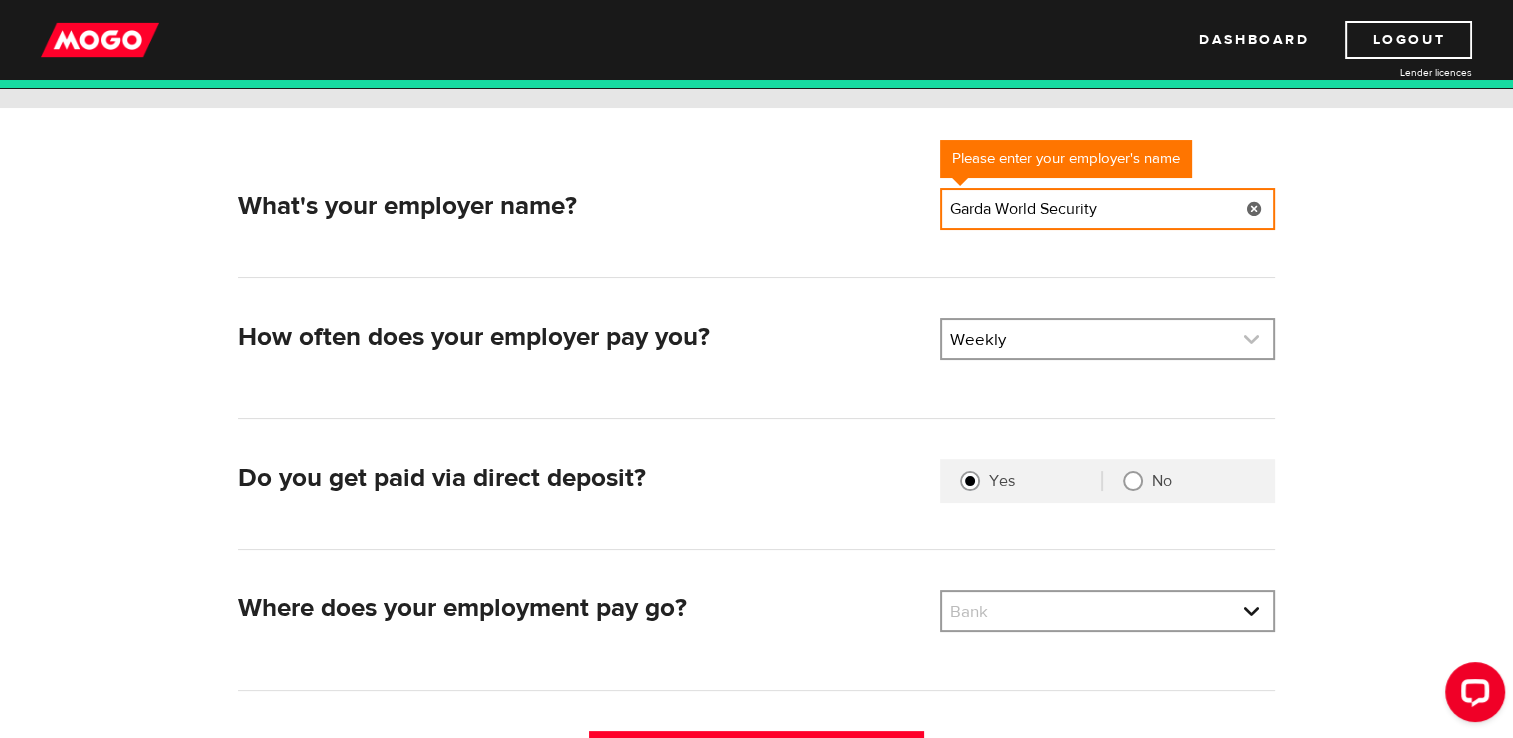type on "Garda World Security" 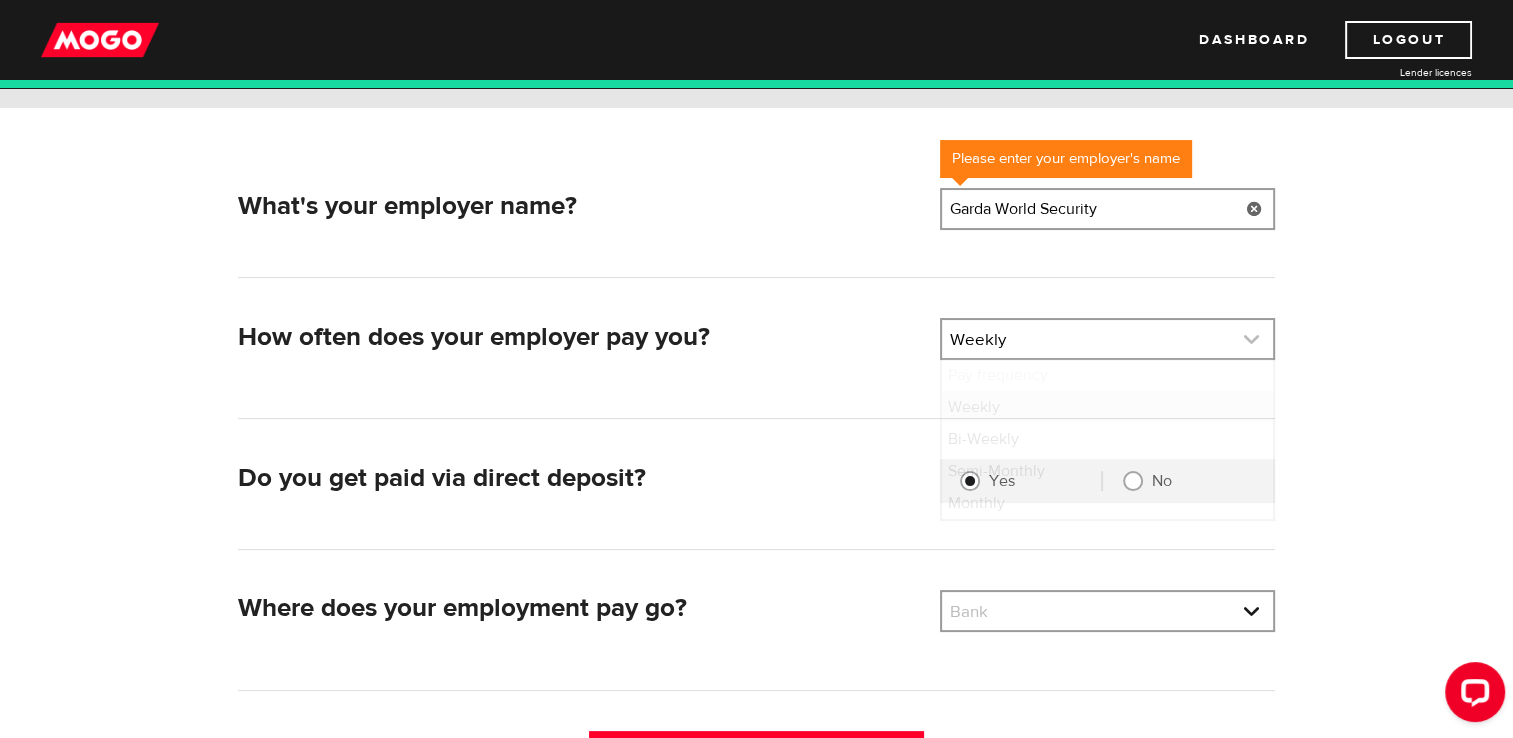 click at bounding box center [1107, 339] 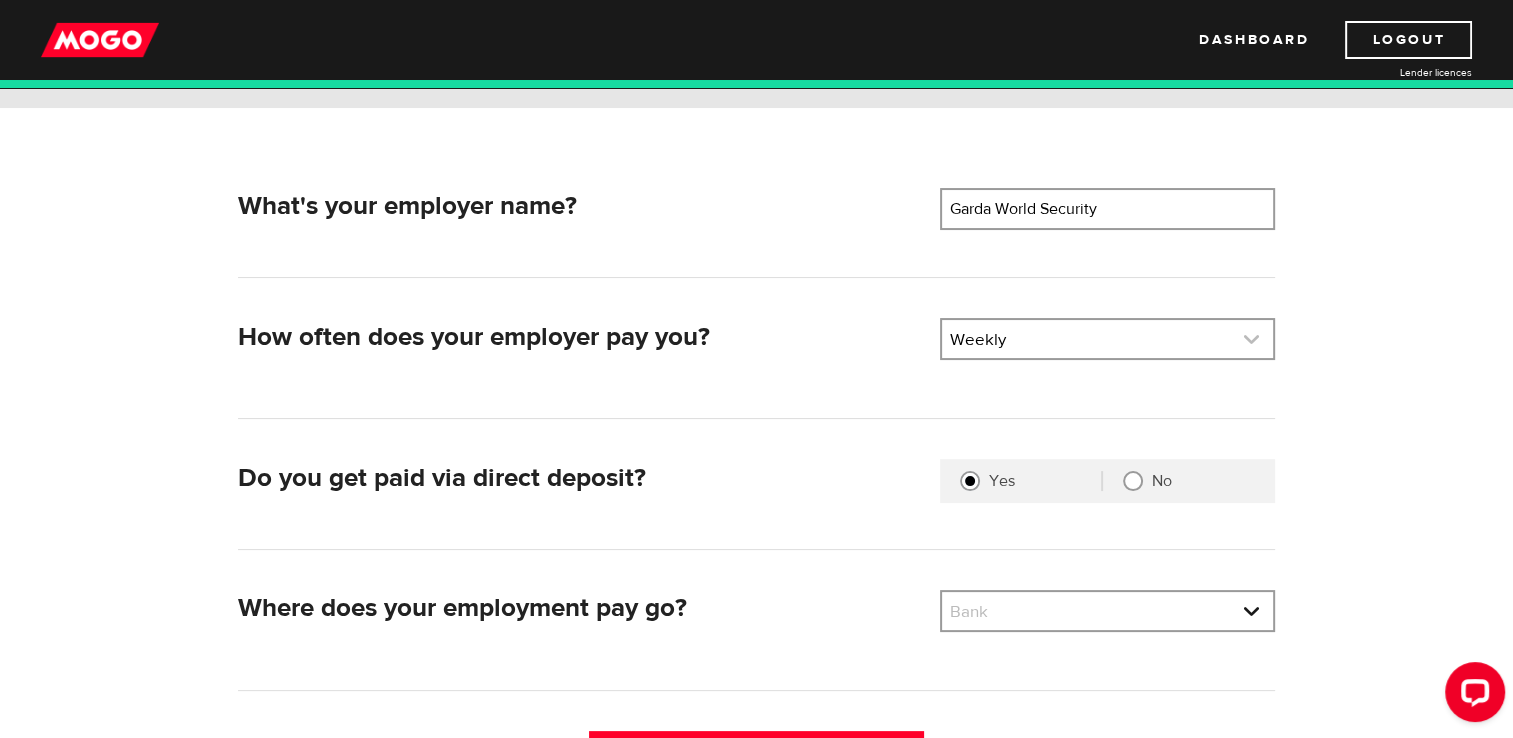 click at bounding box center (1107, 339) 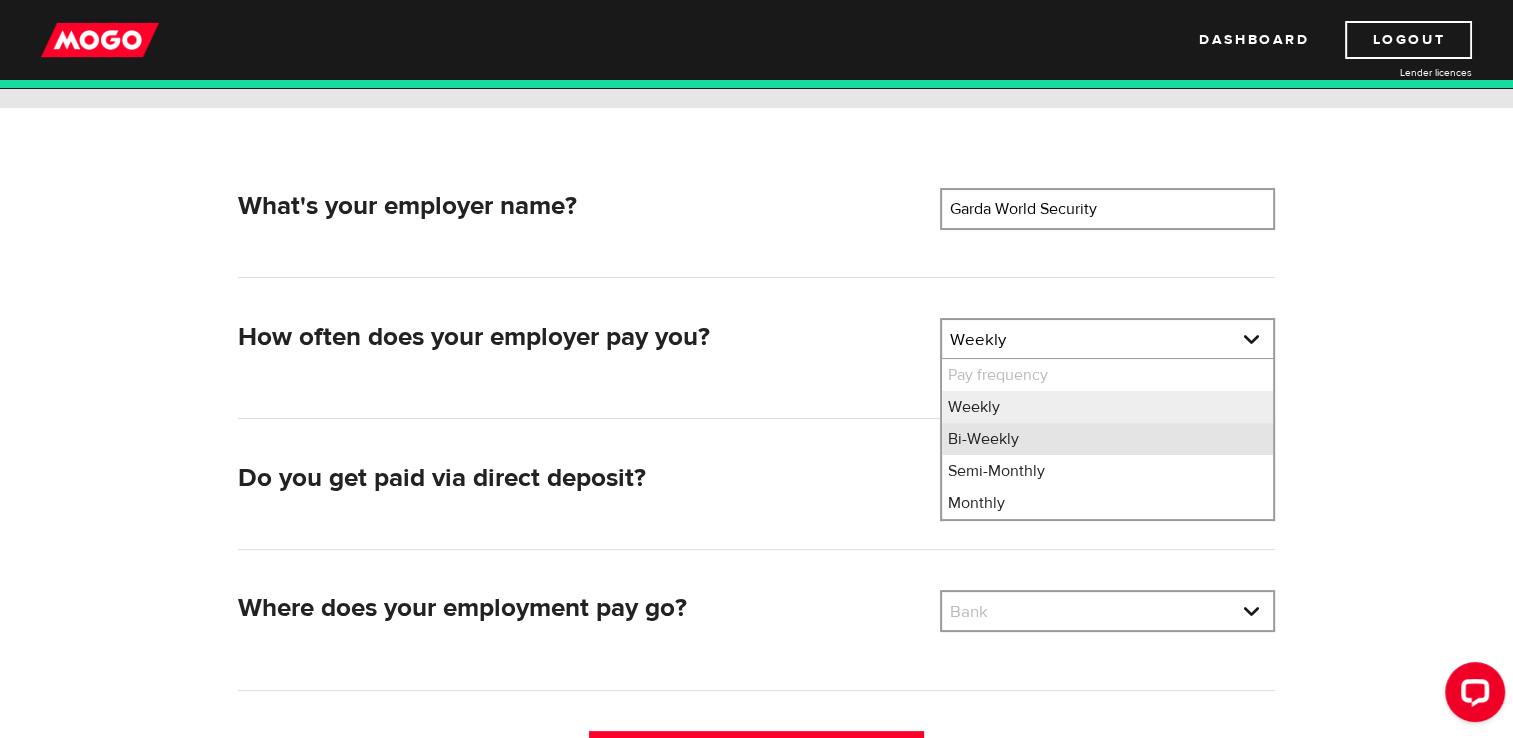 click on "Bi-Weekly" at bounding box center [1107, 439] 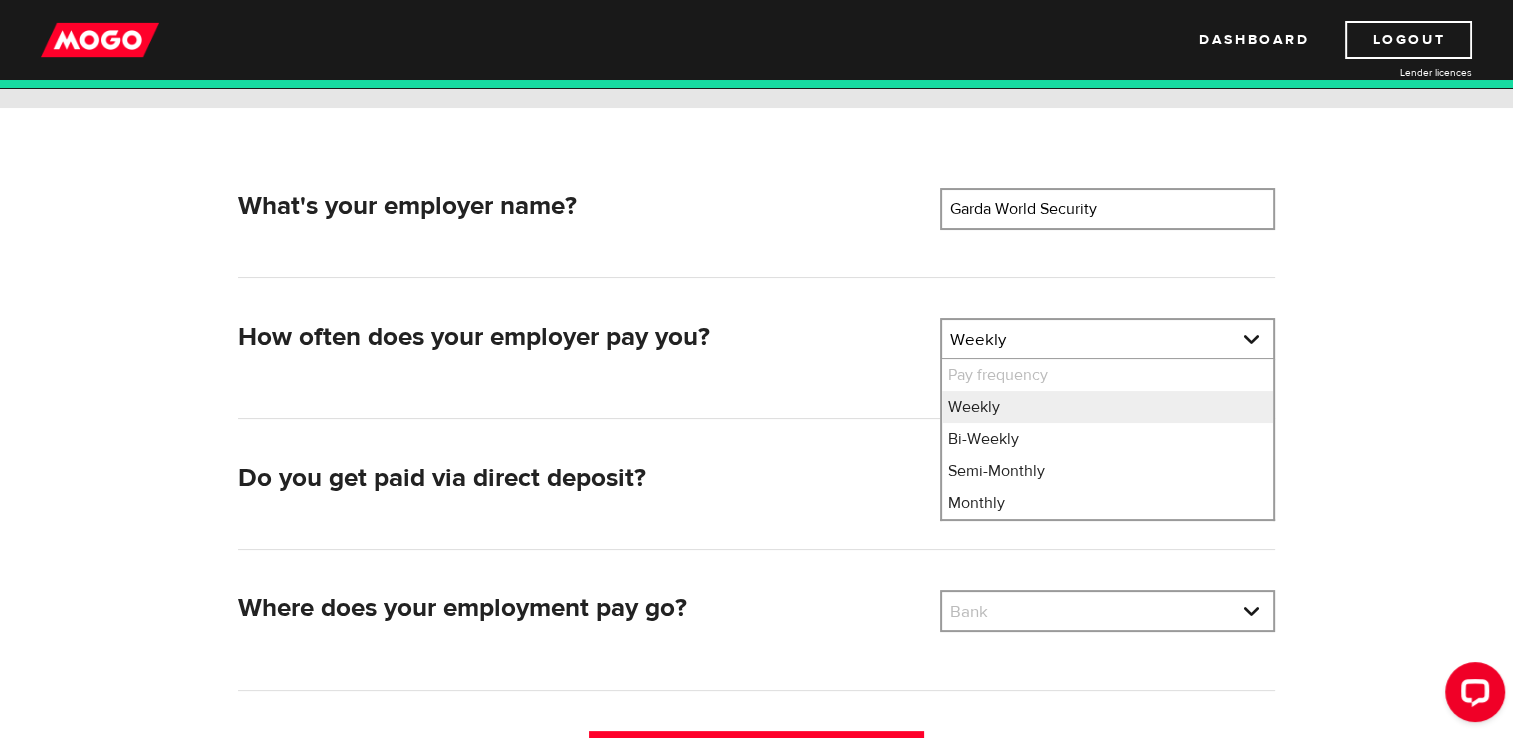 select on "2" 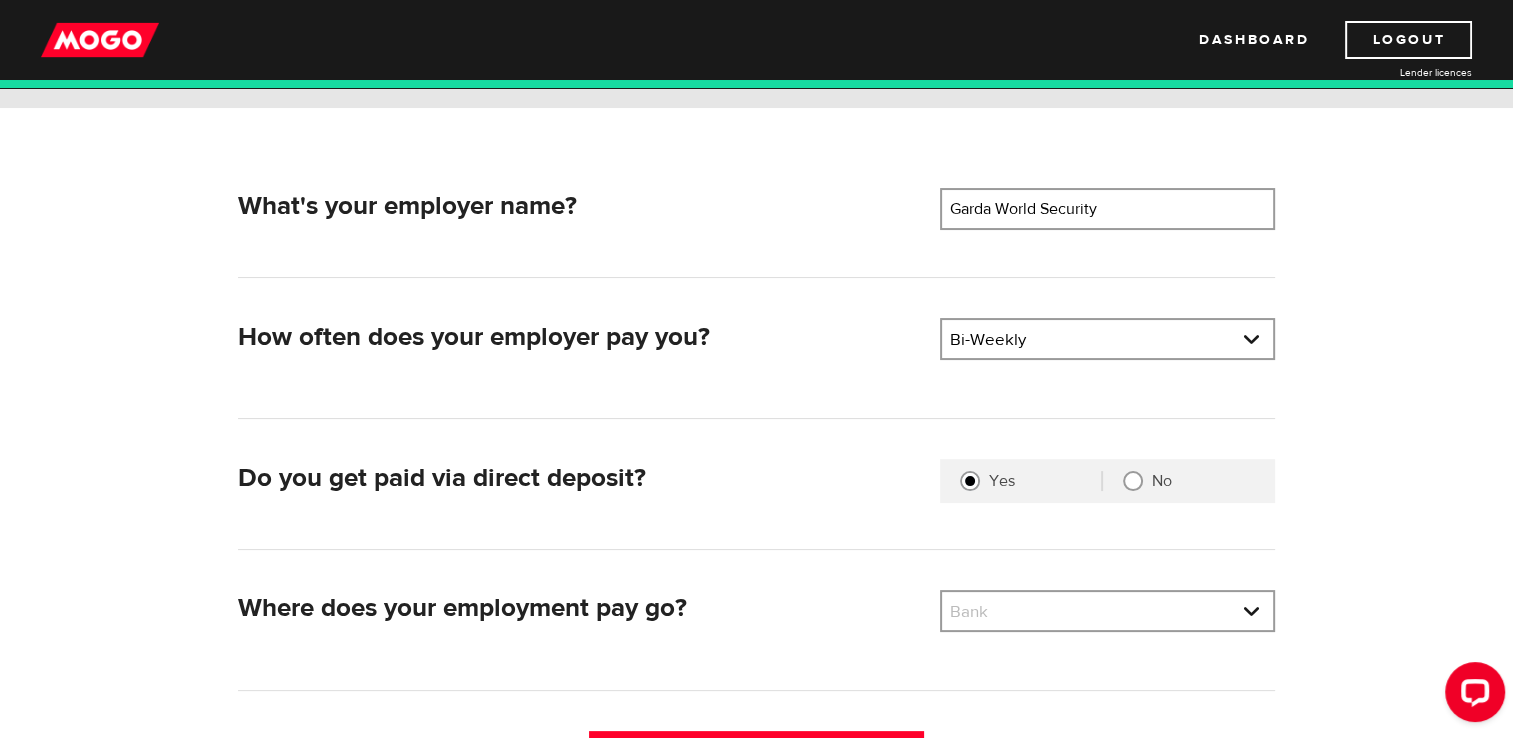 click on "What's your employer name? Employer name Please enter your employer's name Garda World Security How often does your employer pay you? Pay frequency Please select the frequency of payment Bi-Weekly Pay frequency Weekly
Bi-Weekly
Semi-Monthly
Monthly Pay frequency Weekly Bi-Weekly Semi-Monthly Monthly Do you get paid via direct deposit? Are you paid by direct deposit? Selection required Yes No Where does your employment pay go? Bank Please select your bank Bank Bank BMO / Bank of Montreal
CIBC / Canadian Imperial Bank of Commerce
CWB / Canadian Western Bank
HSBC Bank Canada
LBC / Banque Laurentienne Du Canada
NBC / National Bank of Canada
RBC / Royal Bank of Canada
Scotiabank / Bank of Nova Scotia
TD / TD Canada Trust
1st Choice Savings & Credit Union
Other
Abn Amro Bank Nv
Acadian Credit Union
Accelerate Financial
Accent Credit Union
Access Credit Union
Achieva Financial
Adjala Credit Union
Advance Savings Credit Union
Advantage Credit Union
AGF Trust Company" at bounding box center (757, 450) 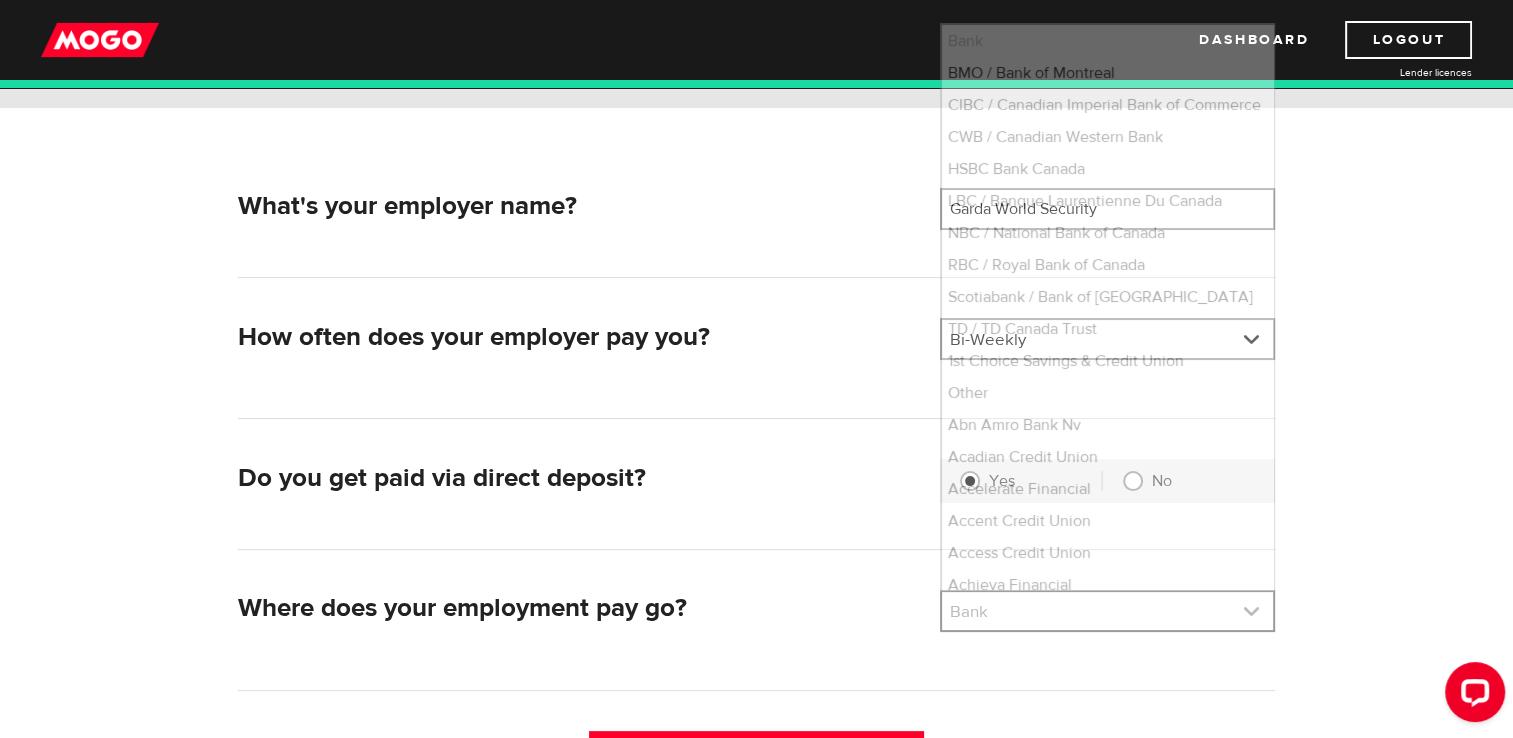 click at bounding box center [1107, 611] 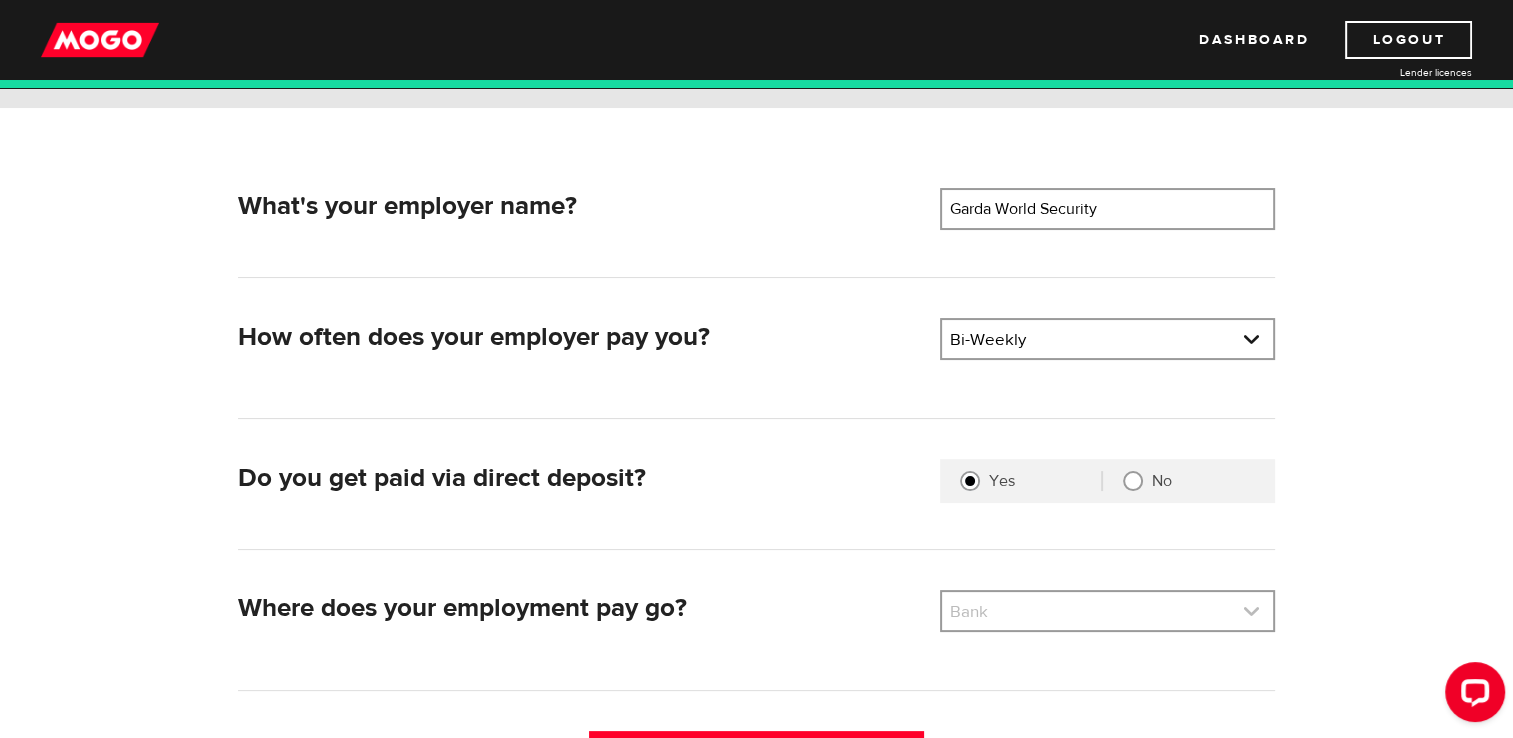 click at bounding box center [1107, 611] 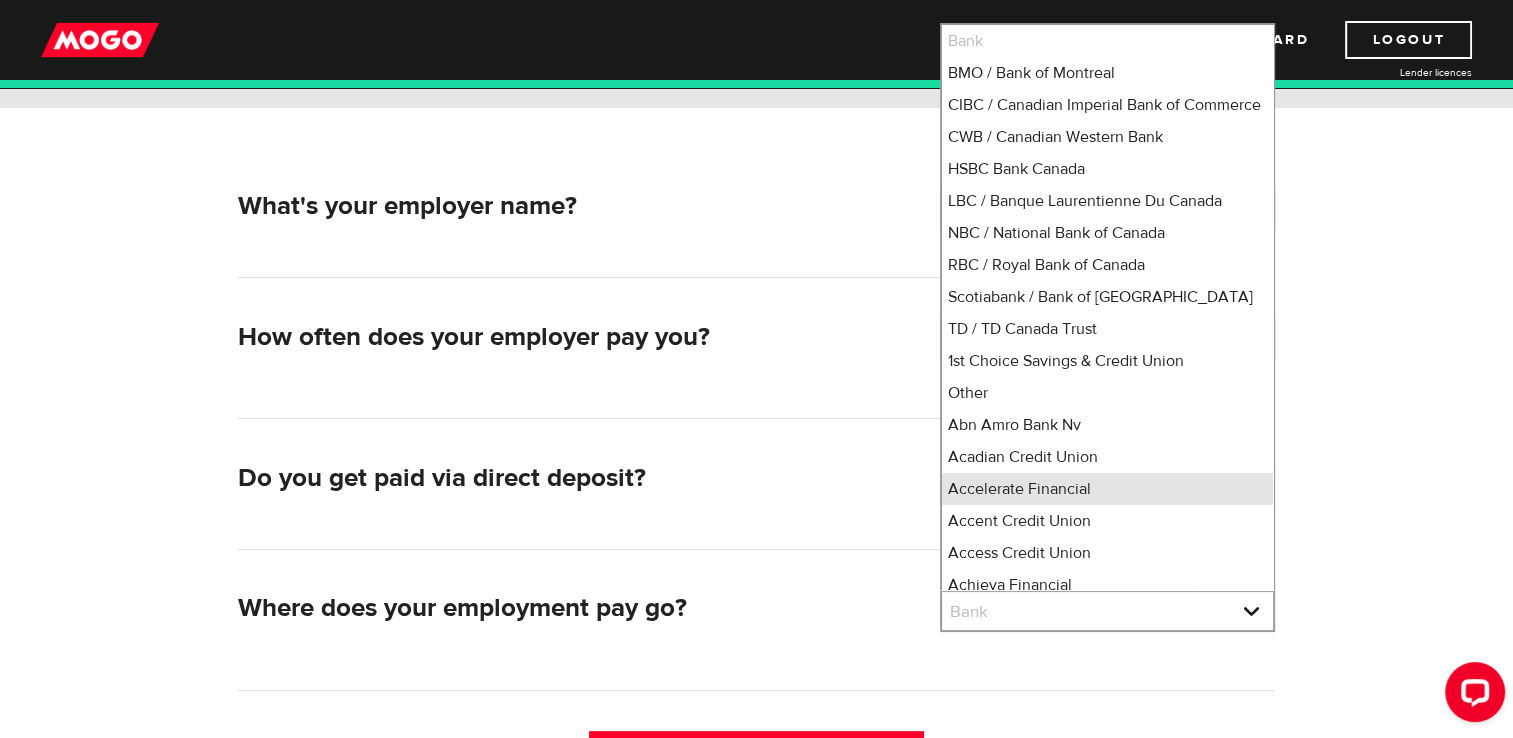 scroll, scrollTop: 2, scrollLeft: 0, axis: vertical 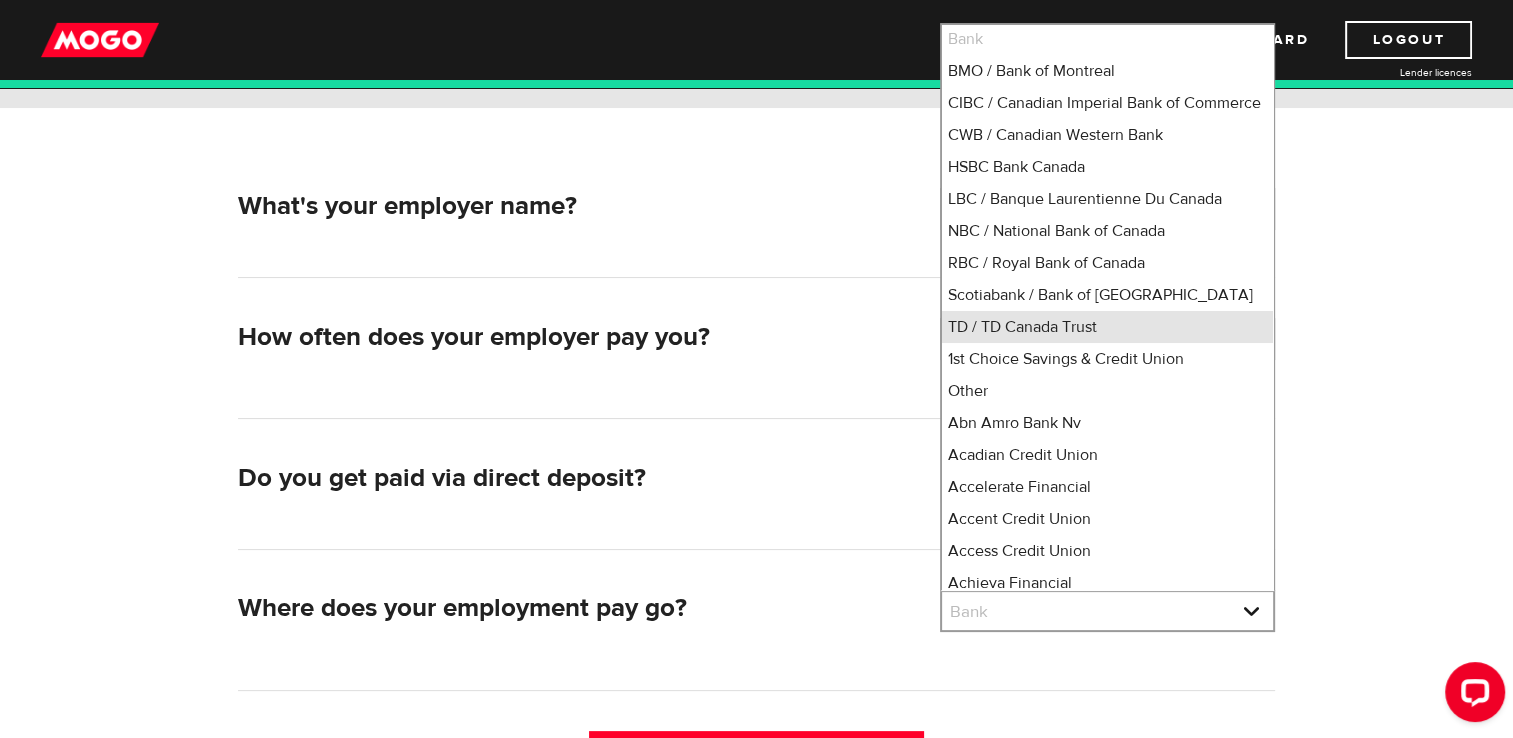 click on "TD / TD Canada Trust" at bounding box center [1107, 327] 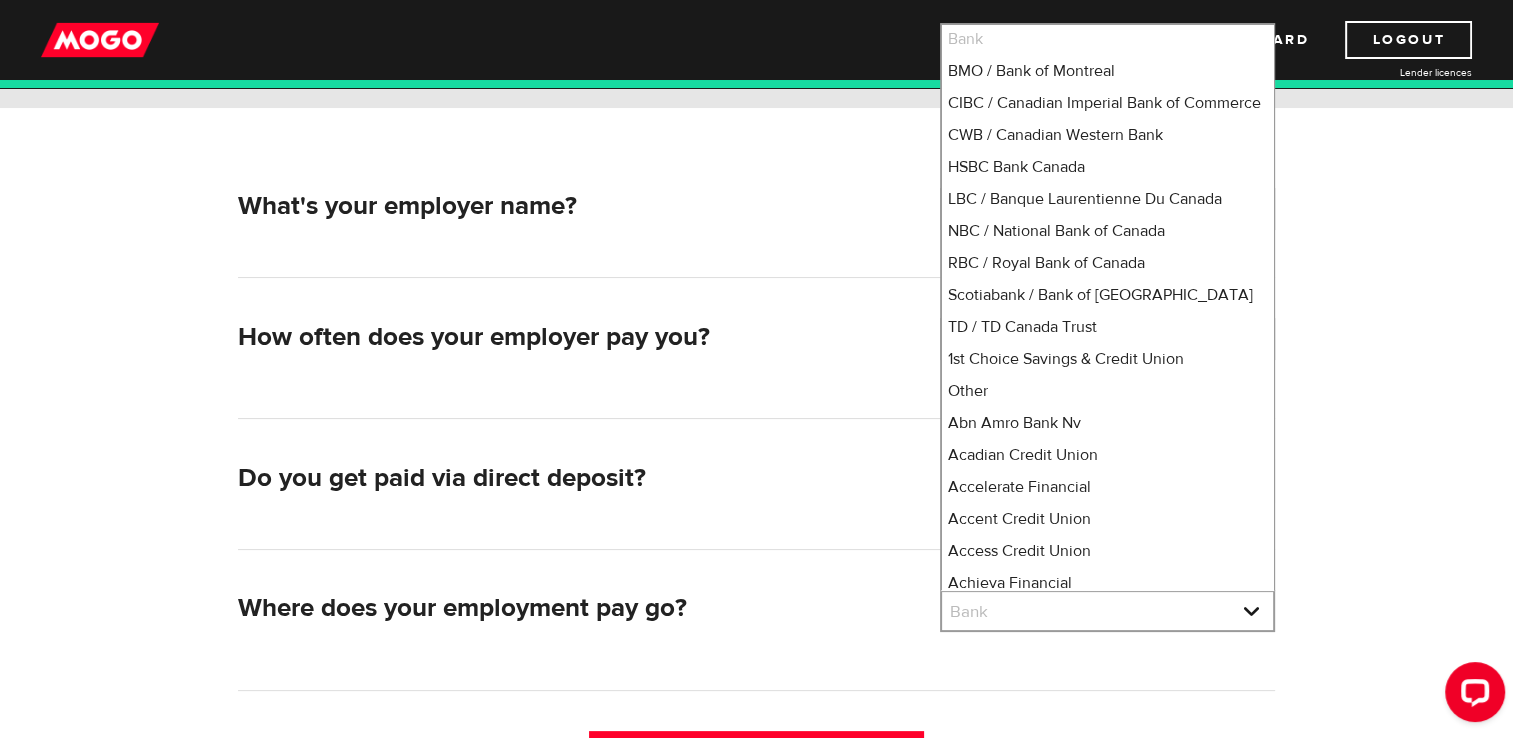 select on "9" 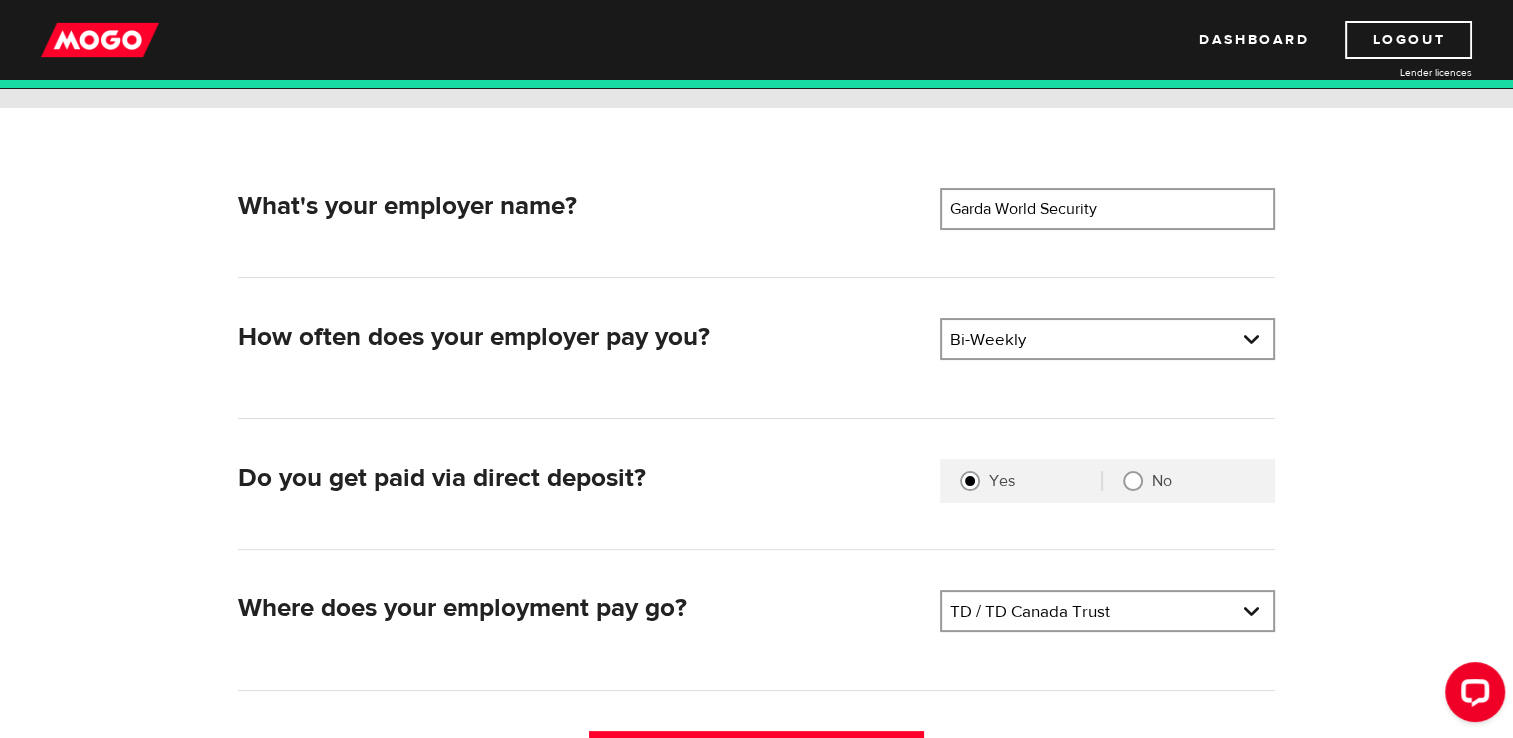click on "What's your employer name? Employer name Please enter your employer's name Garda World Security How often does your employer pay you? Pay frequency Please select the frequency of payment Bi-Weekly Pay frequency Weekly
Bi-Weekly
Semi-Monthly
Monthly Pay frequency Weekly Bi-Weekly Semi-Monthly Monthly Do you get paid via direct deposit? Are you paid by direct deposit? Selection required Yes No Where does your employment pay go? Bank Please select your bank TD / TD Canada Trust Bank BMO / Bank of Montreal
CIBC / Canadian Imperial Bank of Commerce
CWB / Canadian Western Bank
HSBC Bank Canada
LBC / Banque Laurentienne Du Canada
NBC / National Bank of Canada
RBC / Royal Bank of Canada
Scotiabank / Bank of Nova Scotia
TD / TD Canada Trust
1st Choice Savings & Credit Union
Other
Abn Amro Bank Nv
Acadian Credit Union
Accelerate Financial
Accent Credit Union
Access Credit Union
Achieva Financial
Adjala Credit Union
Advance Savings Credit Union
Advantage Credit Union" at bounding box center [757, 450] 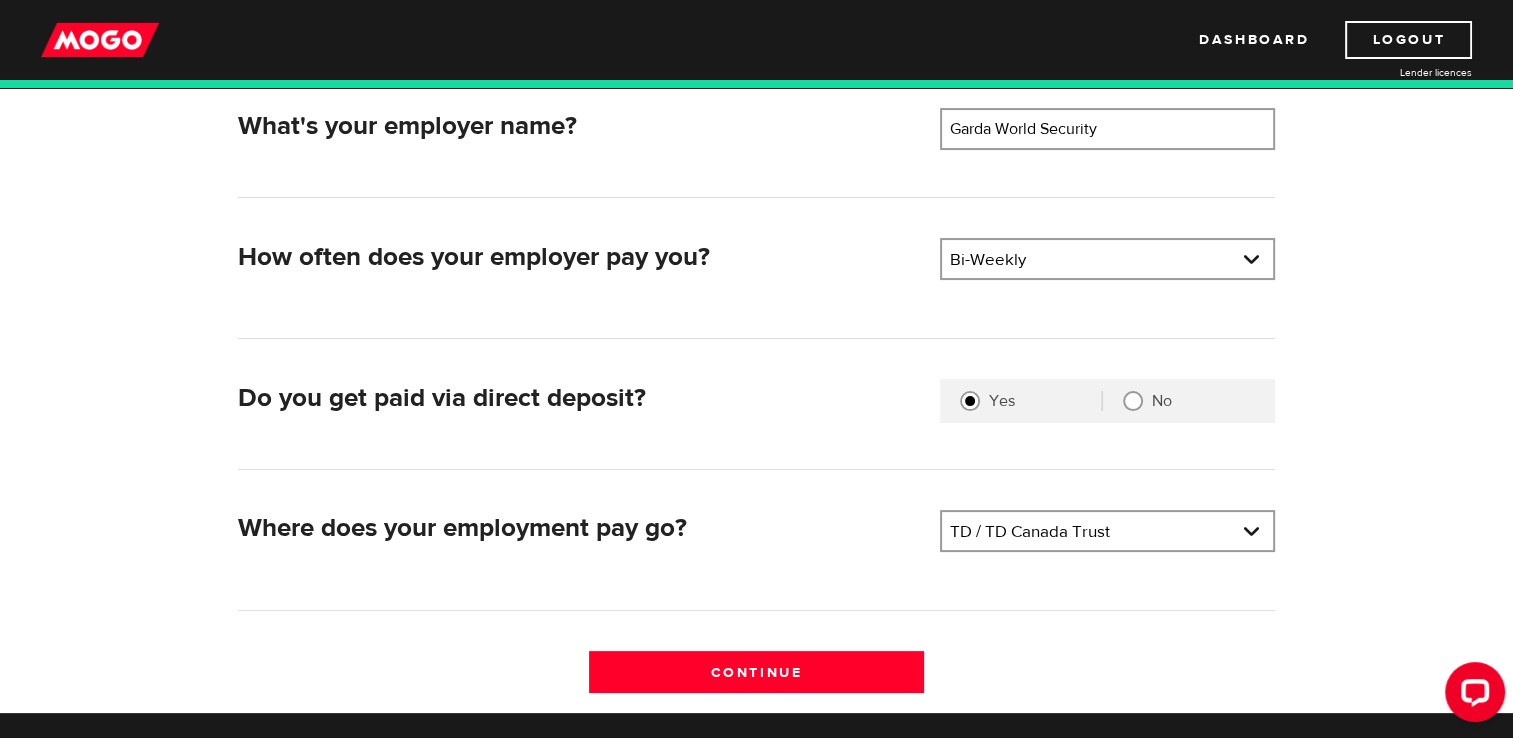 scroll, scrollTop: 360, scrollLeft: 0, axis: vertical 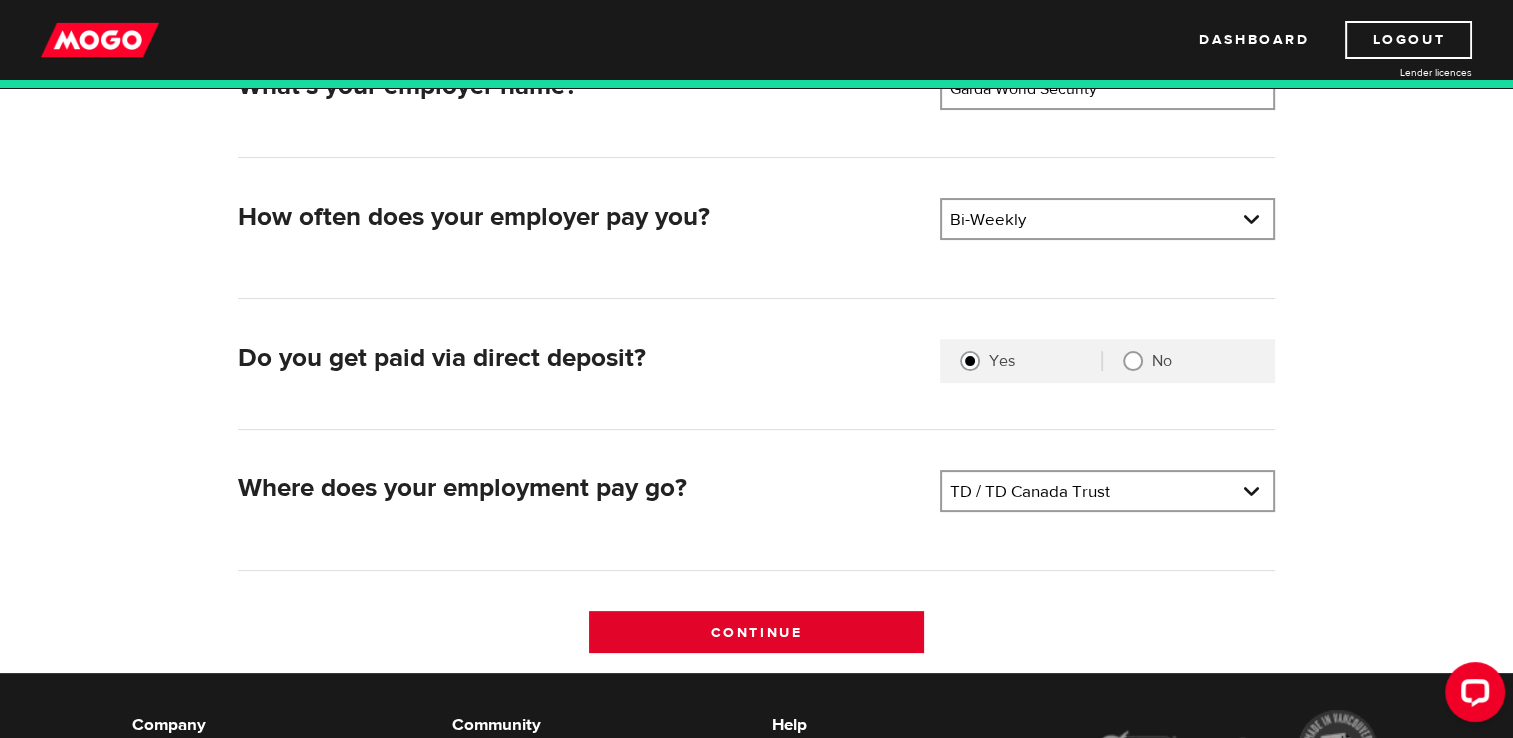click on "Continue" at bounding box center (756, 632) 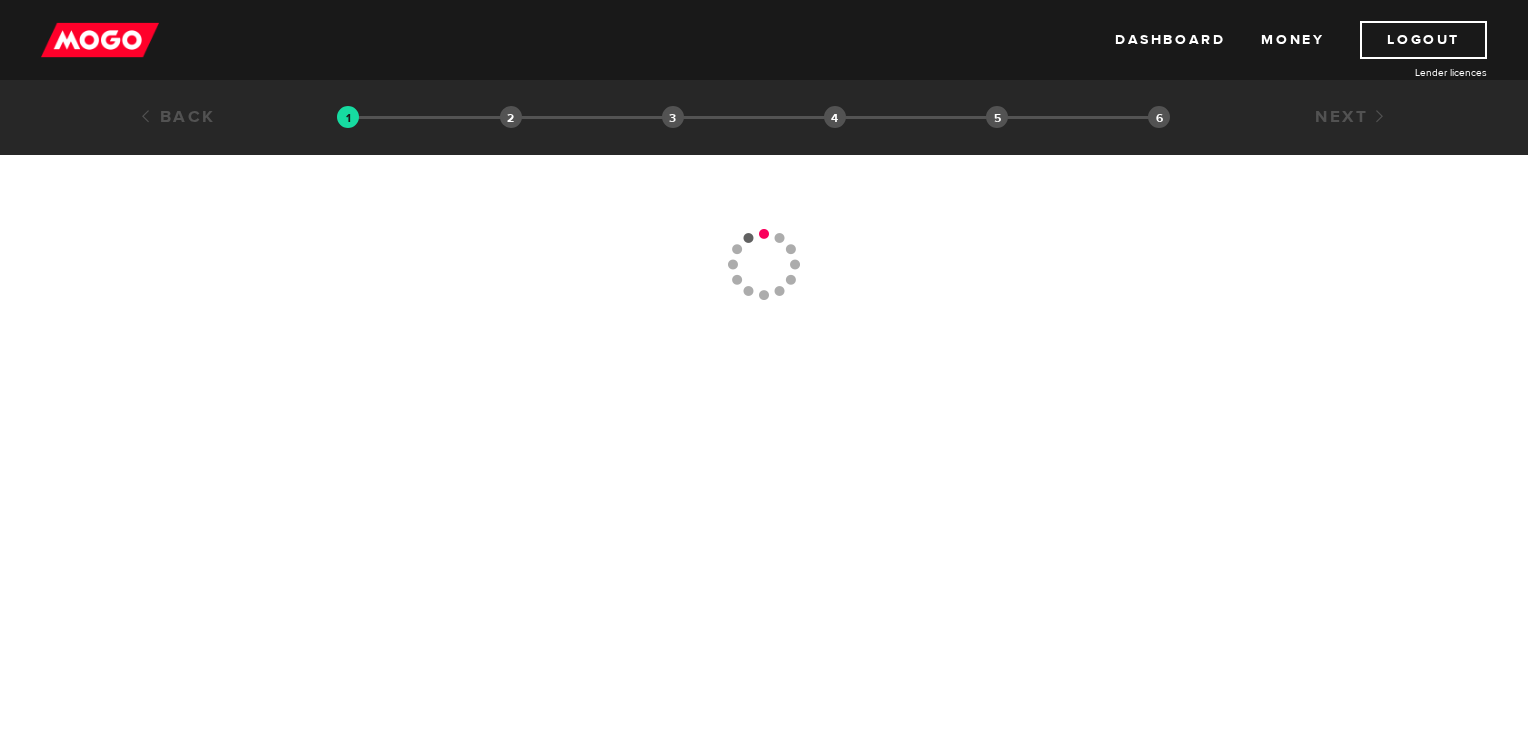 scroll, scrollTop: 0, scrollLeft: 0, axis: both 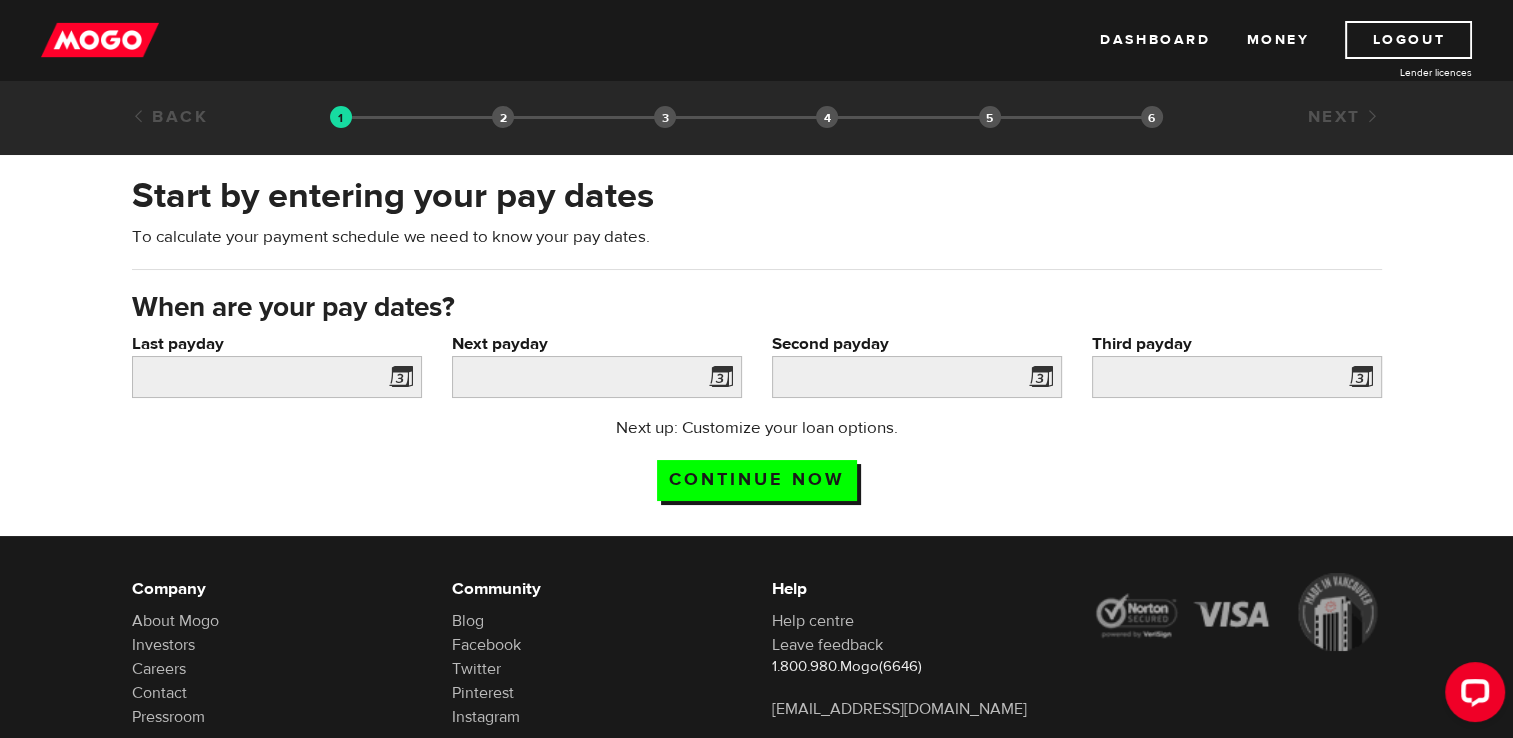 click at bounding box center (397, 380) 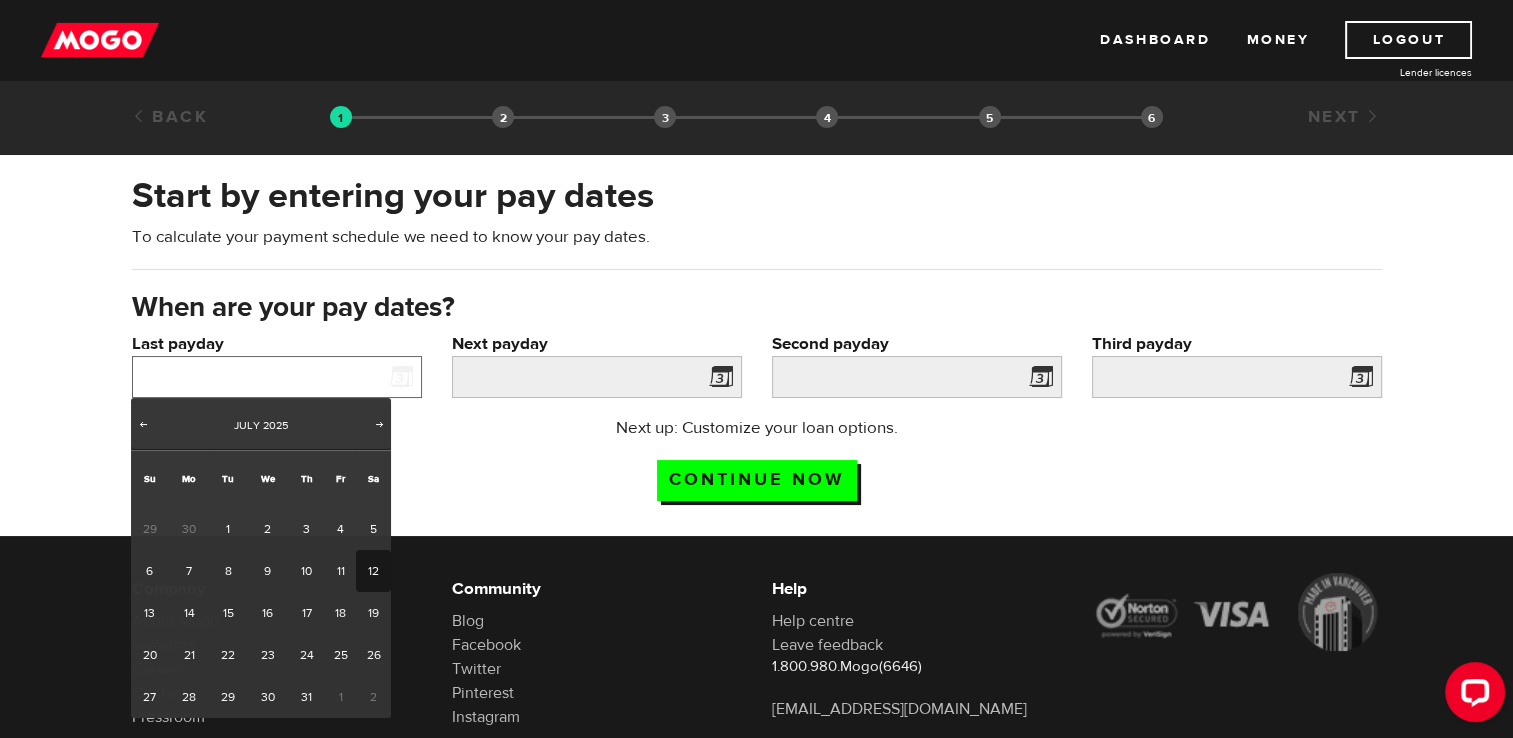 click on "Last payday" at bounding box center (277, 377) 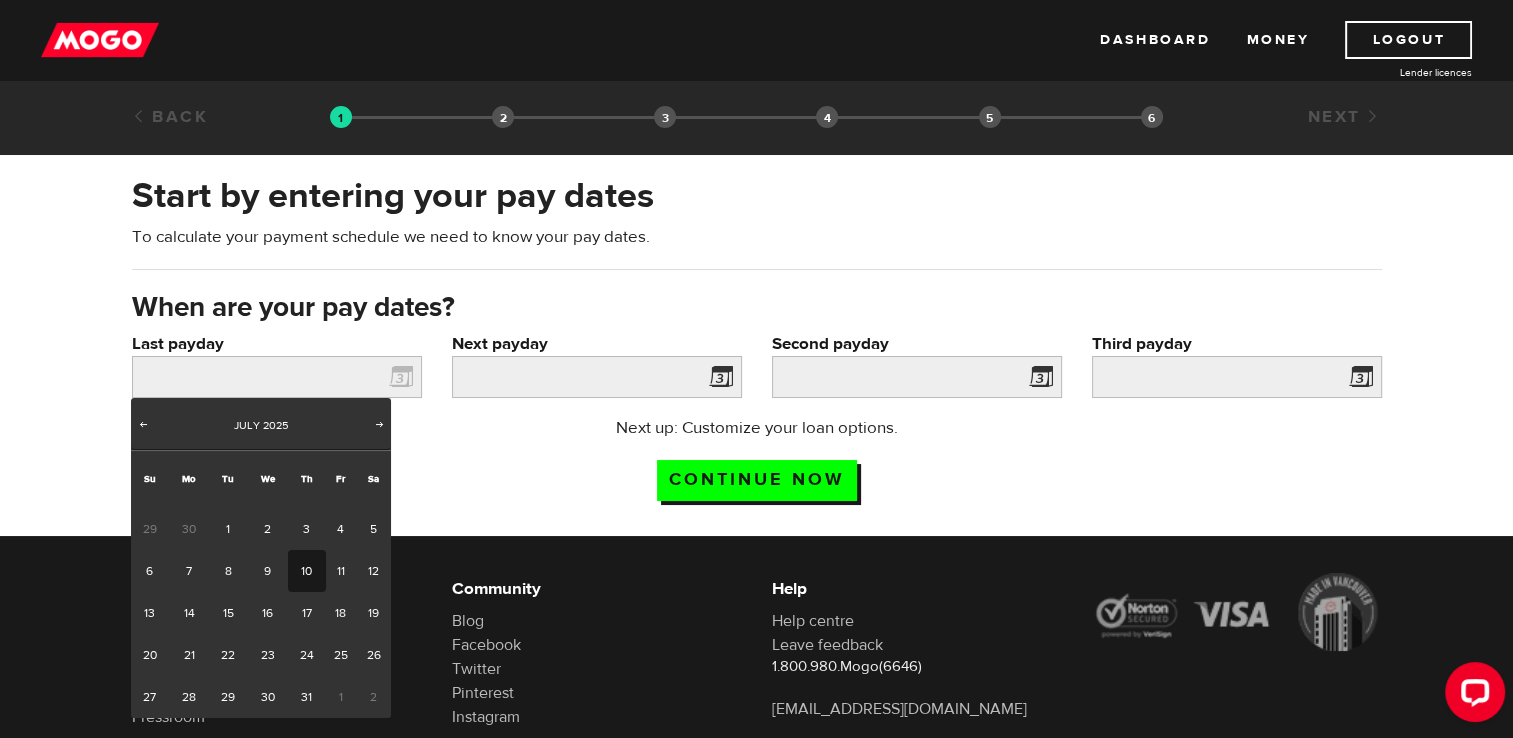click on "10" at bounding box center (306, 571) 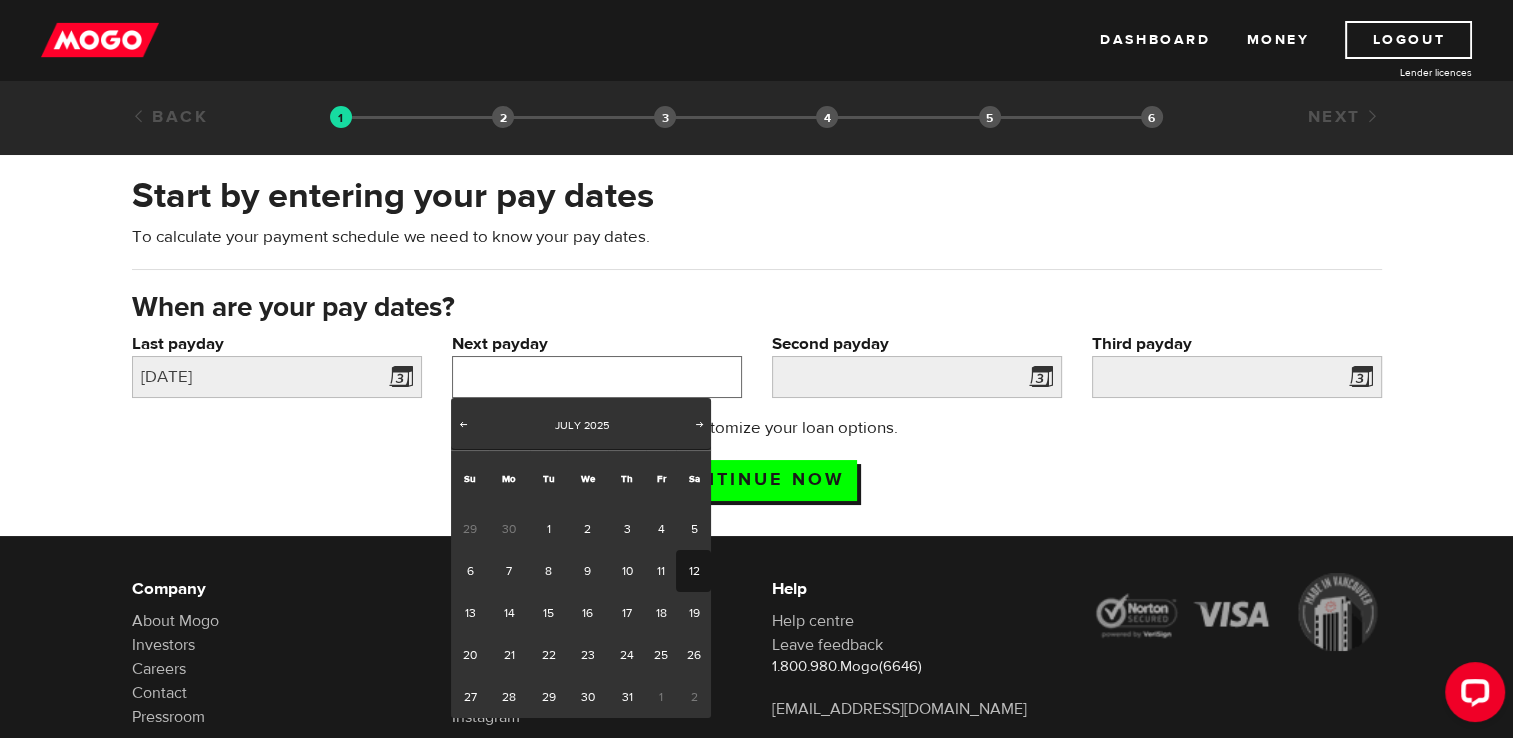 click on "Next payday" at bounding box center [597, 377] 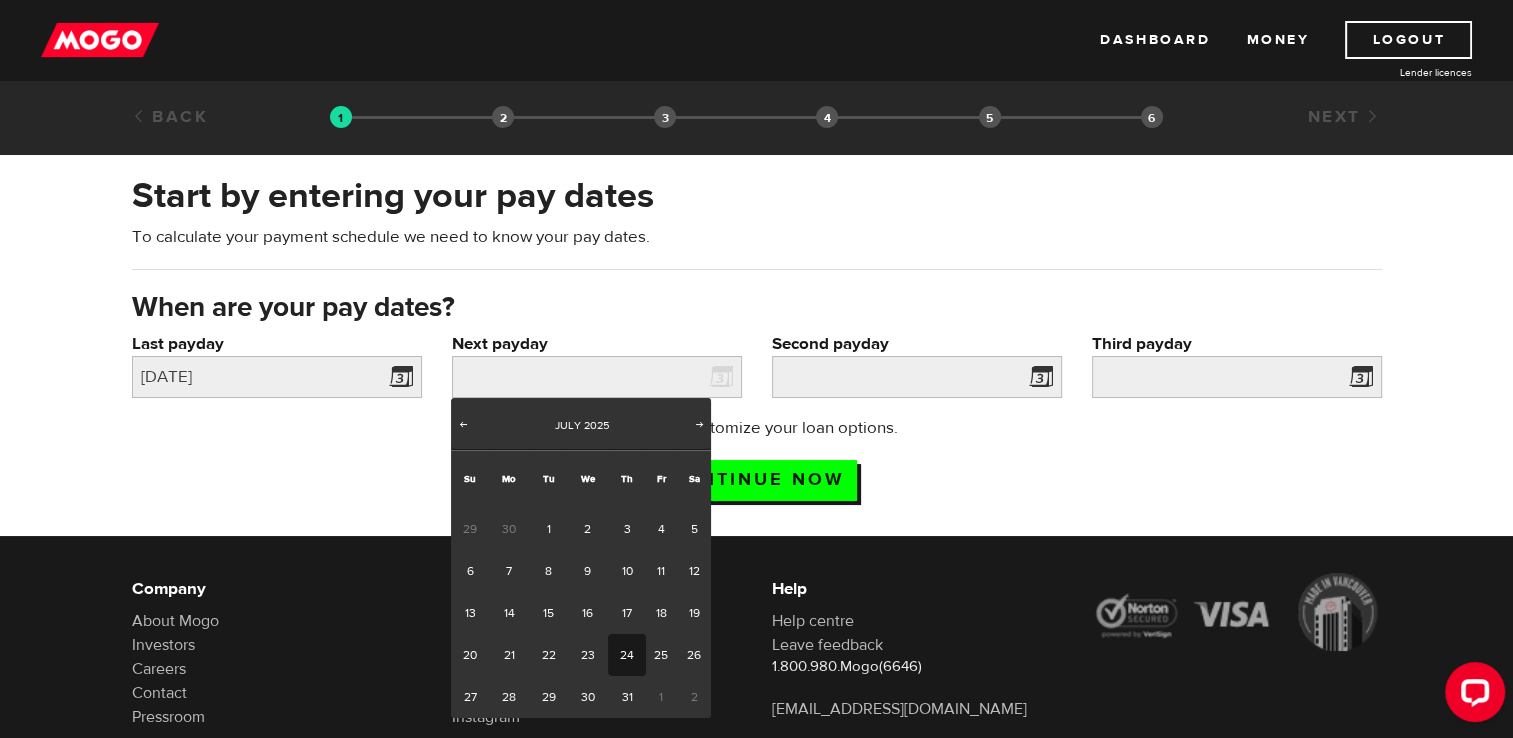 click on "24" at bounding box center [626, 655] 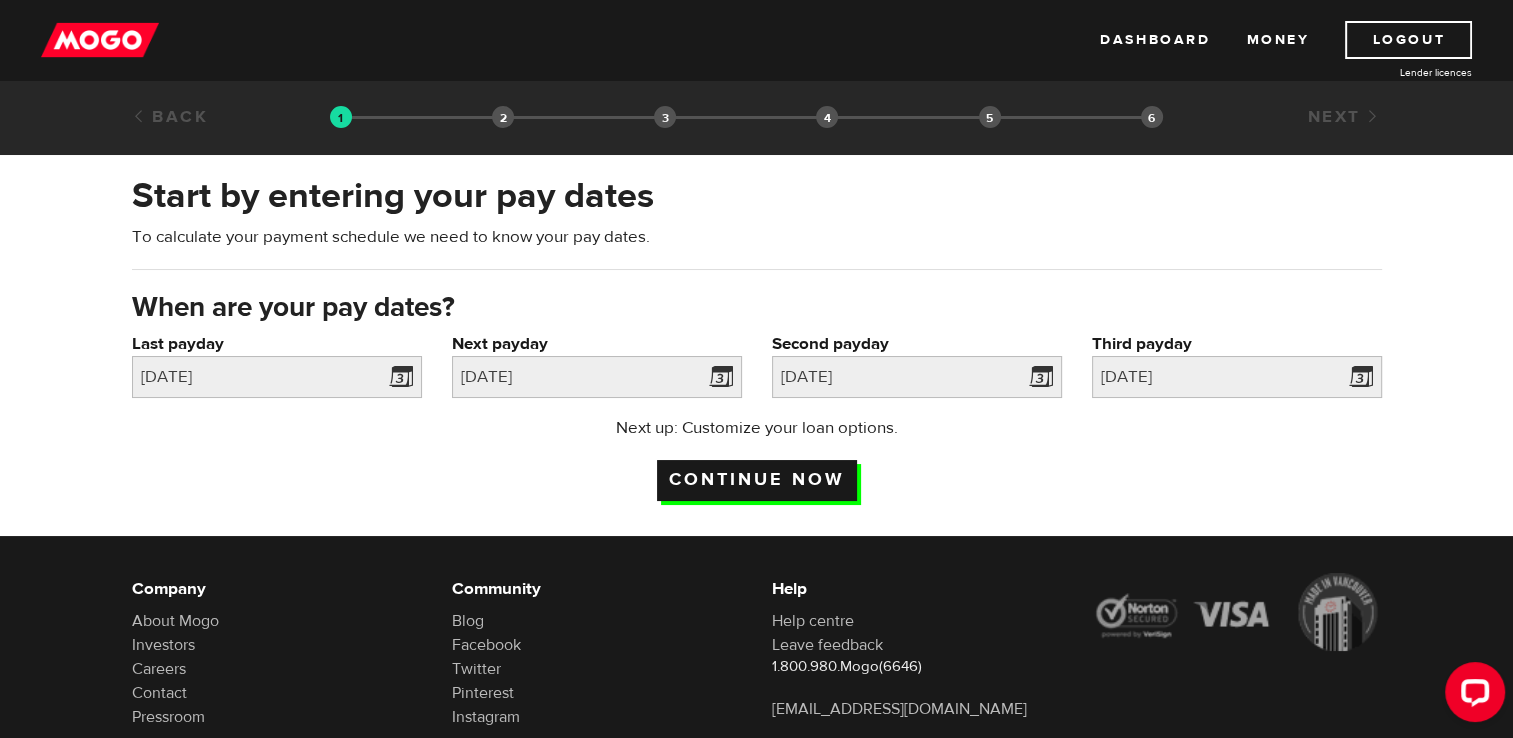 click on "Continue now" at bounding box center (757, 480) 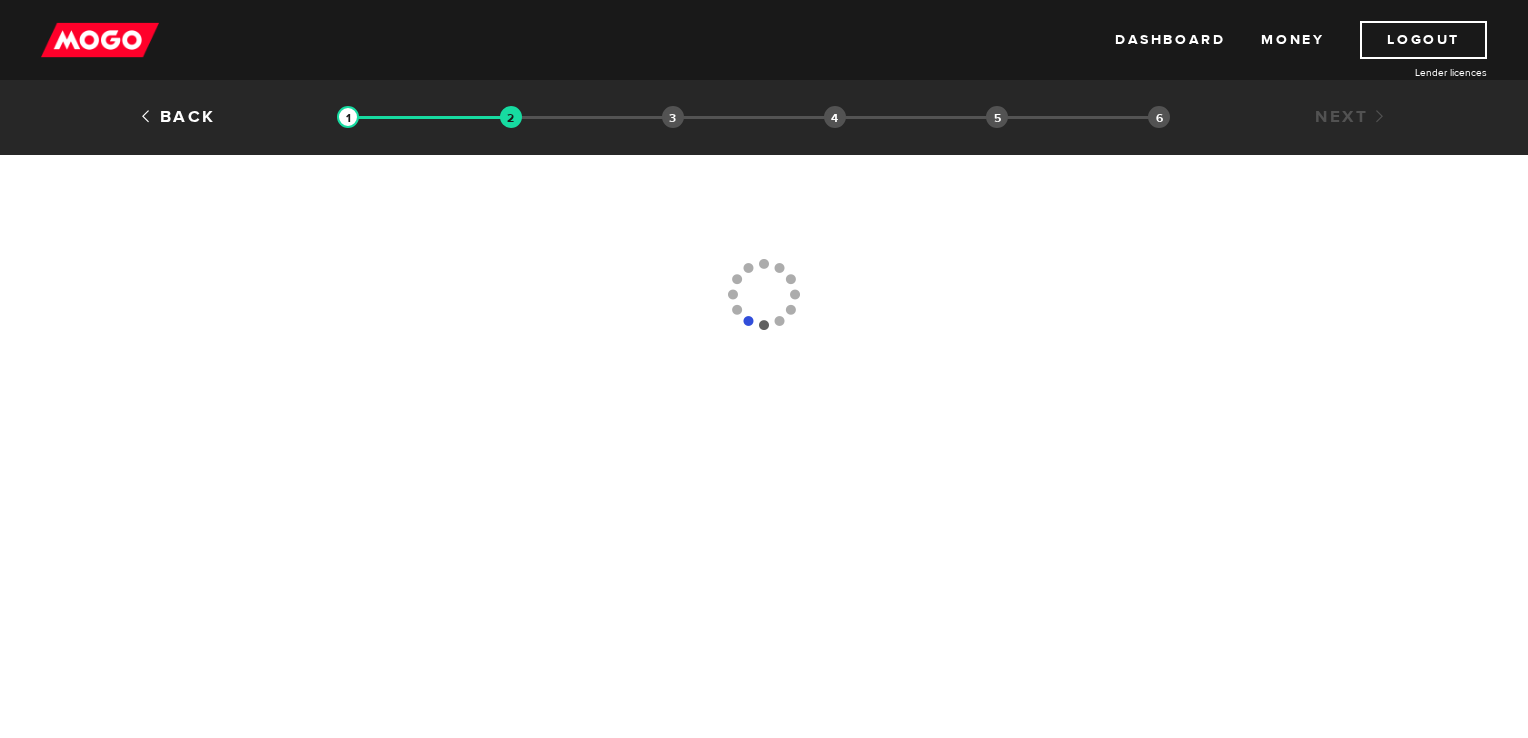 scroll, scrollTop: 0, scrollLeft: 0, axis: both 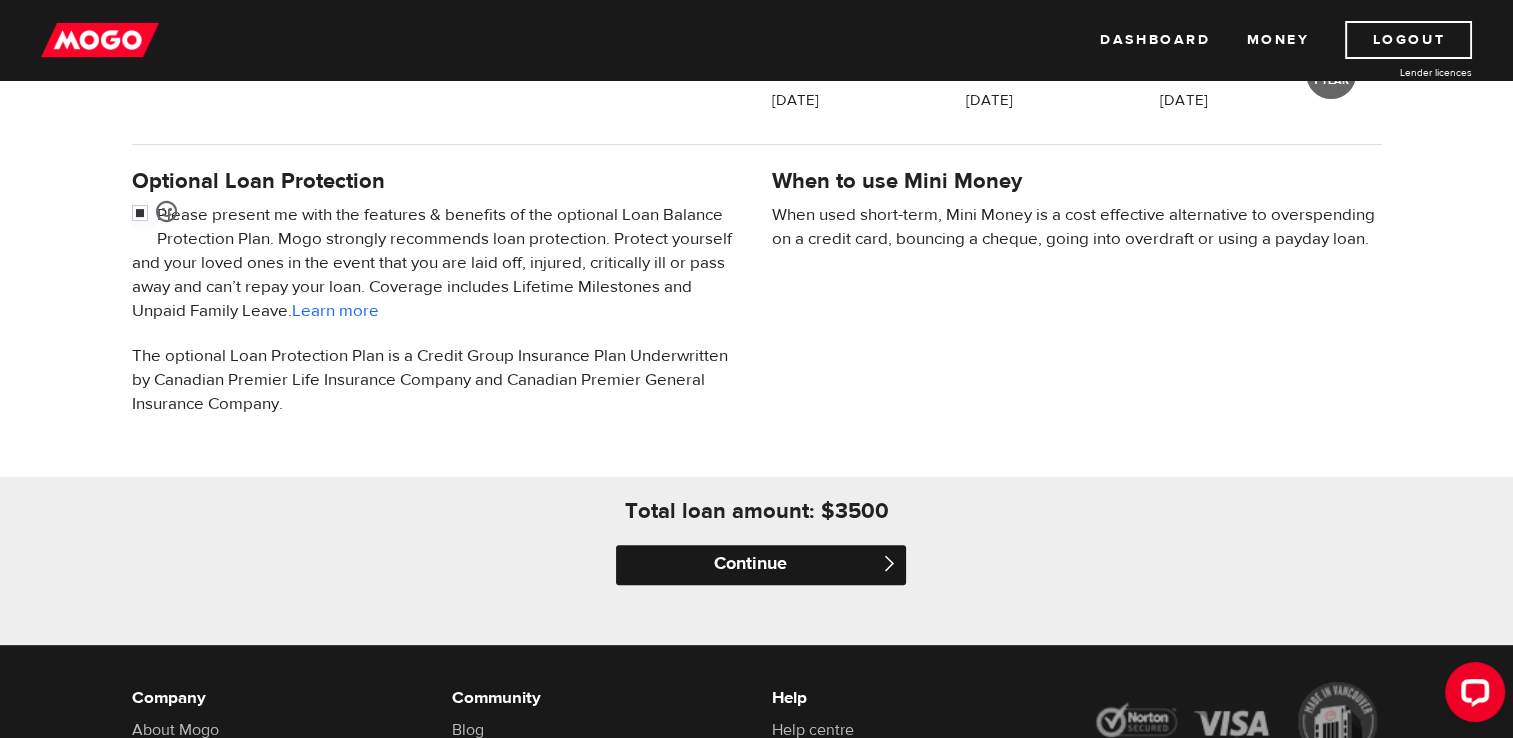 click on "Continue" at bounding box center [761, 565] 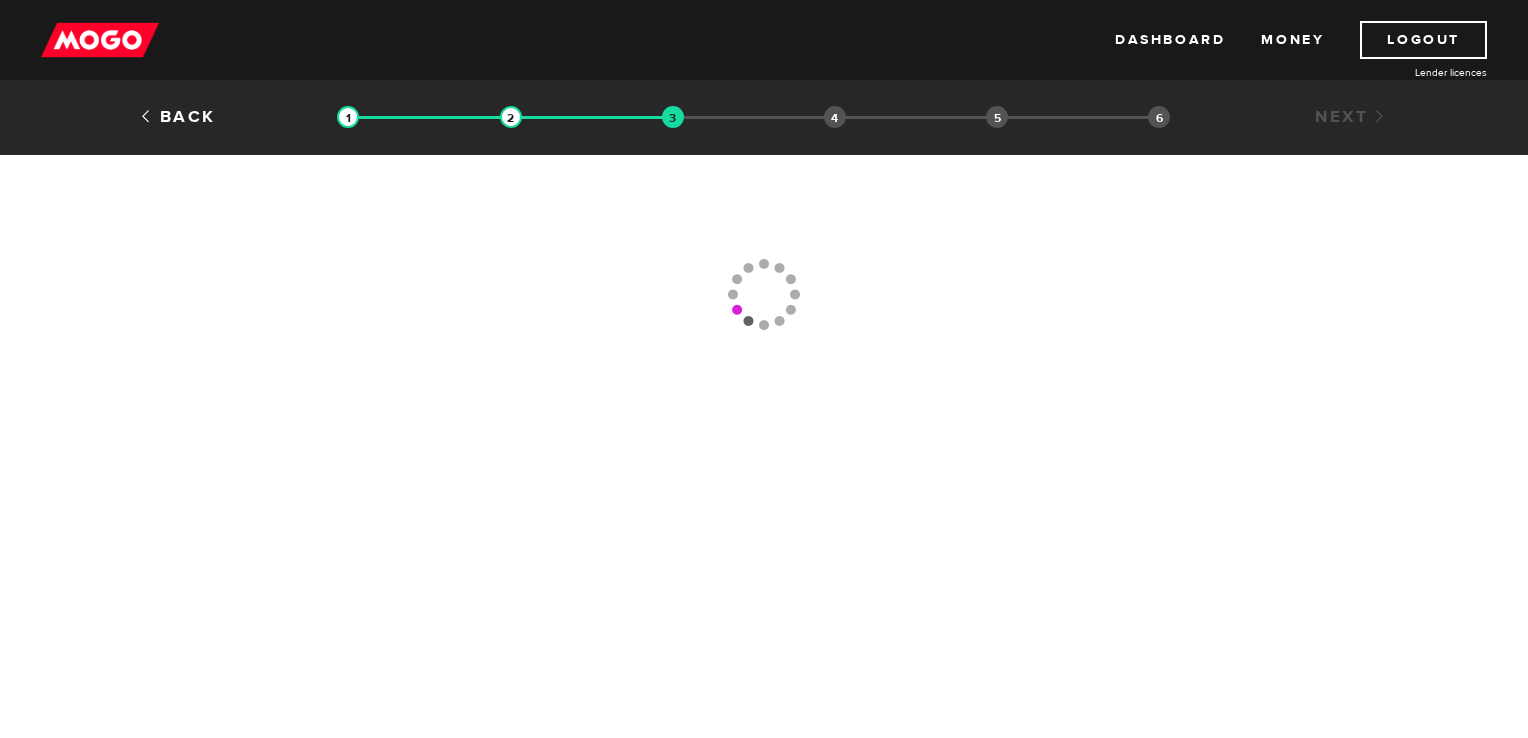 scroll, scrollTop: 0, scrollLeft: 0, axis: both 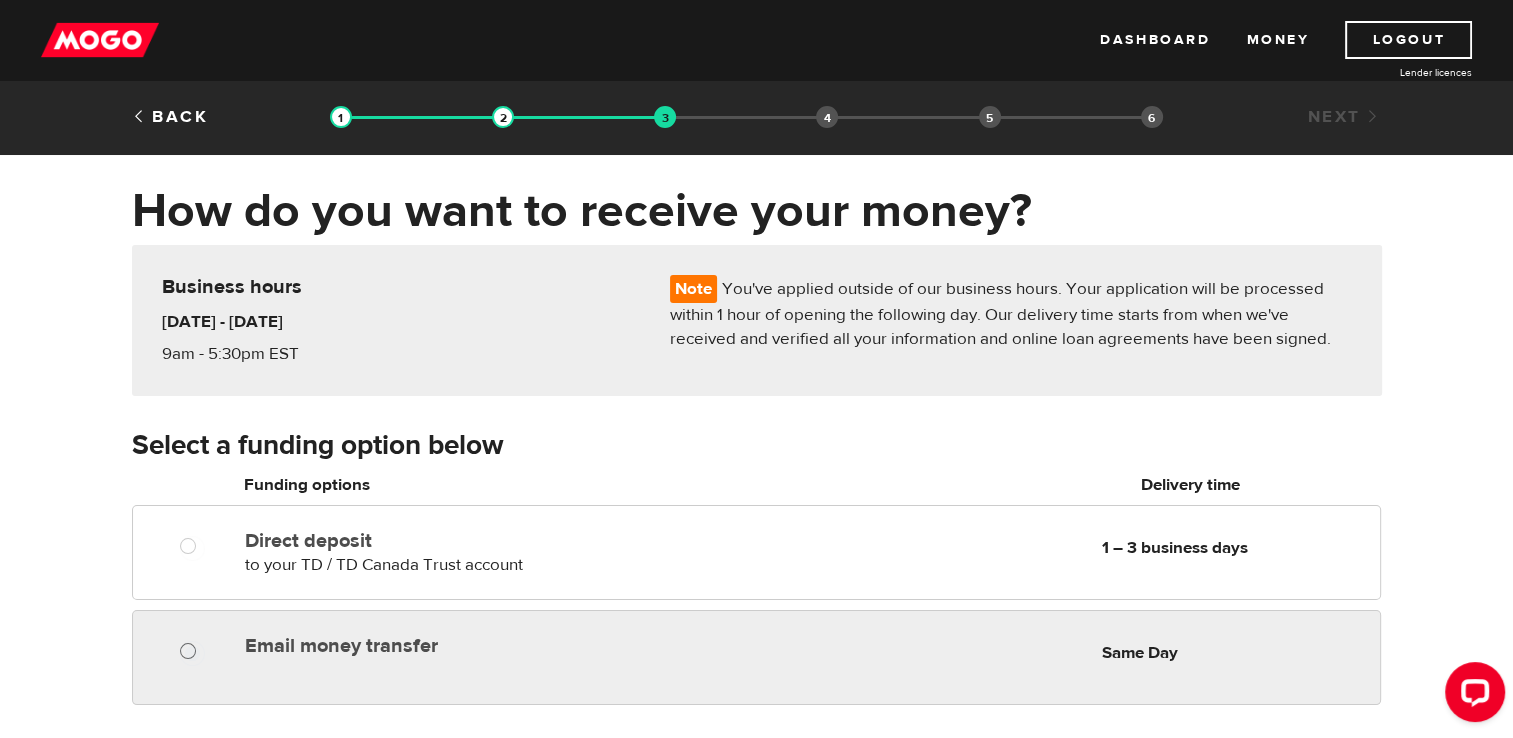 radio on "true" 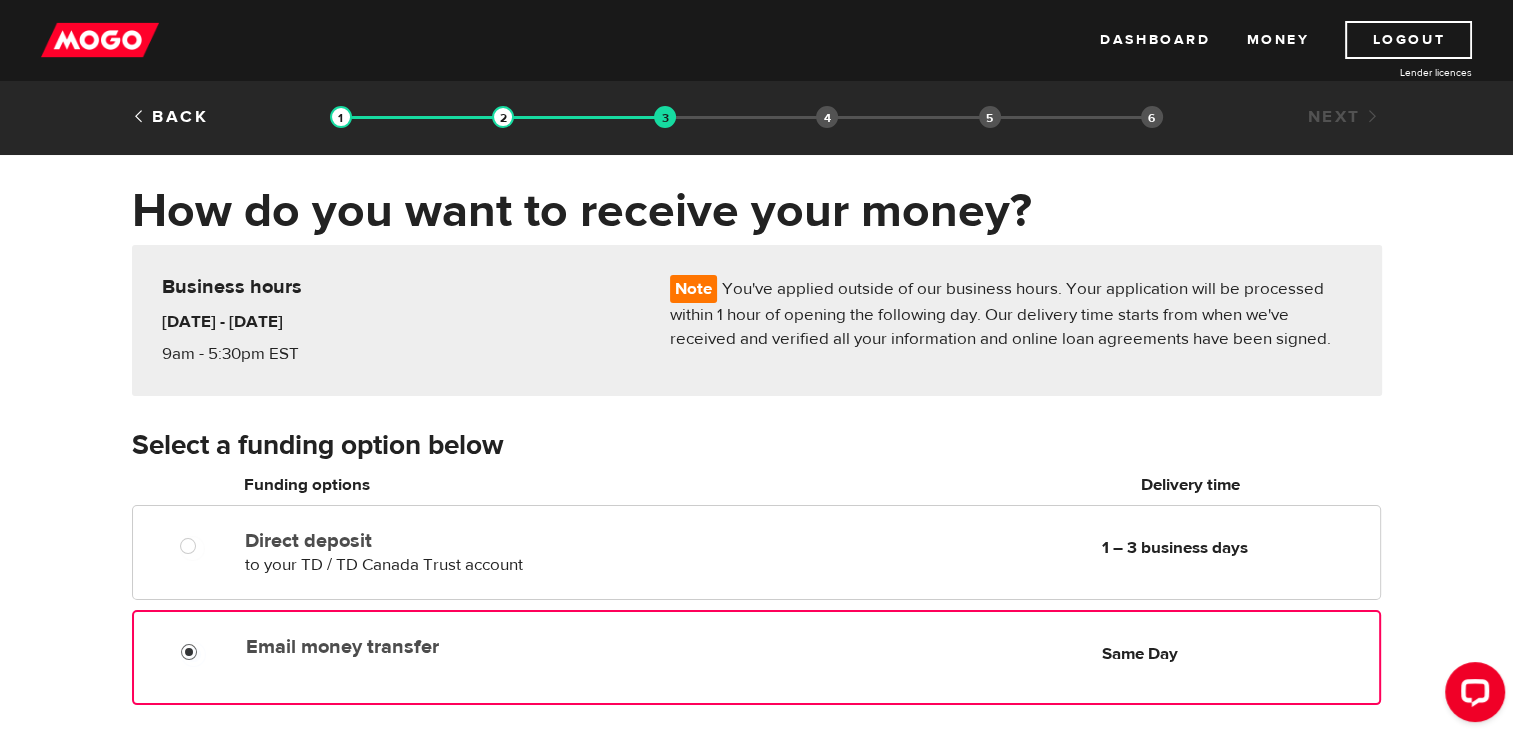 click on "Email money transfer" at bounding box center [193, 654] 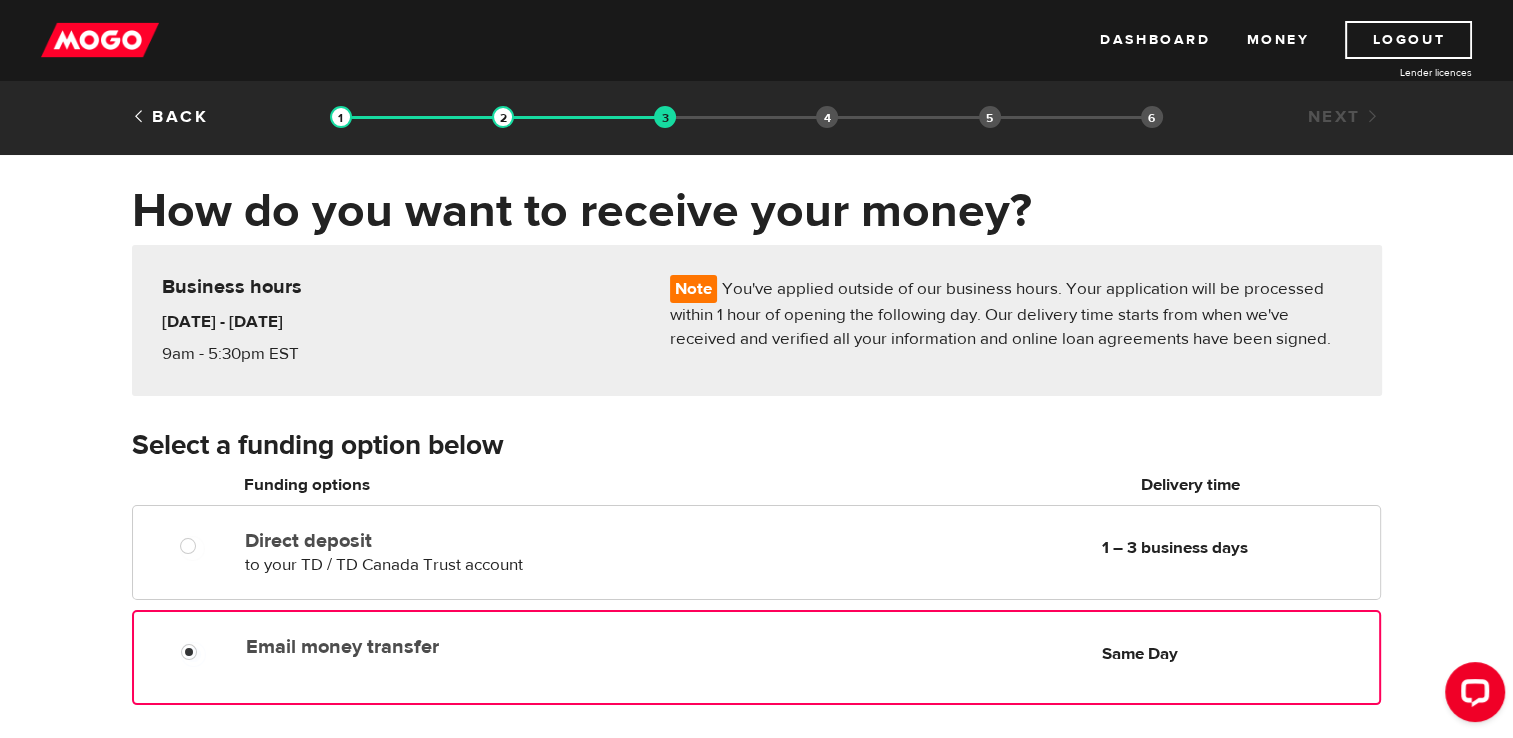 click on "How do you want to receive your money? Note You've applied outside of our business hours. Your application will be processed within 1 hour of opening
the following day. Our delivery time starts from when we've received and verified all your information and
online loan agreements have been signed. Business hours [DATE] - [DATE]  9am - 5:30pm EST Select a funding option below Oops! Please review the areas highlighted below and make any necessary changes. Funding options Delivery time Please select your funding option   Direct deposit to your TD / TD Canada Trust account Delivery in  1 – 3 business days 1 – 3 business days   Email money transfer Delivery in  Same Day Same Day ! Same-Day Funding, Payment Flexibility & Investing Power Add $29.99 Mogo Money Bundle (Optional) —  Learn More Continue" at bounding box center [756, 630] 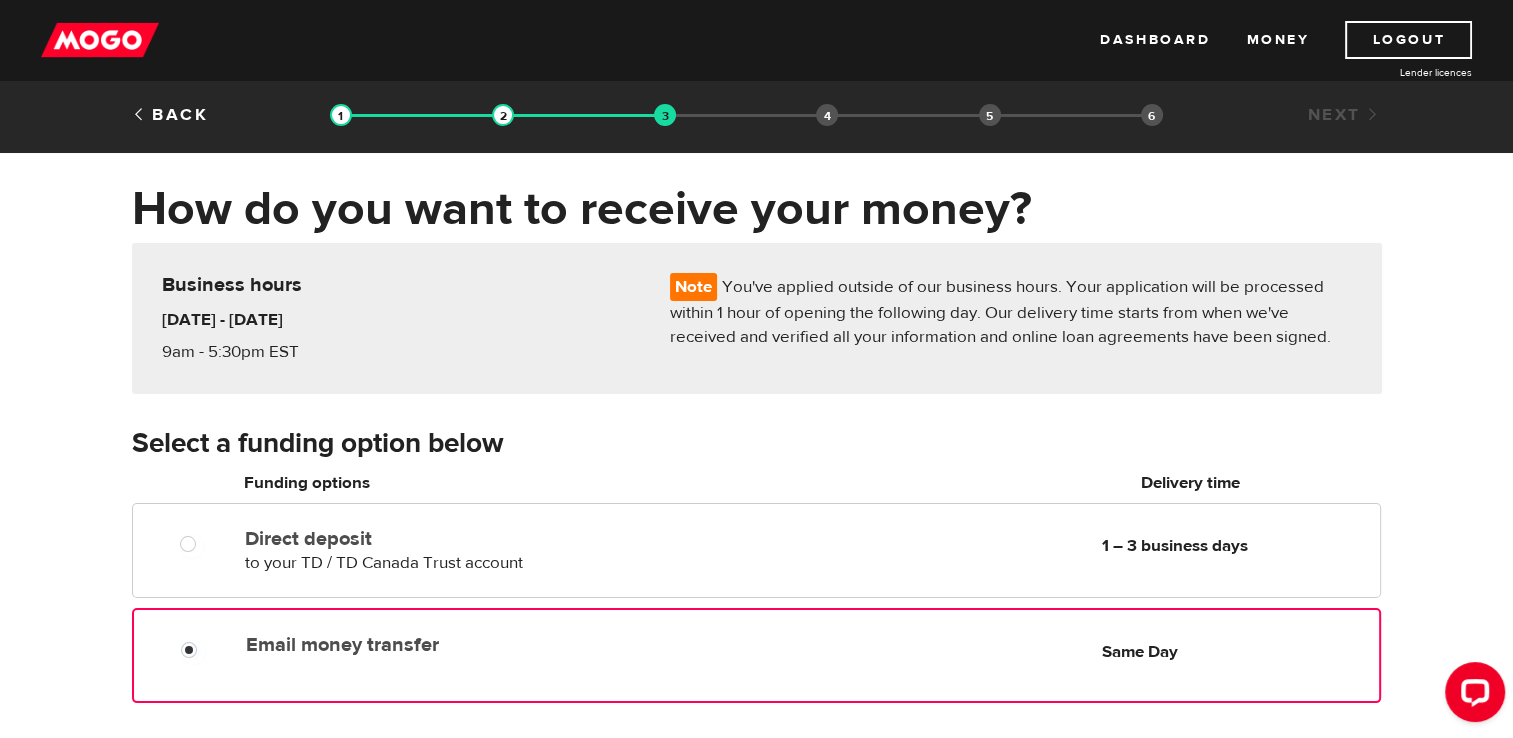 scroll, scrollTop: 0, scrollLeft: 0, axis: both 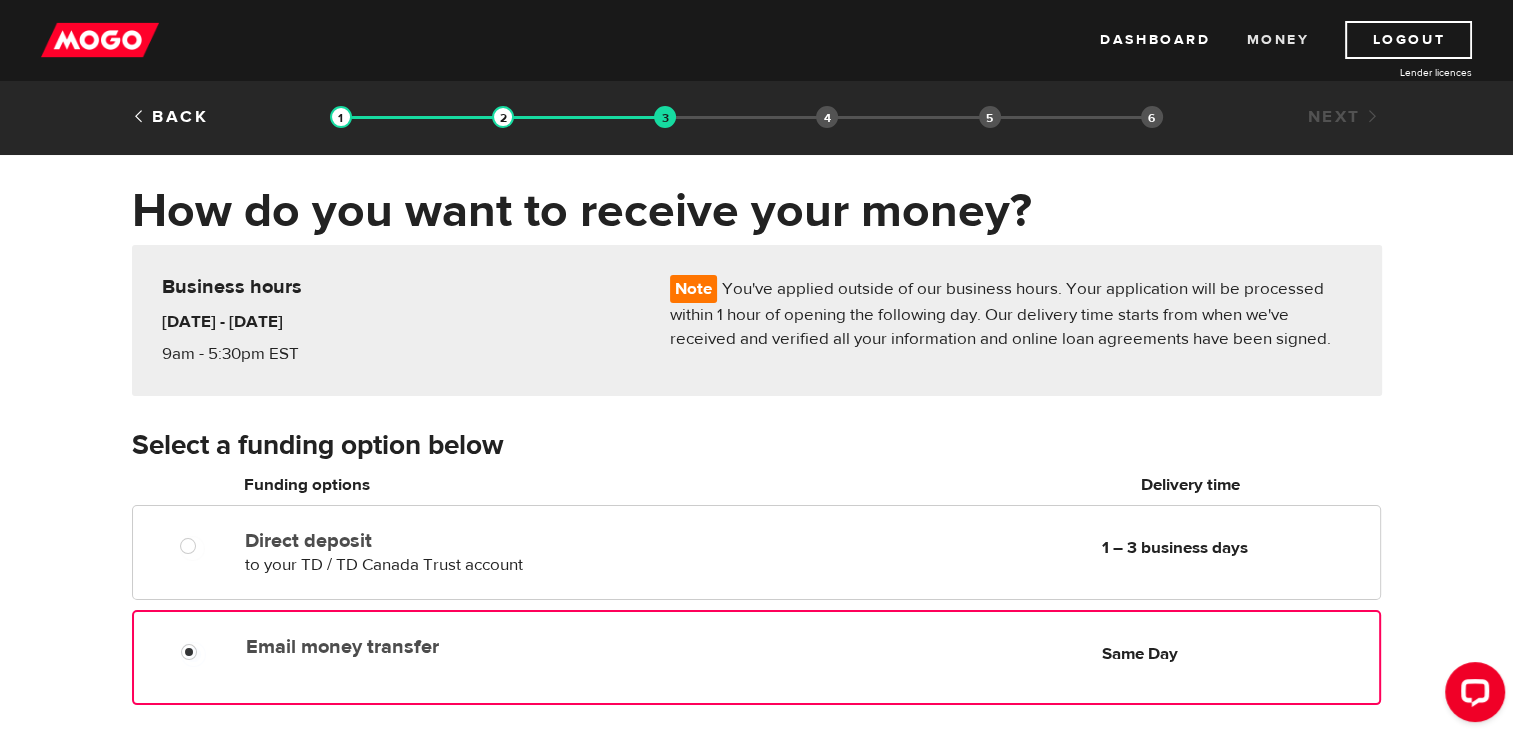 click on "Money" at bounding box center [1277, 40] 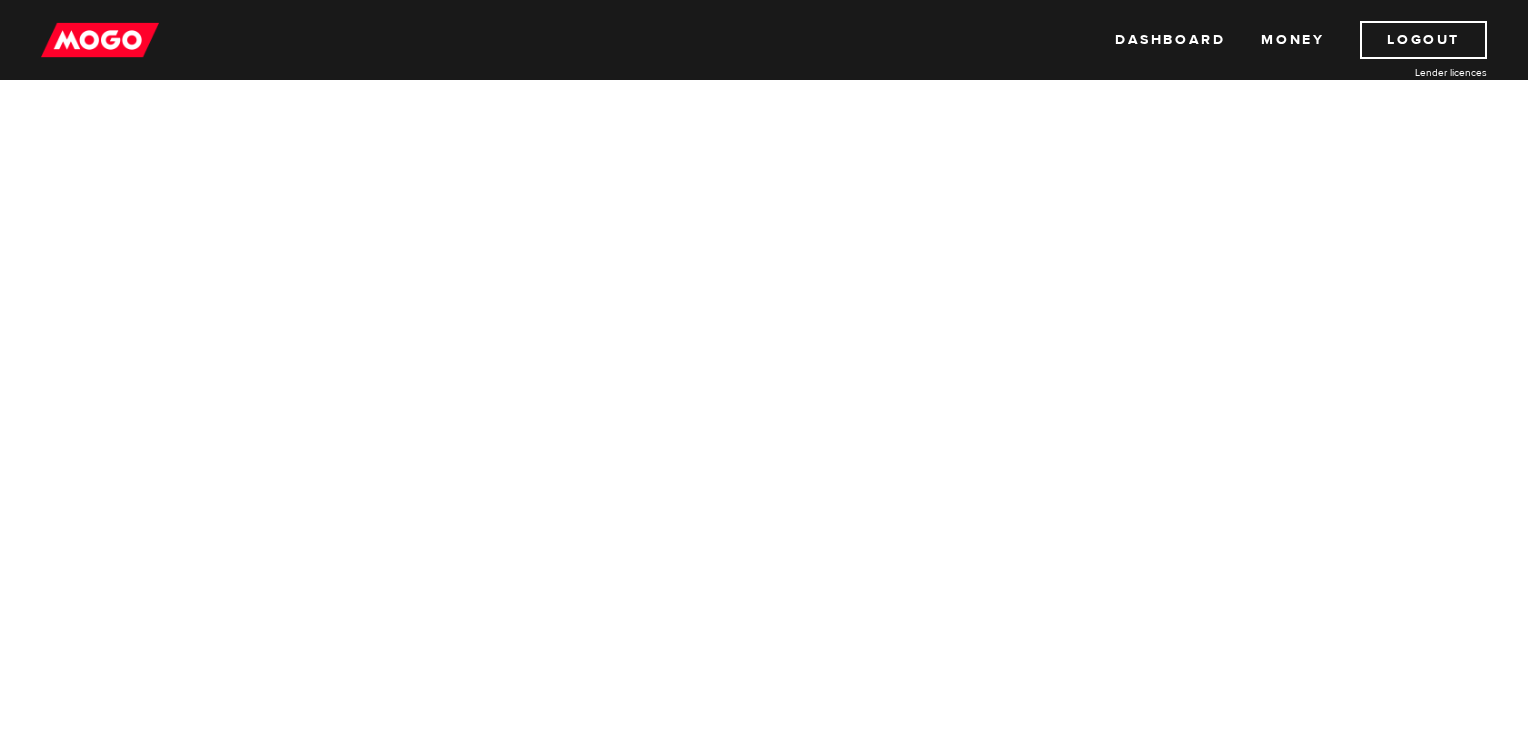 scroll, scrollTop: 0, scrollLeft: 0, axis: both 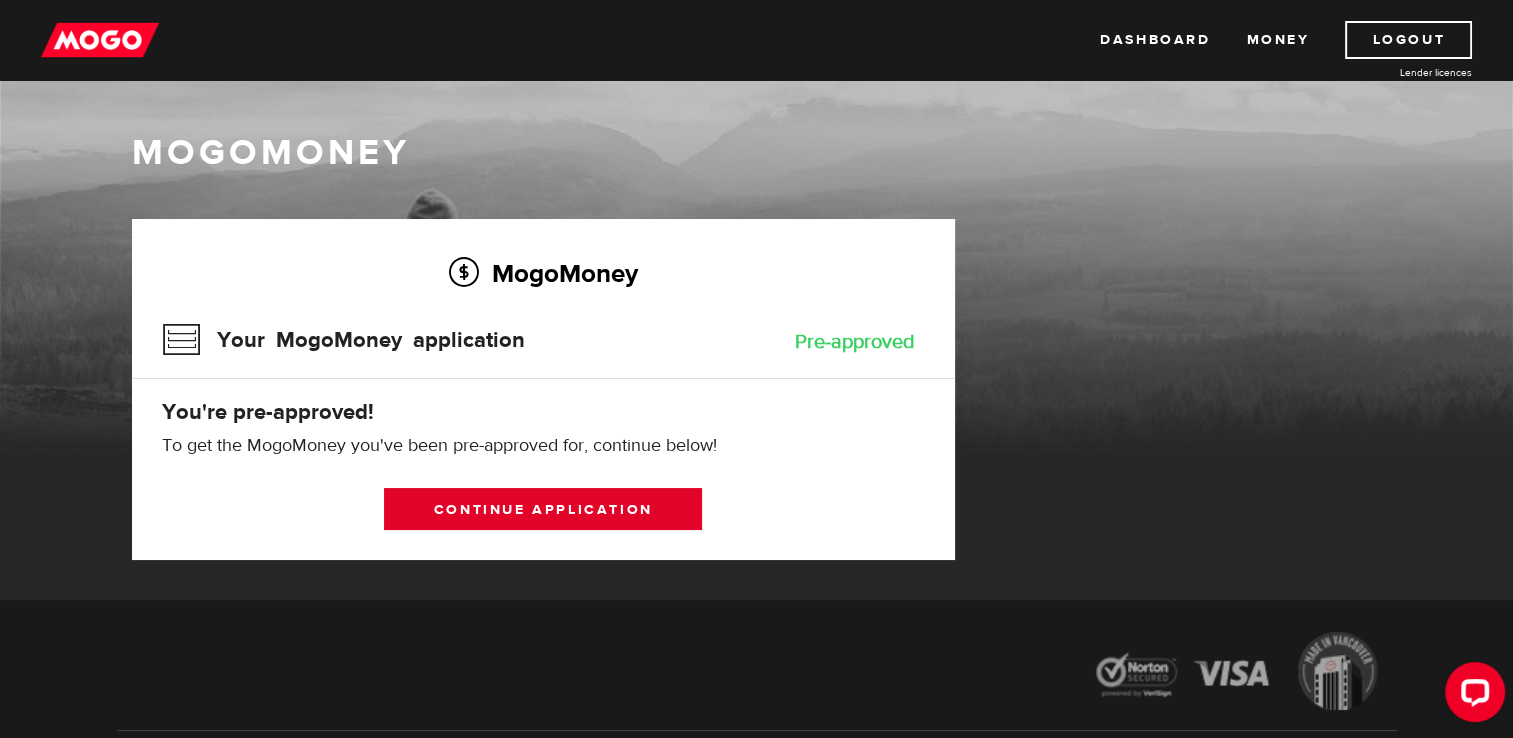 click on "Continue application" at bounding box center [543, 509] 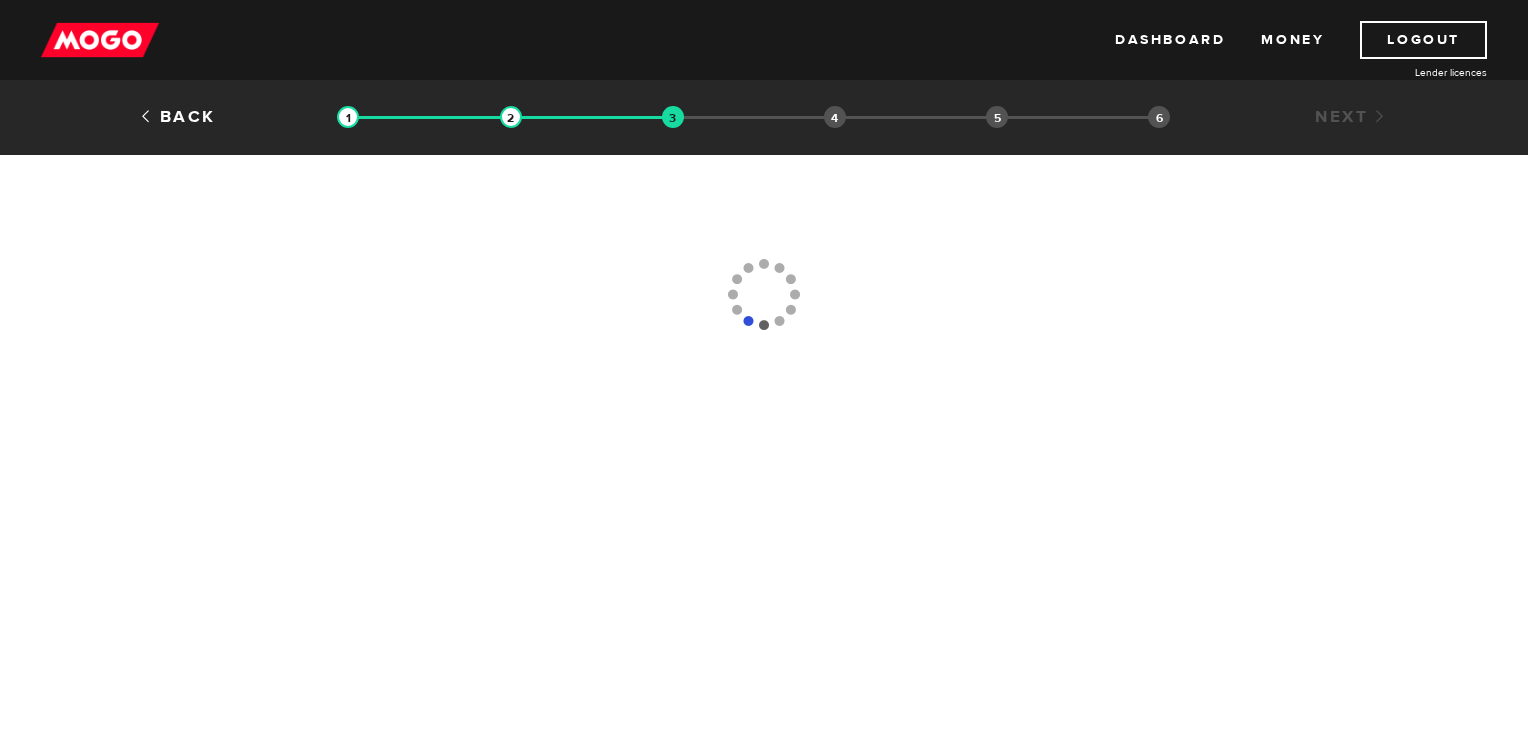 scroll, scrollTop: 0, scrollLeft: 0, axis: both 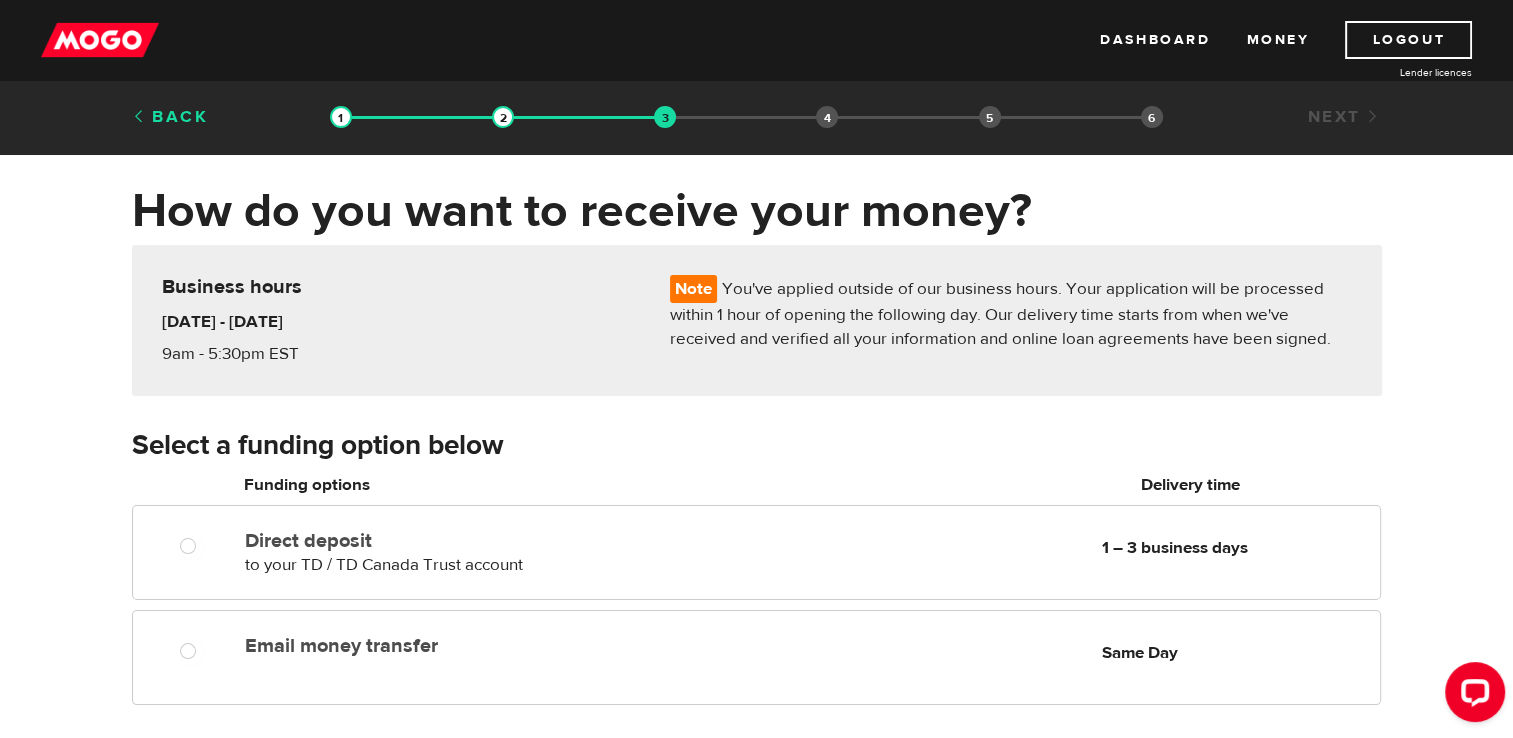 click on "Back" at bounding box center [170, 117] 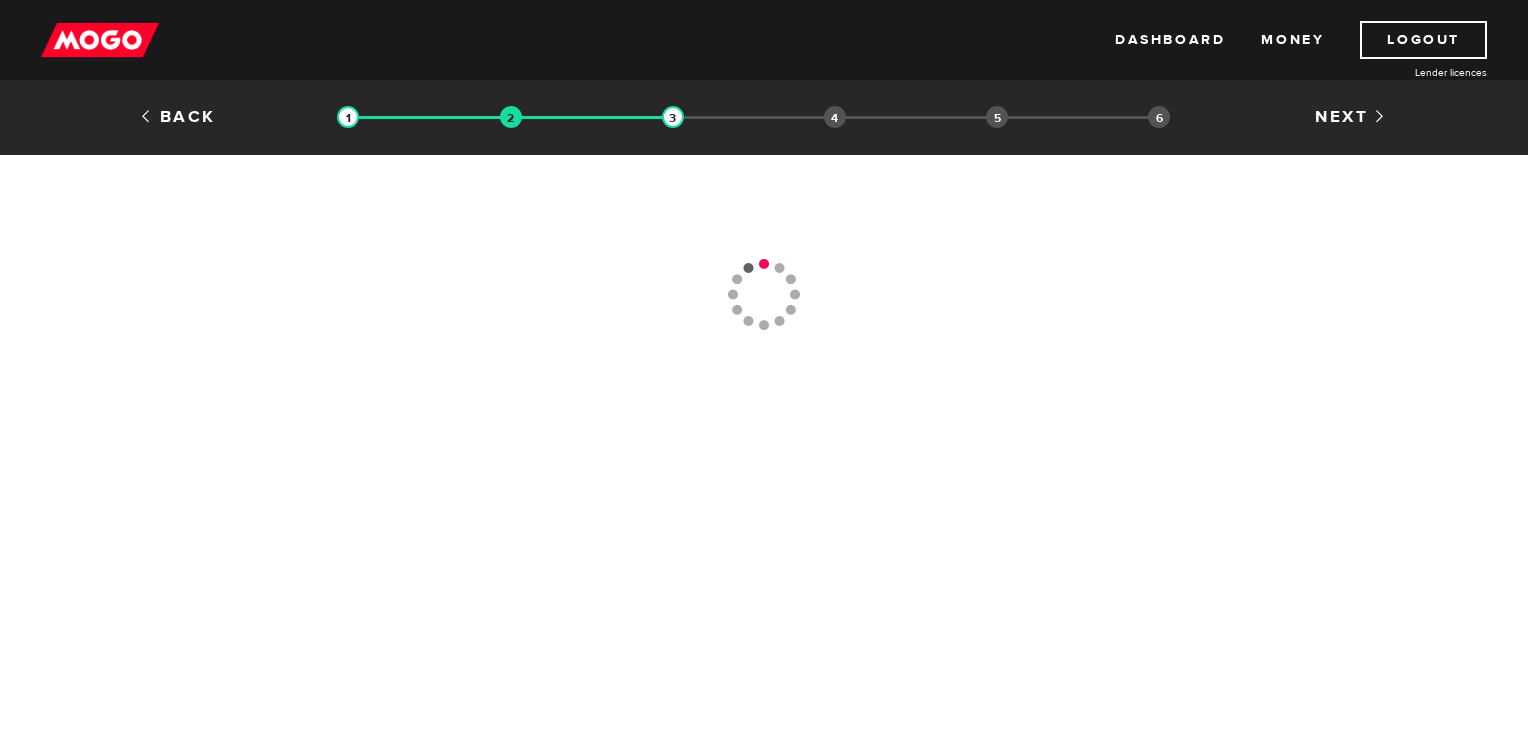 scroll, scrollTop: 0, scrollLeft: 0, axis: both 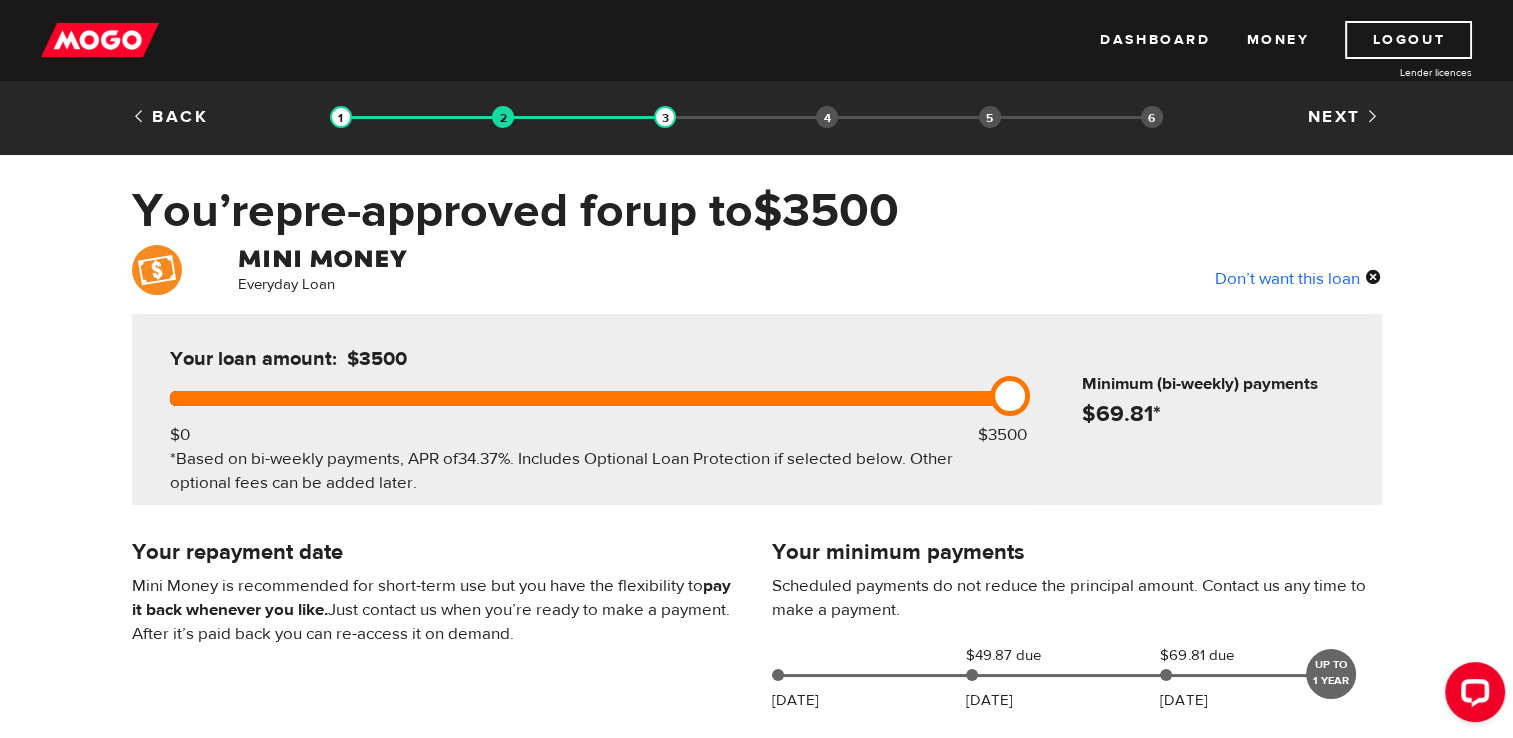 click on "Don’t want this loan" at bounding box center (1298, 278) 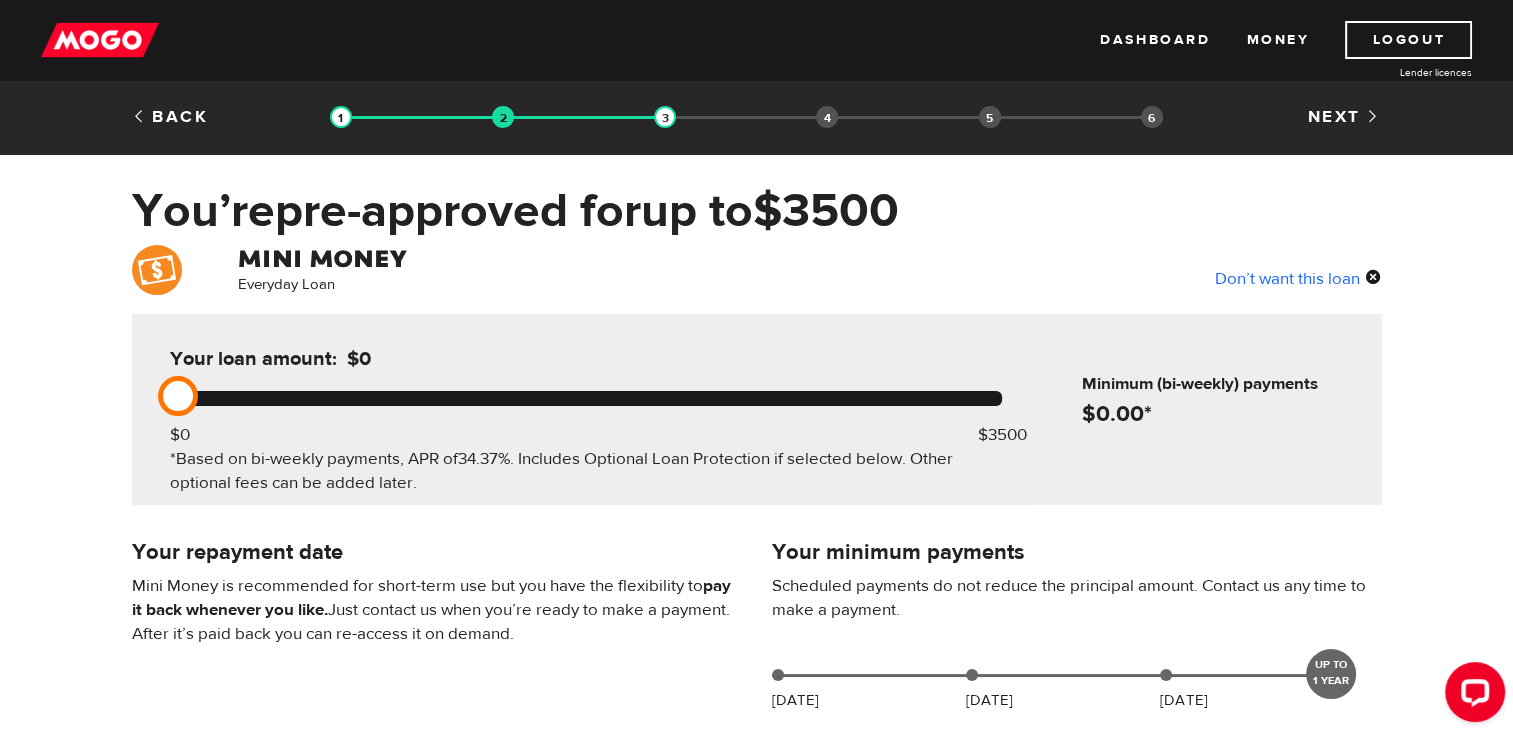 click on "Don’t want this loan" at bounding box center (1298, 278) 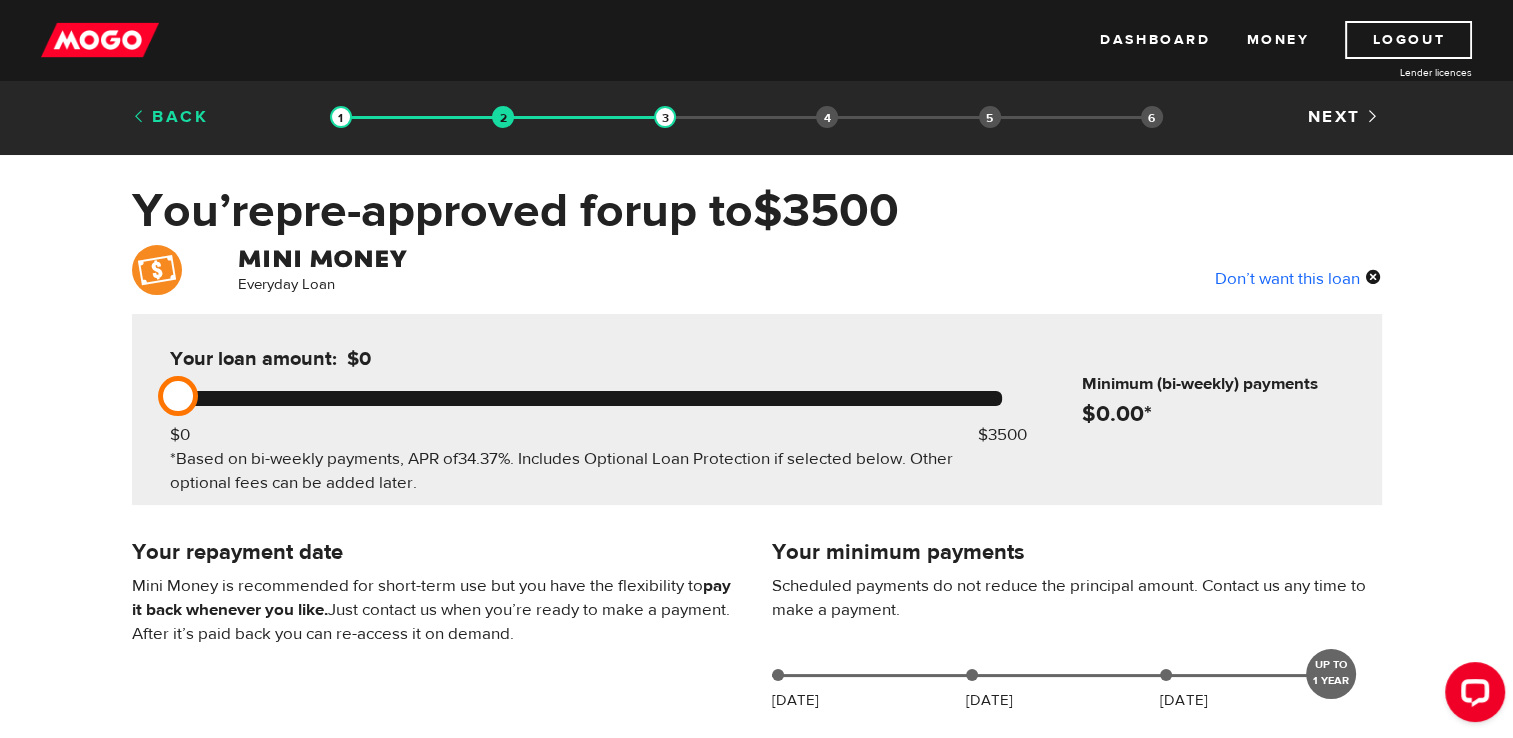 click on "Back" at bounding box center [170, 117] 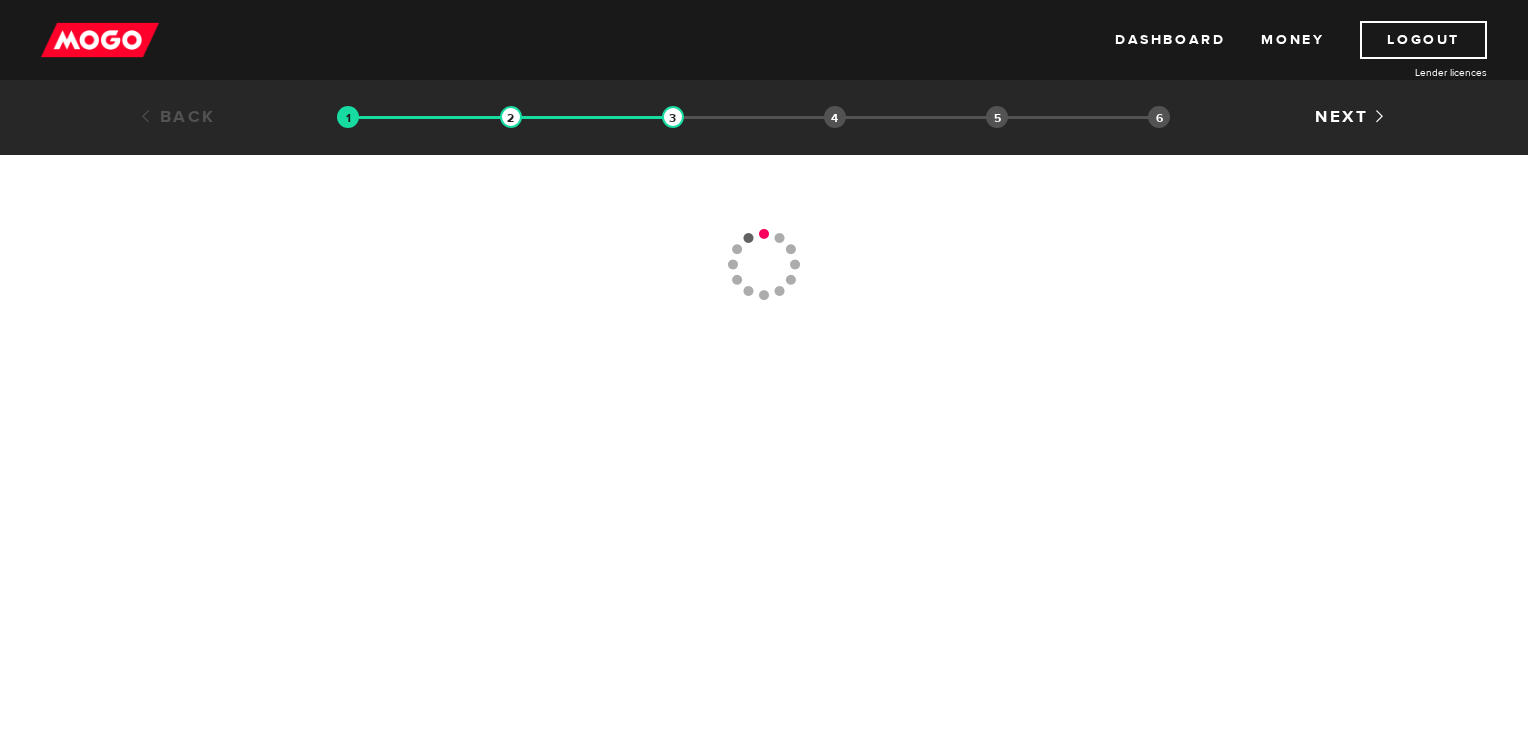 scroll, scrollTop: 0, scrollLeft: 0, axis: both 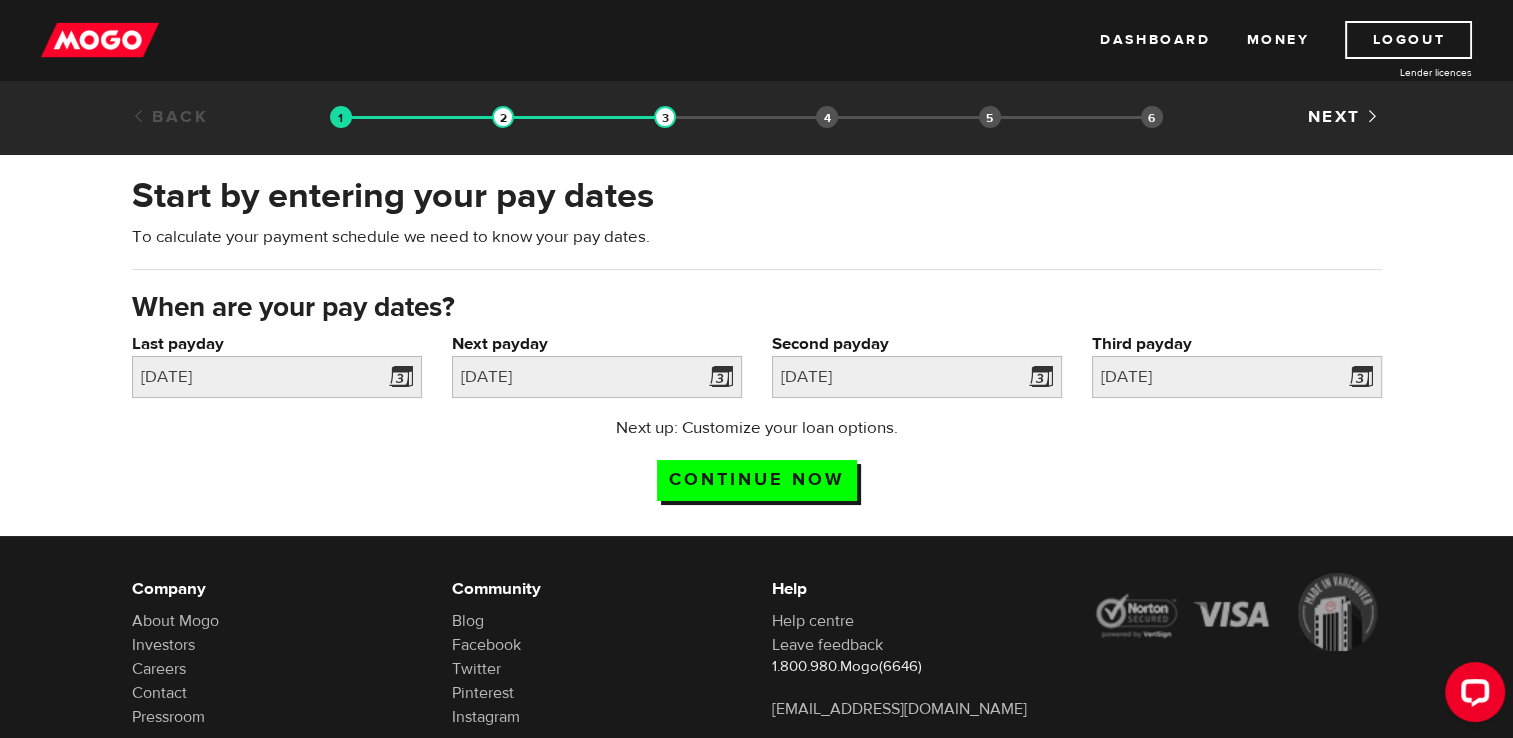 click on "Back" at bounding box center (170, 117) 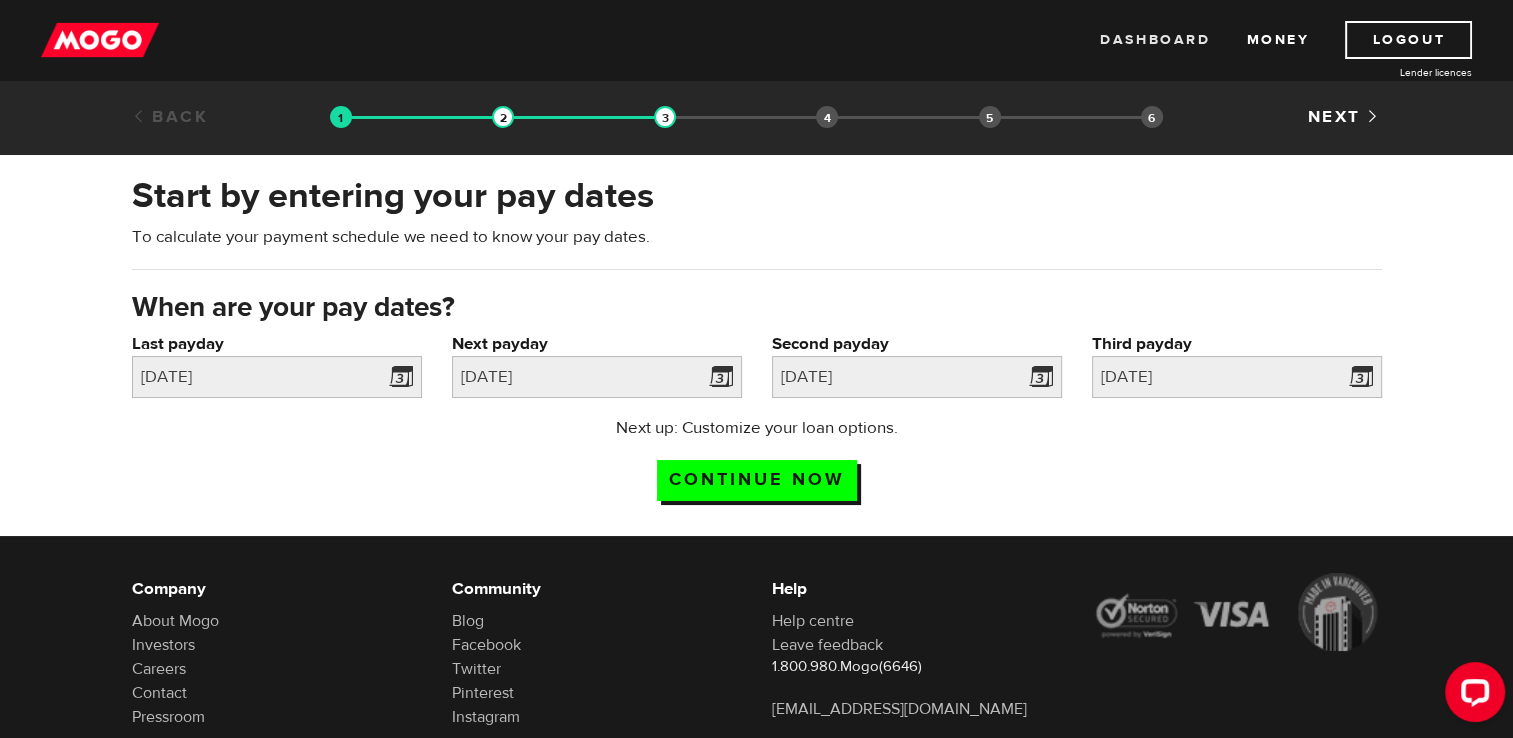 click on "Dashboard" at bounding box center (1155, 40) 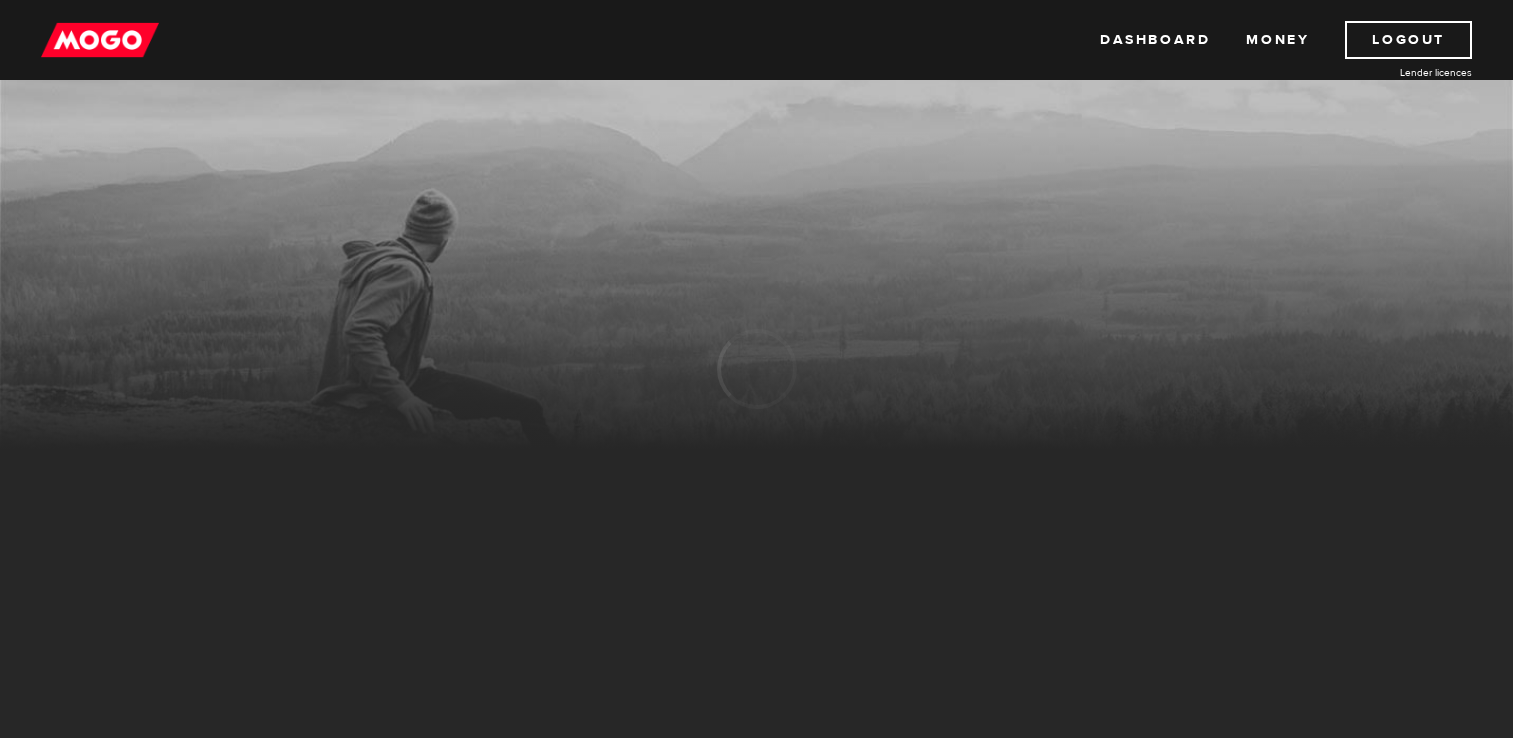 scroll, scrollTop: 0, scrollLeft: 0, axis: both 